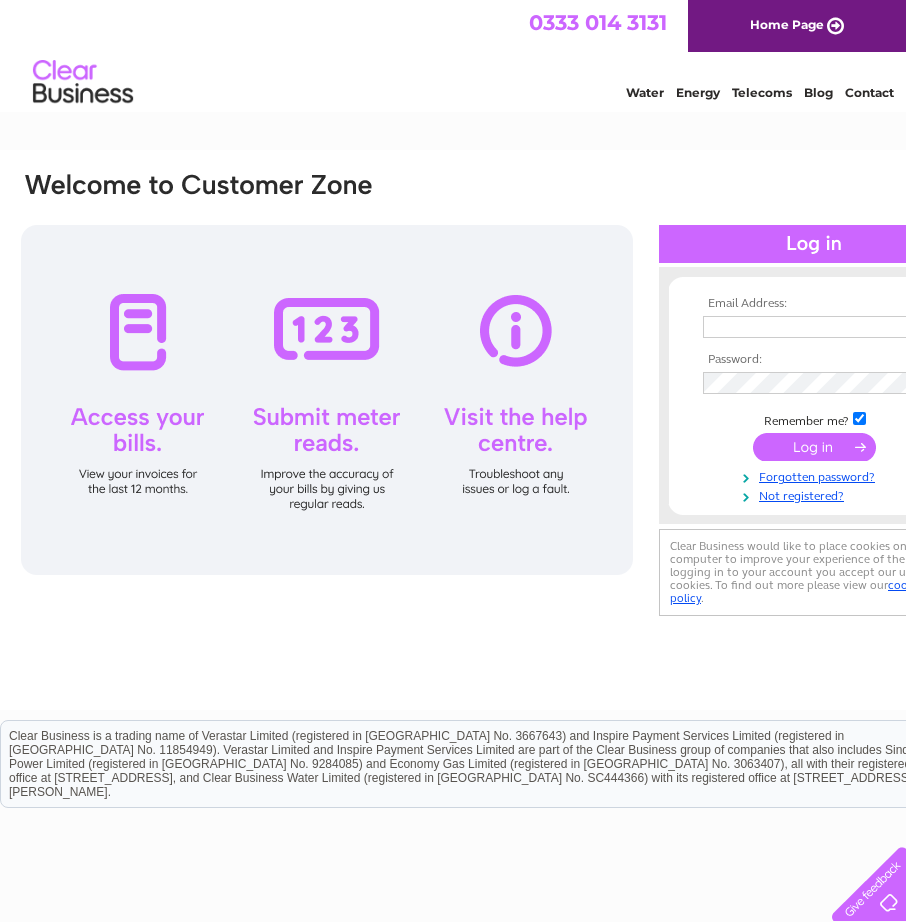 scroll, scrollTop: 0, scrollLeft: 0, axis: both 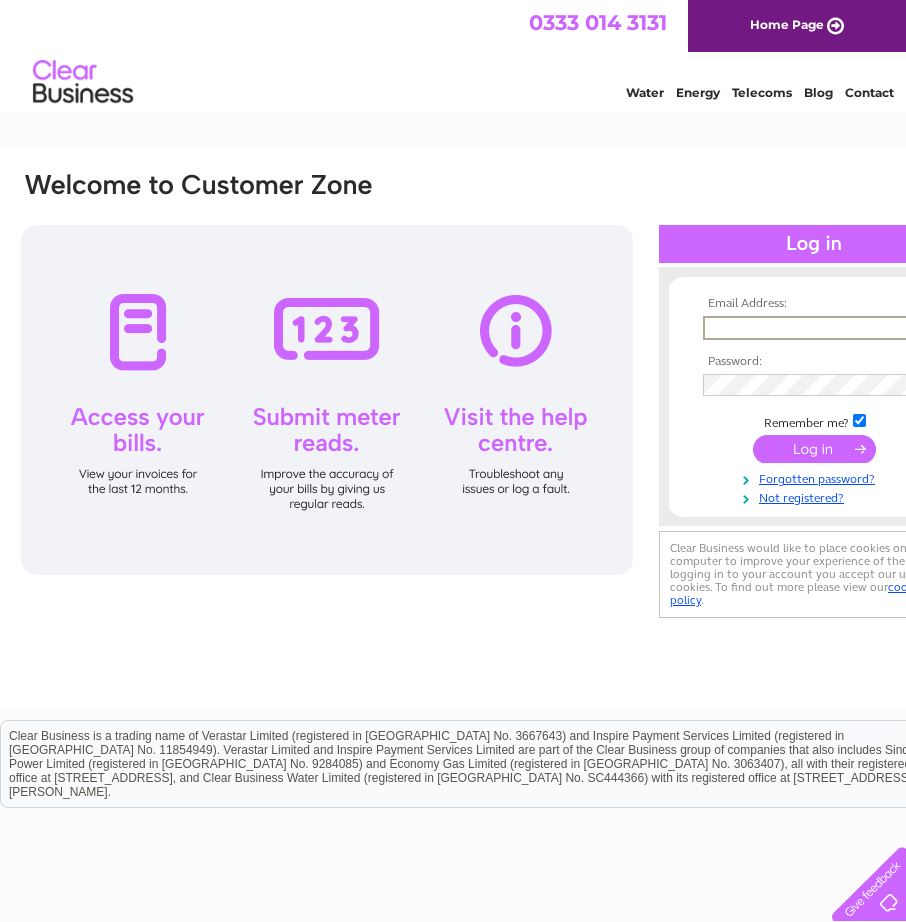 type on "[EMAIL_ADDRESS][DOMAIN_NAME]" 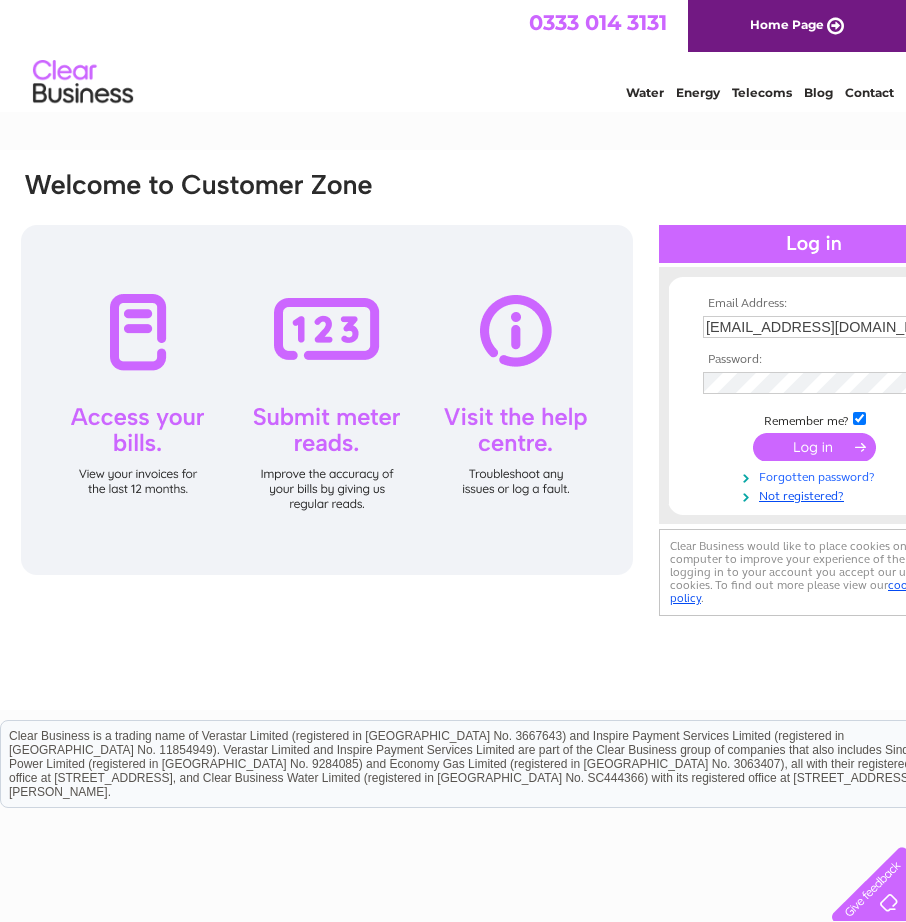 click on "Forgotten password?" at bounding box center (816, 475) 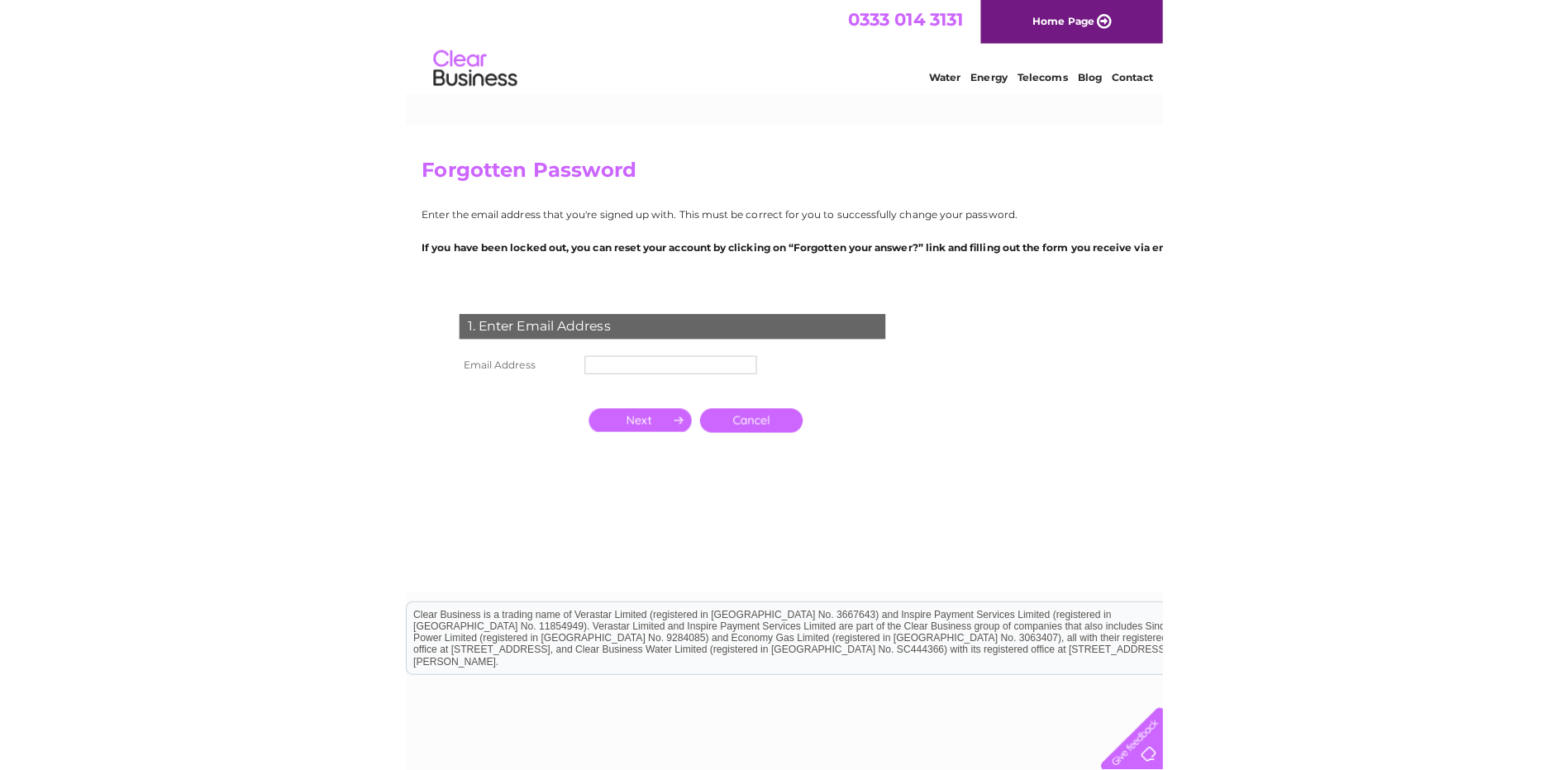 scroll, scrollTop: 0, scrollLeft: 0, axis: both 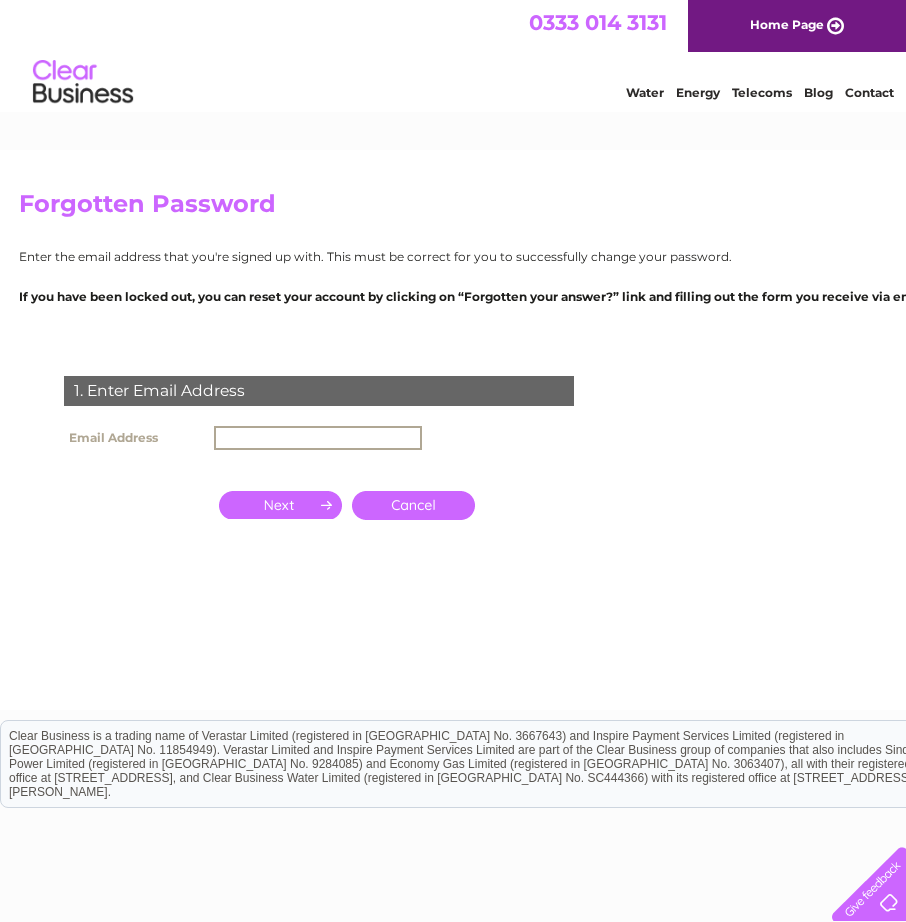 click at bounding box center [318, 438] 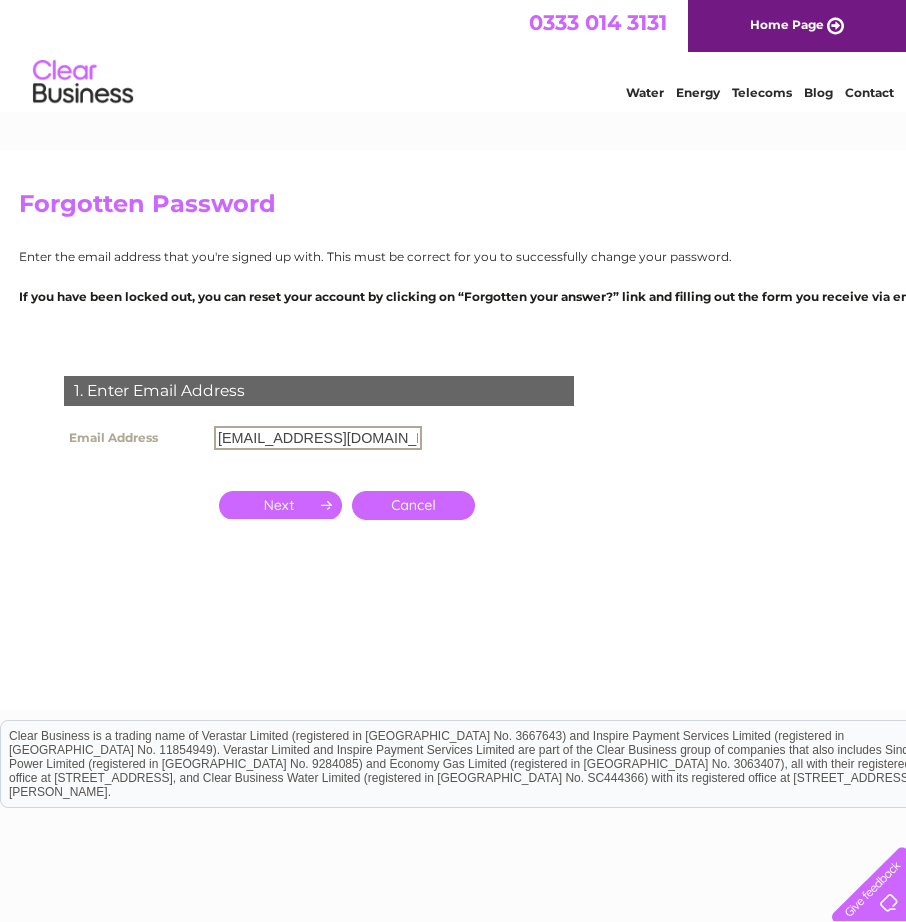 click at bounding box center [280, 505] 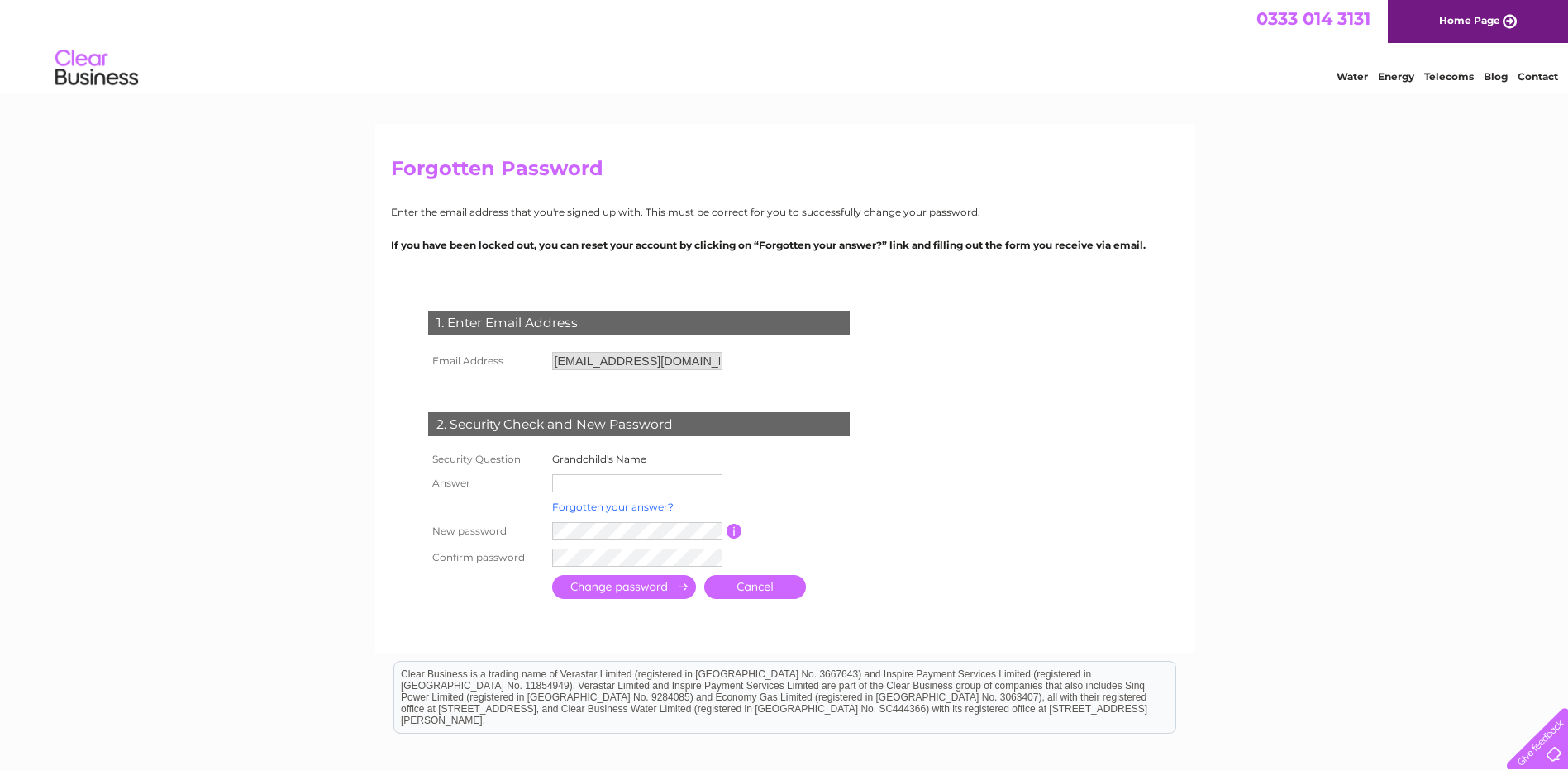 click on "Forgotten your answer?" at bounding box center (612, 506) 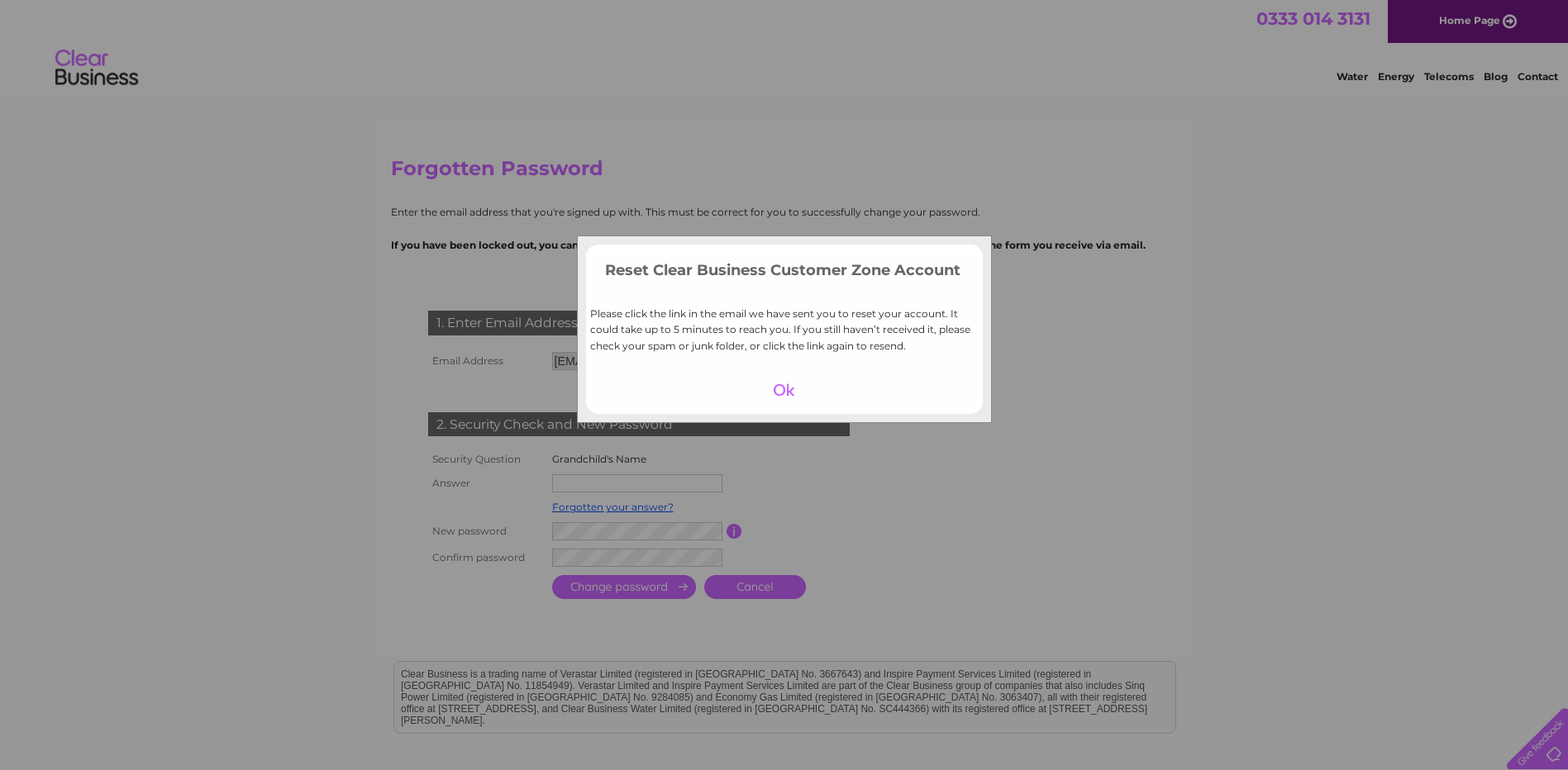 click at bounding box center [784, 390] 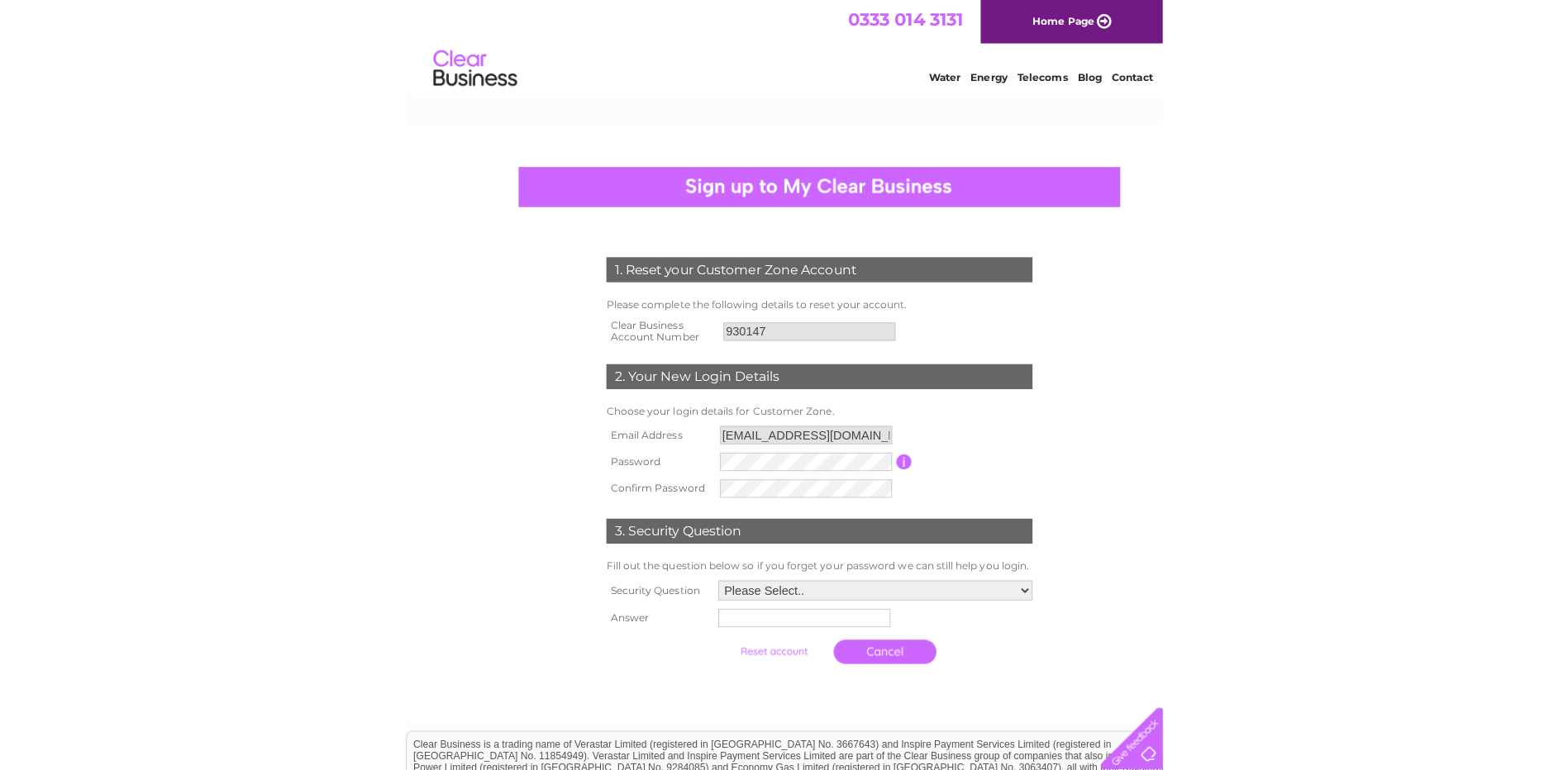 scroll, scrollTop: 0, scrollLeft: 0, axis: both 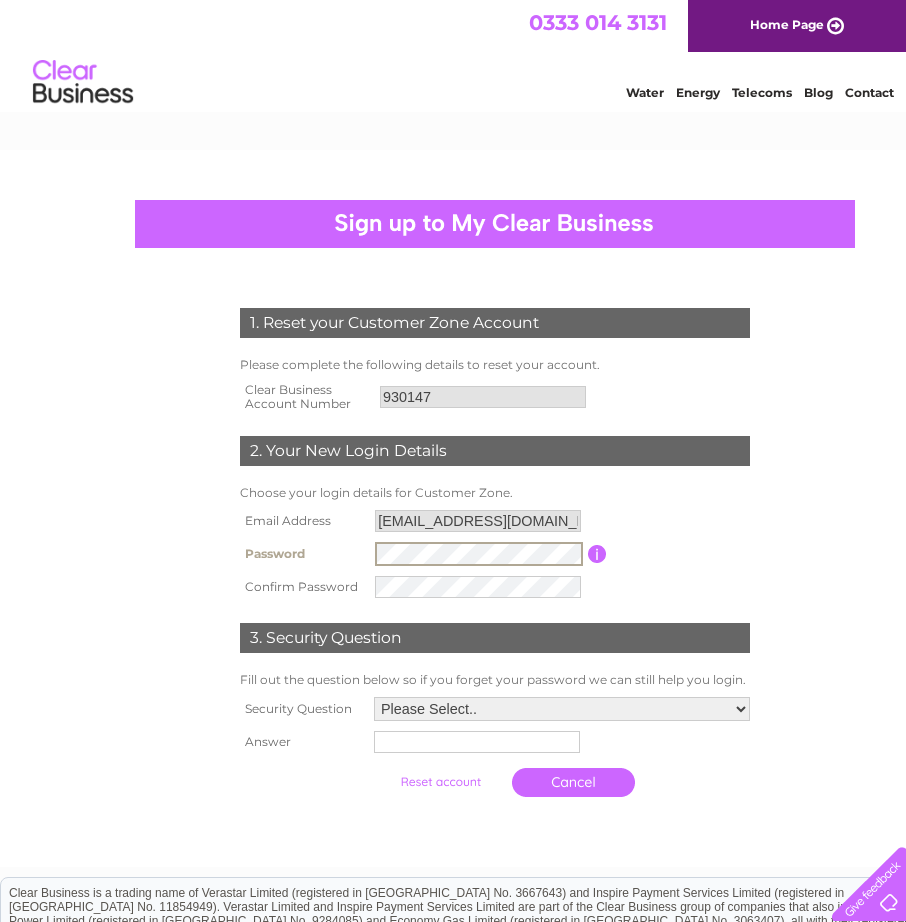 click at bounding box center [597, 554] 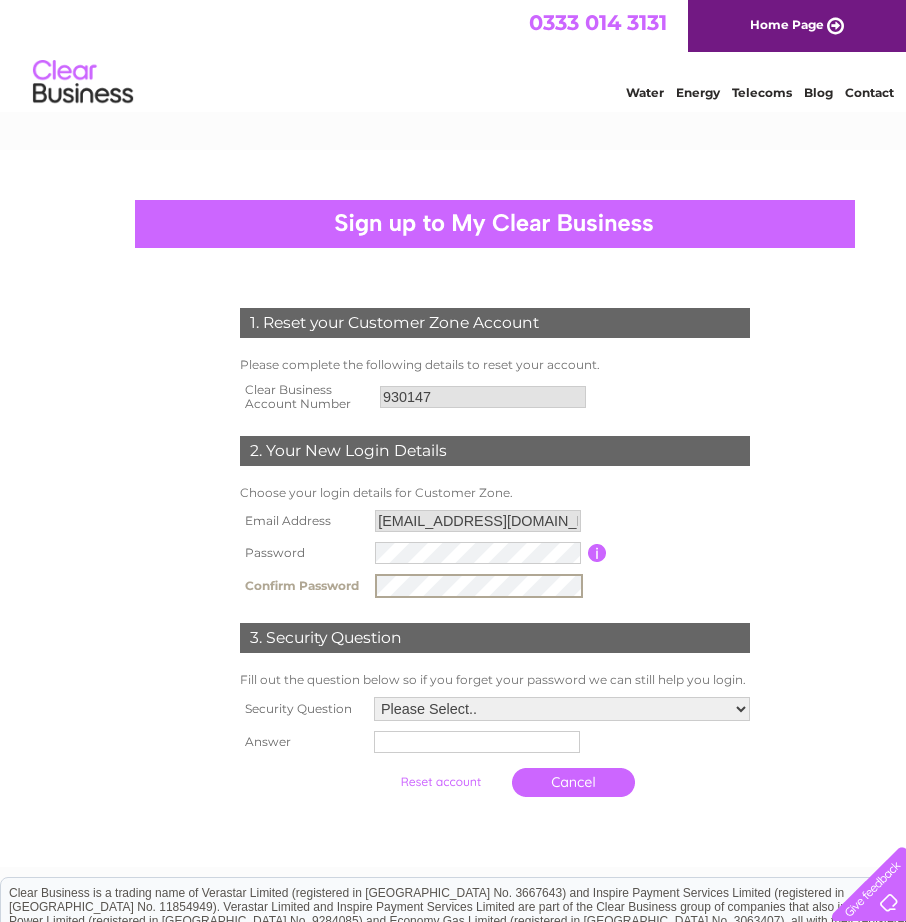 click on "Please Select..
In what town or city was your first job?
In what town or city did you meet your spouse/partner?
In what town or city did your mother and father meet?
What street did you live on as a child?
What was the name of your first pet?
Who was your childhood hero?" at bounding box center (562, 709) 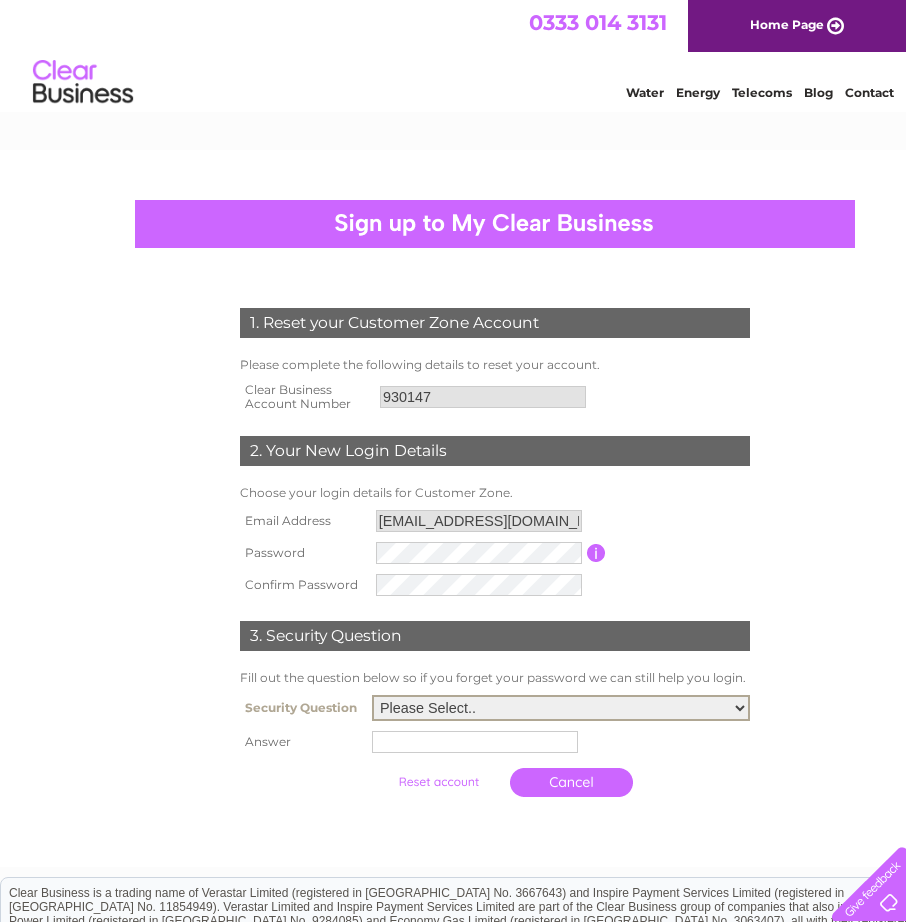 select on "3" 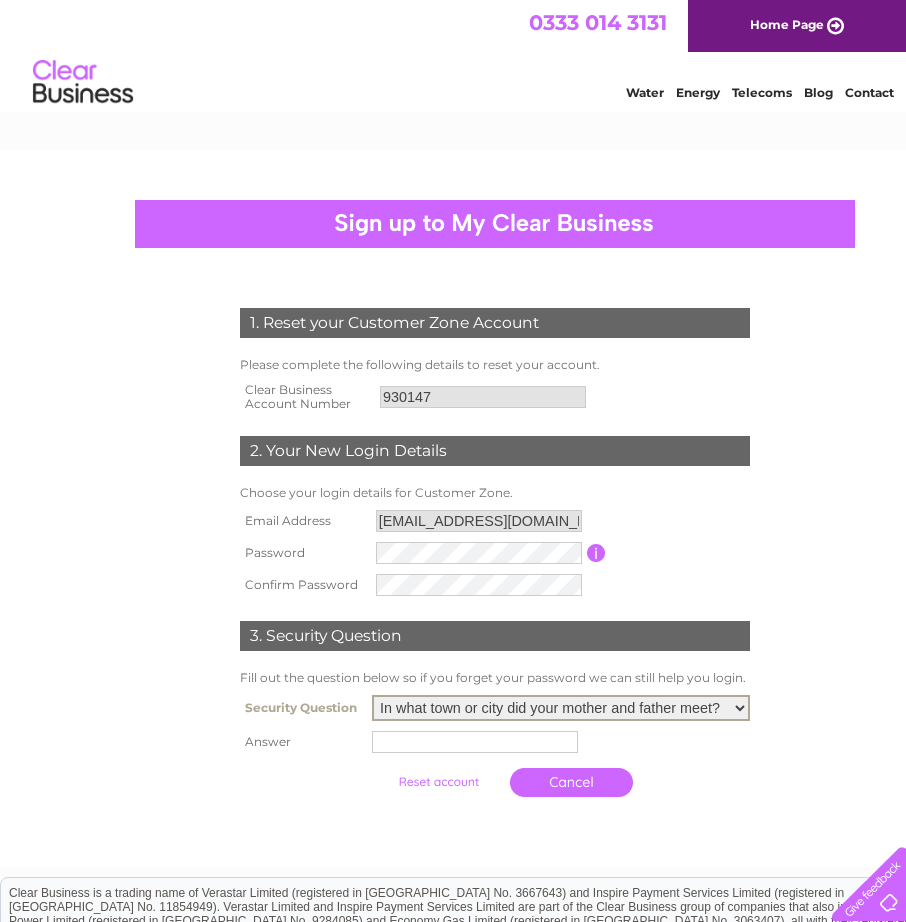 click on "Please Select..
In what town or city was your first job?
In what town or city did you meet your spouse/partner?
In what town or city did your mother and father meet?
What street did you live on as a child?
What was the name of your first pet?
Who was your childhood hero?" at bounding box center [561, 708] 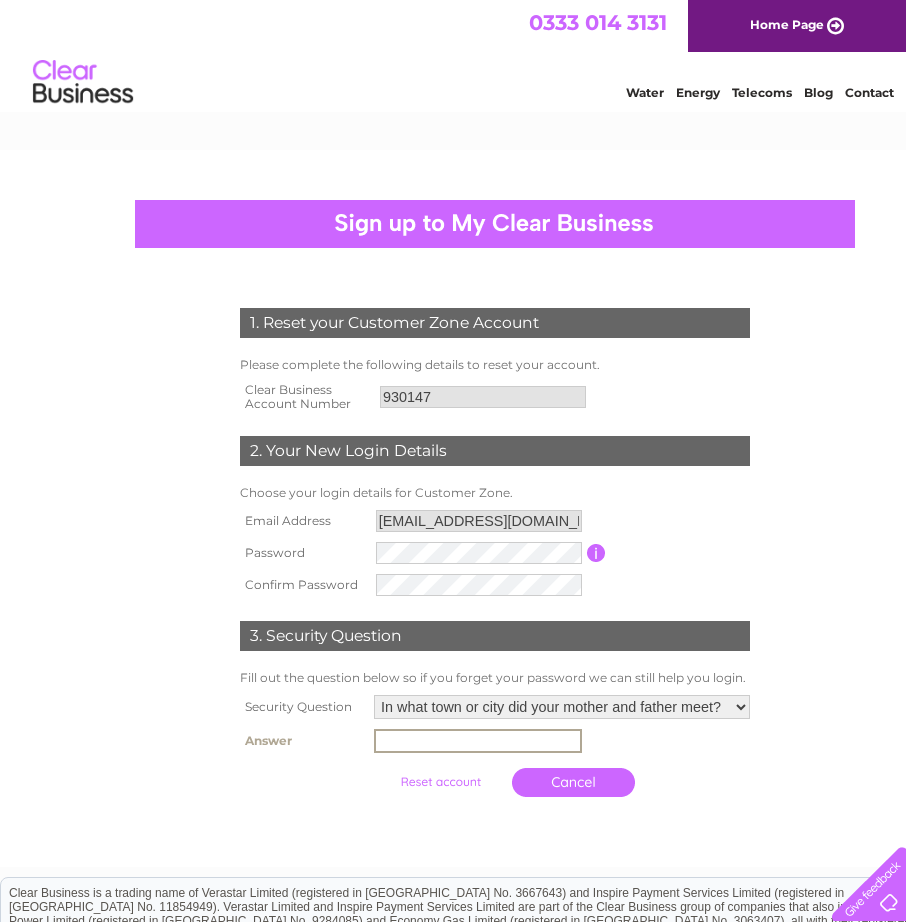 click at bounding box center [478, 741] 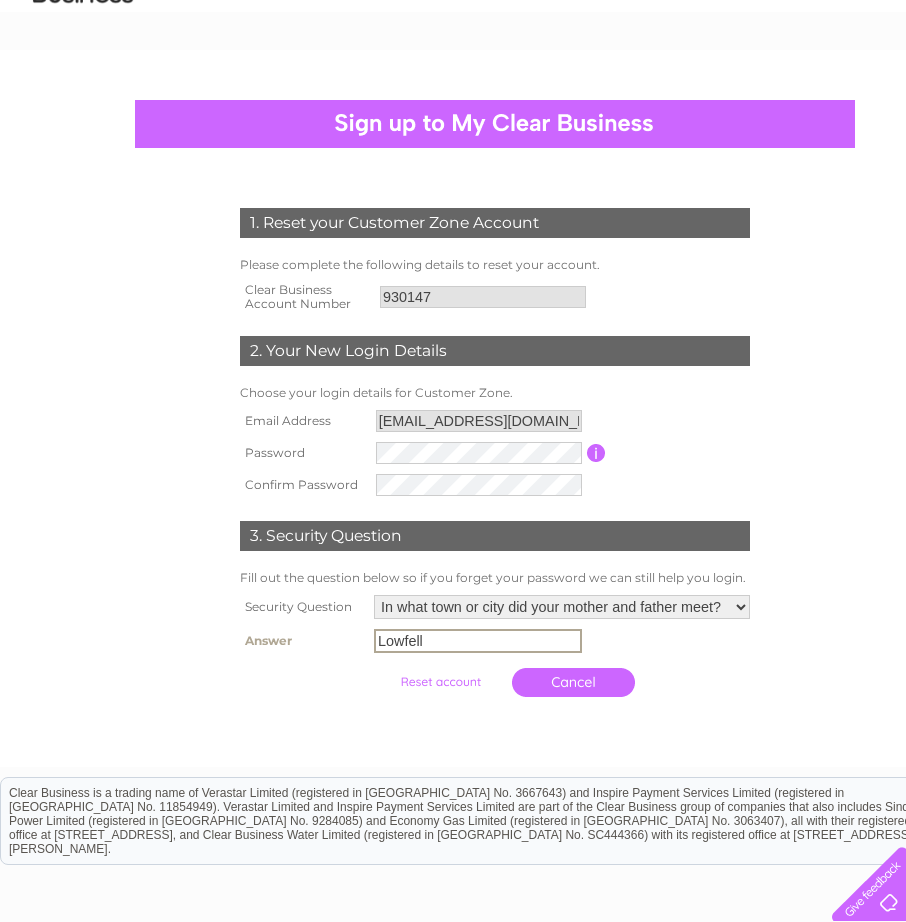 scroll, scrollTop: 200, scrollLeft: 0, axis: vertical 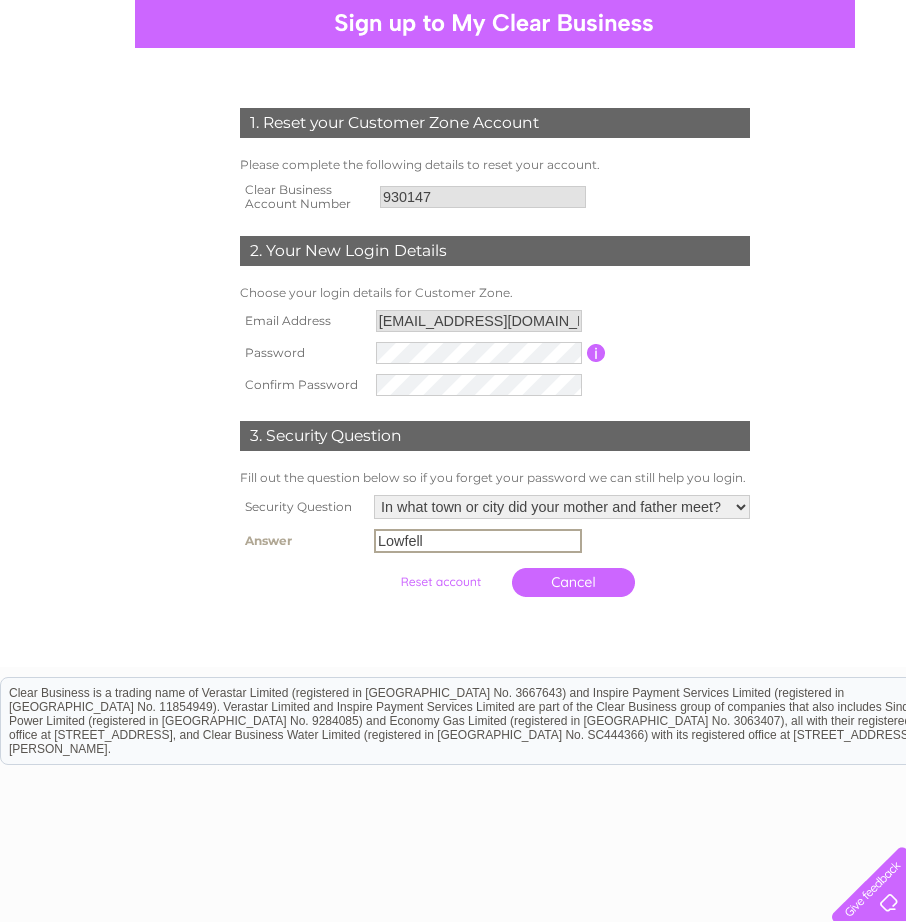 type on "Lowfell" 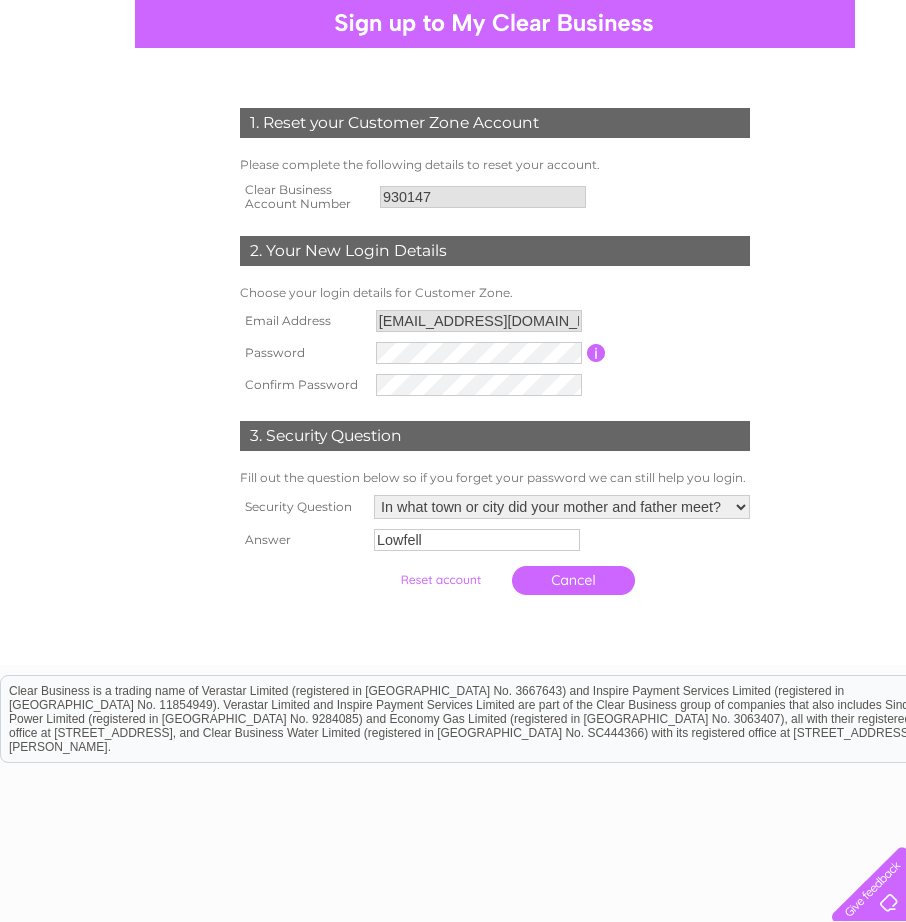 click at bounding box center (440, 580) 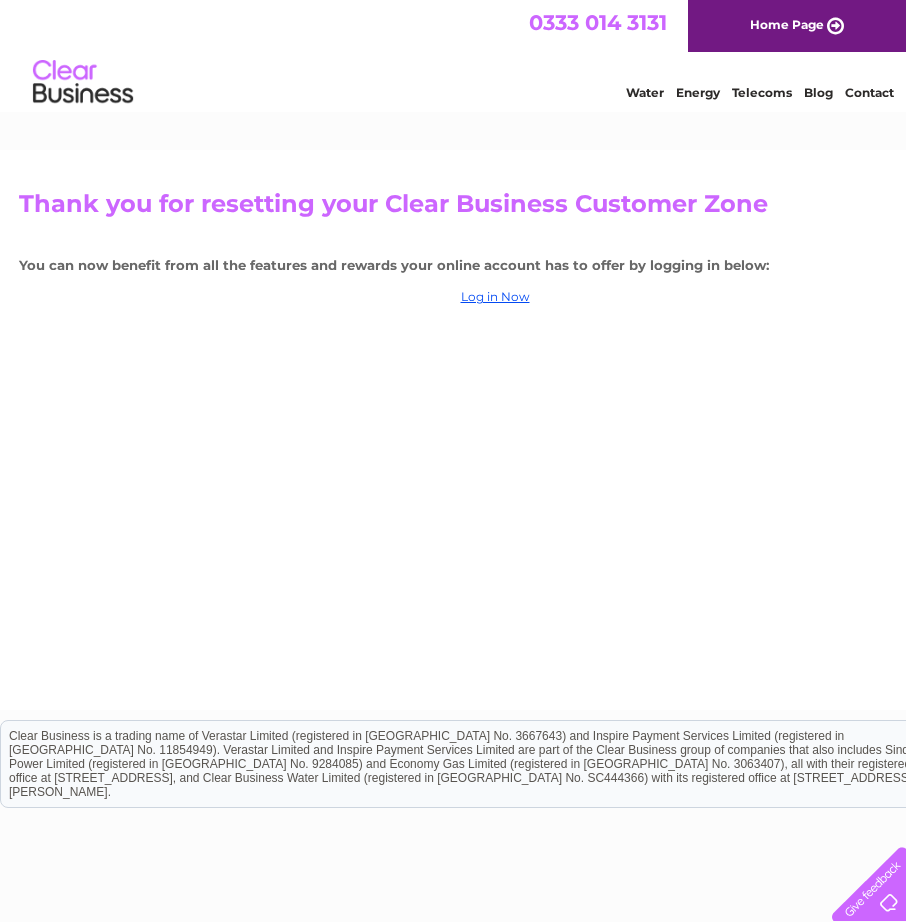 scroll, scrollTop: 0, scrollLeft: 0, axis: both 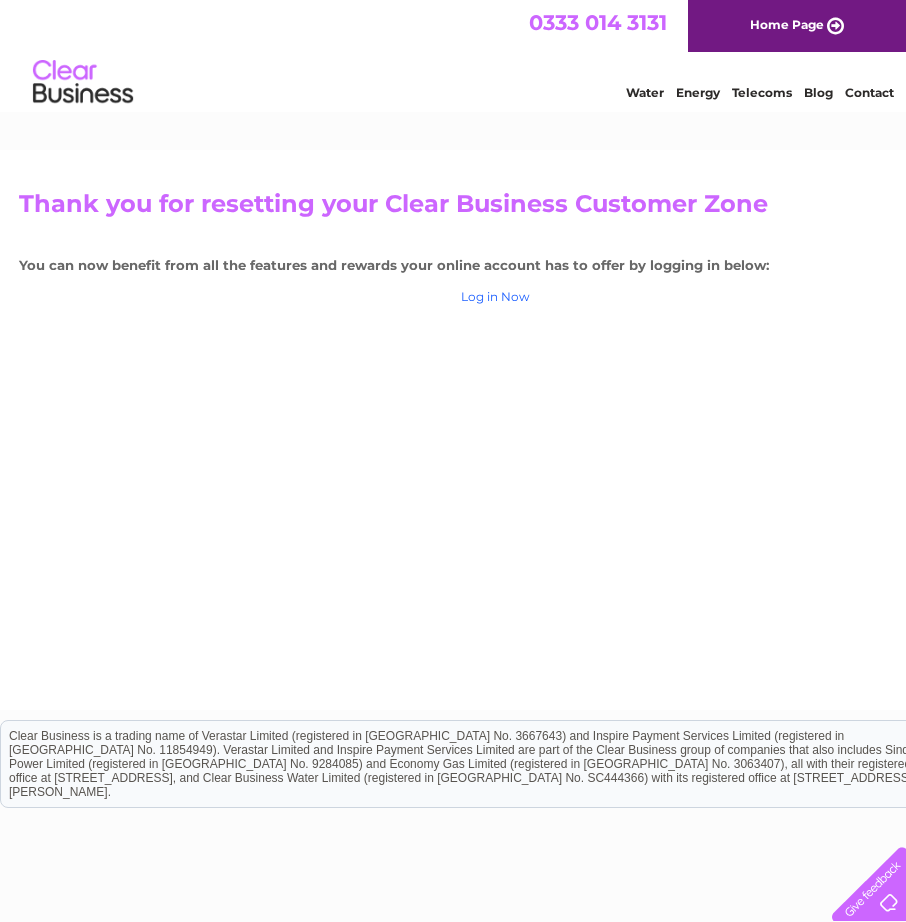 click on "Log in Now" at bounding box center [495, 296] 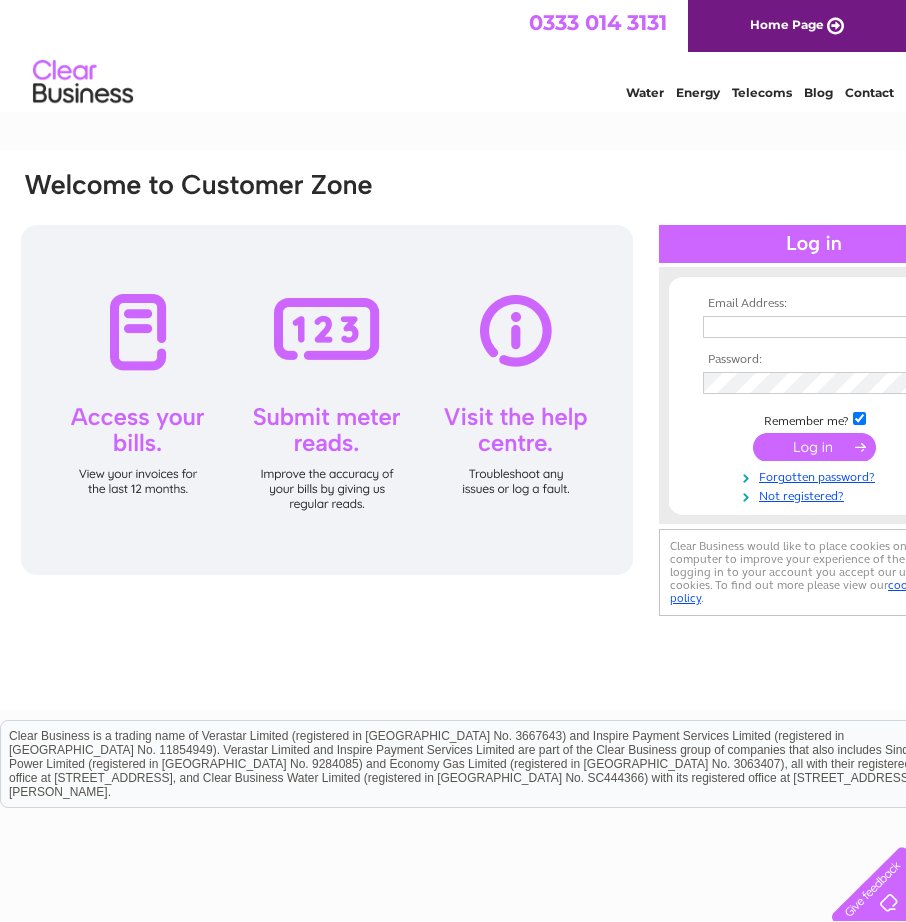 scroll, scrollTop: 0, scrollLeft: 0, axis: both 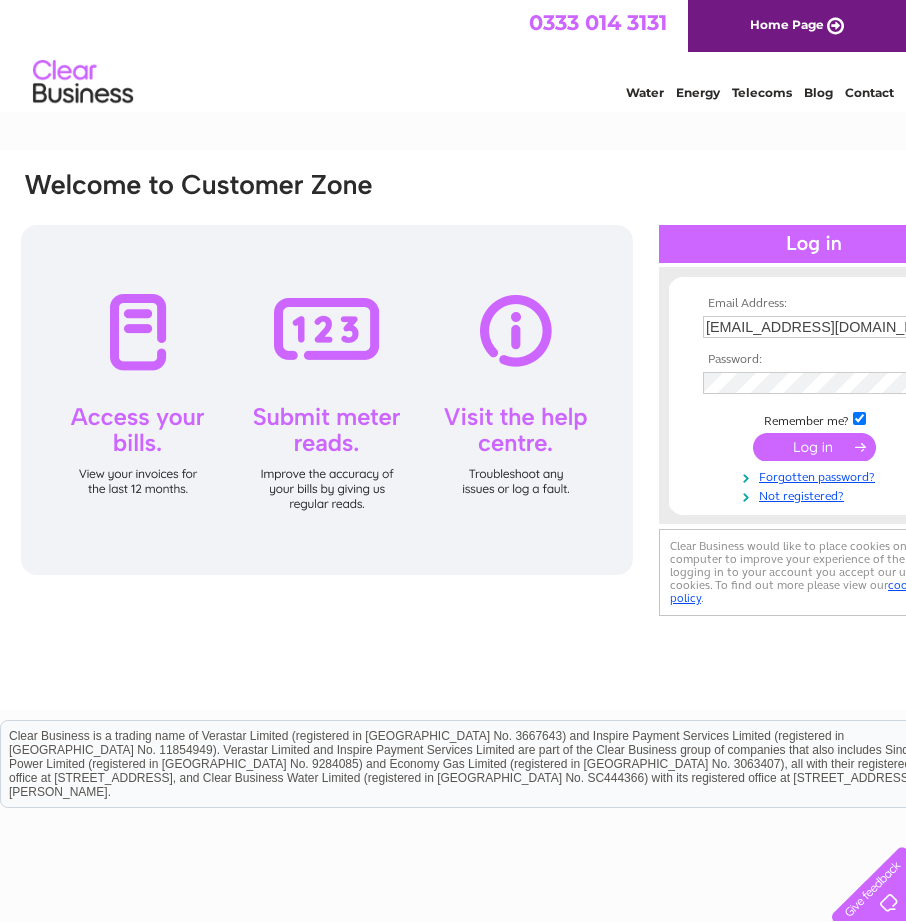 click at bounding box center (814, 447) 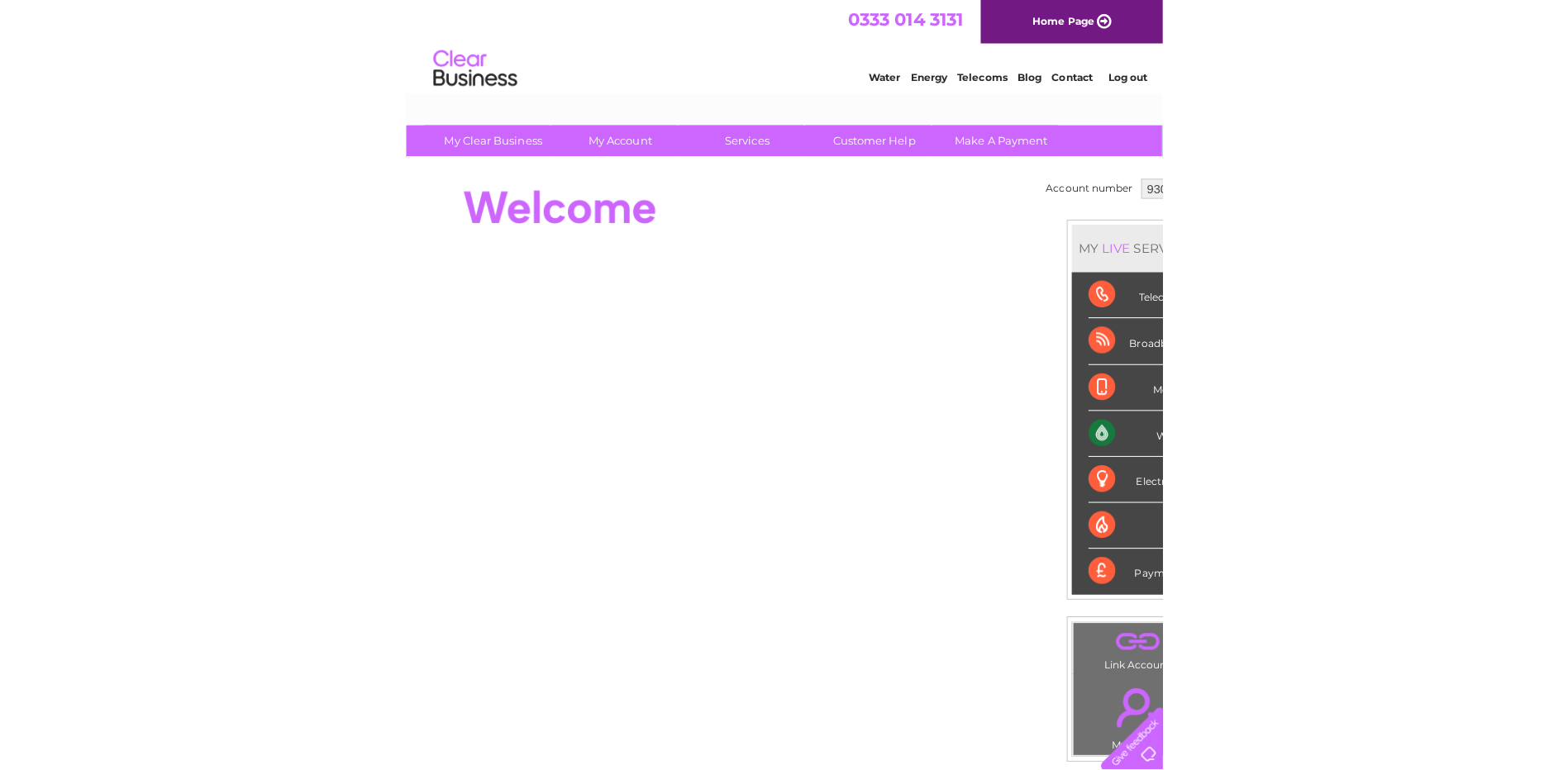 scroll, scrollTop: 0, scrollLeft: 0, axis: both 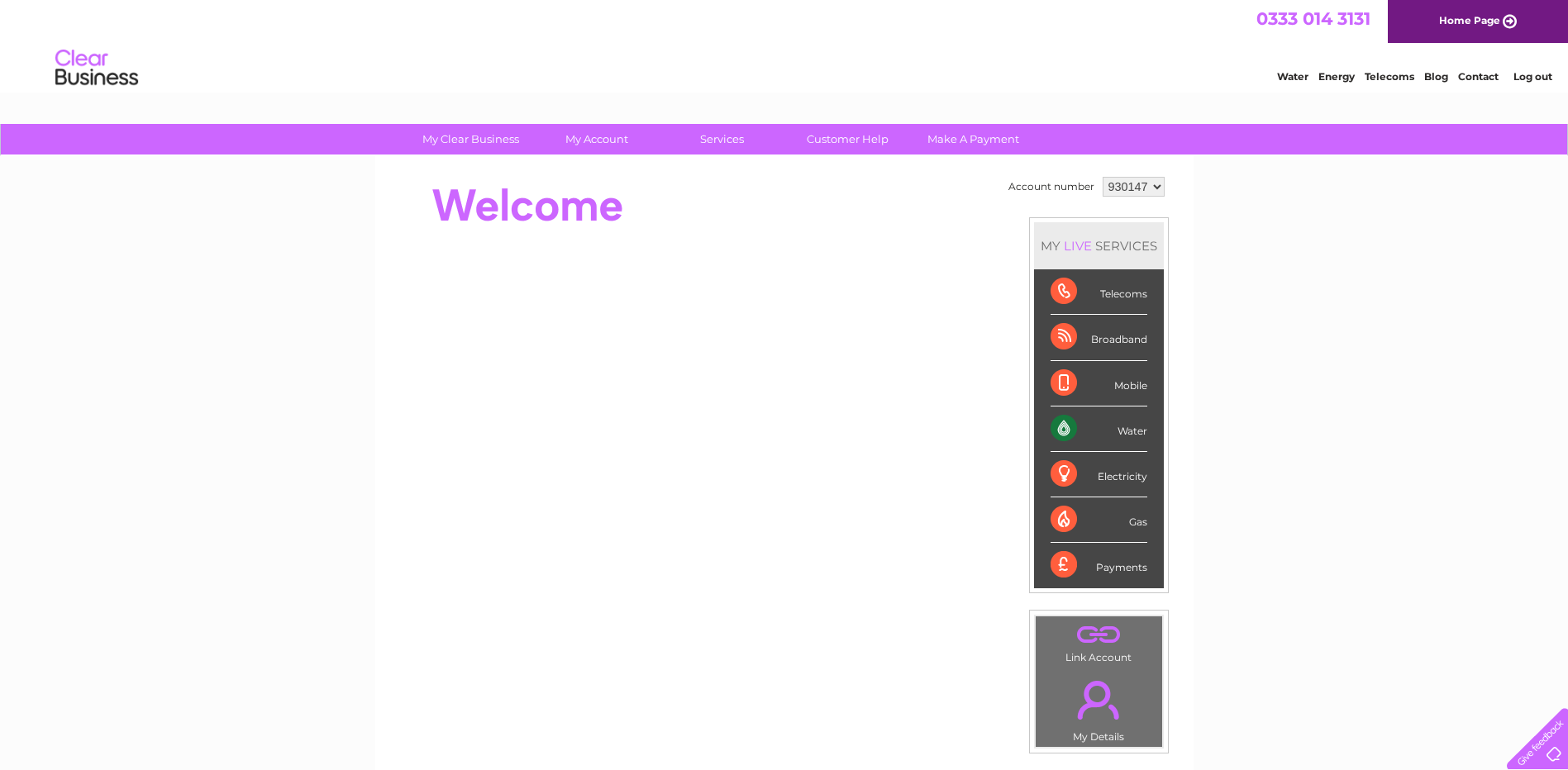 click on "Water" at bounding box center (1099, 429) 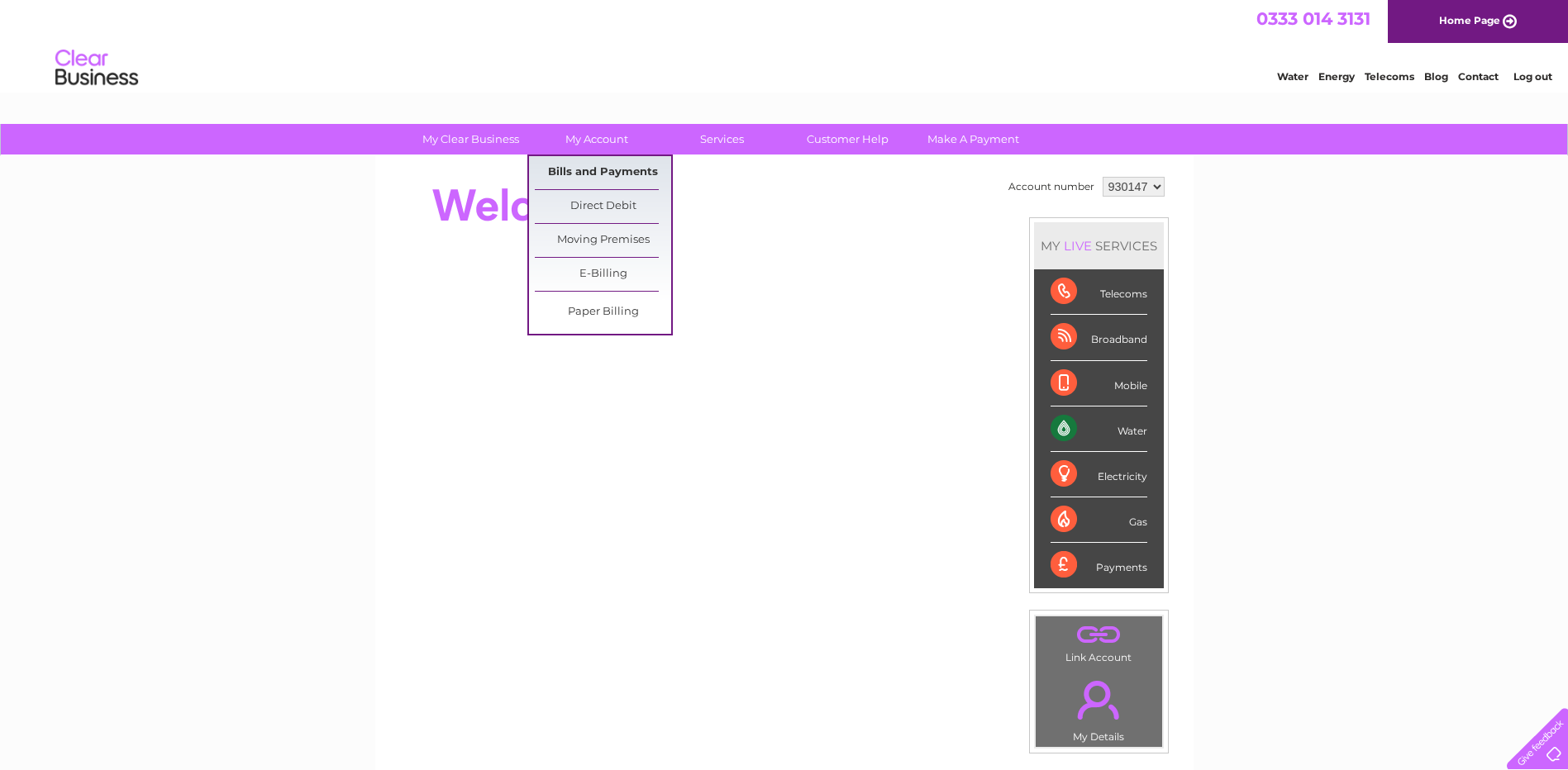 click on "Bills and Payments" at bounding box center [603, 173] 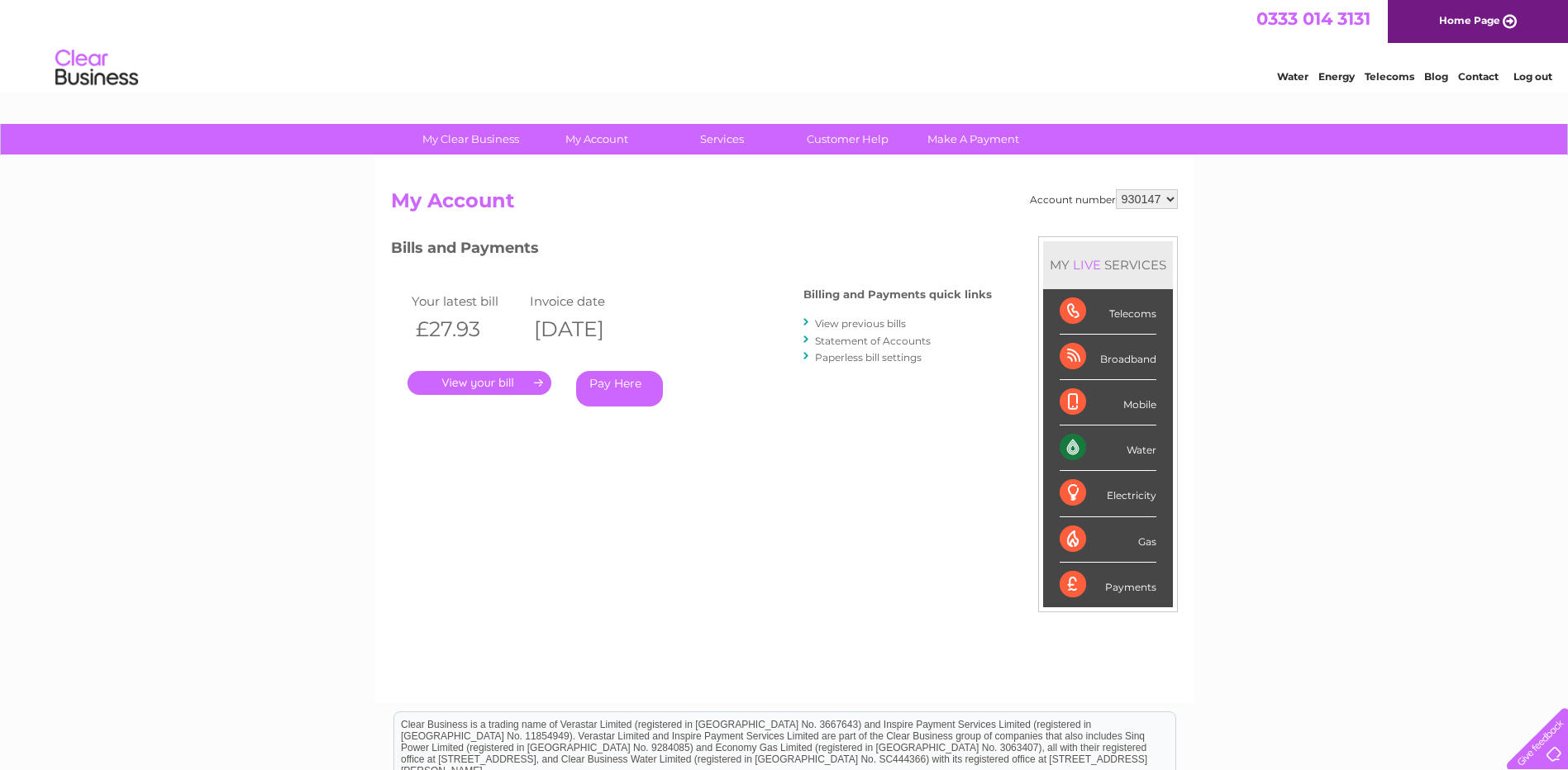 scroll, scrollTop: 0, scrollLeft: 0, axis: both 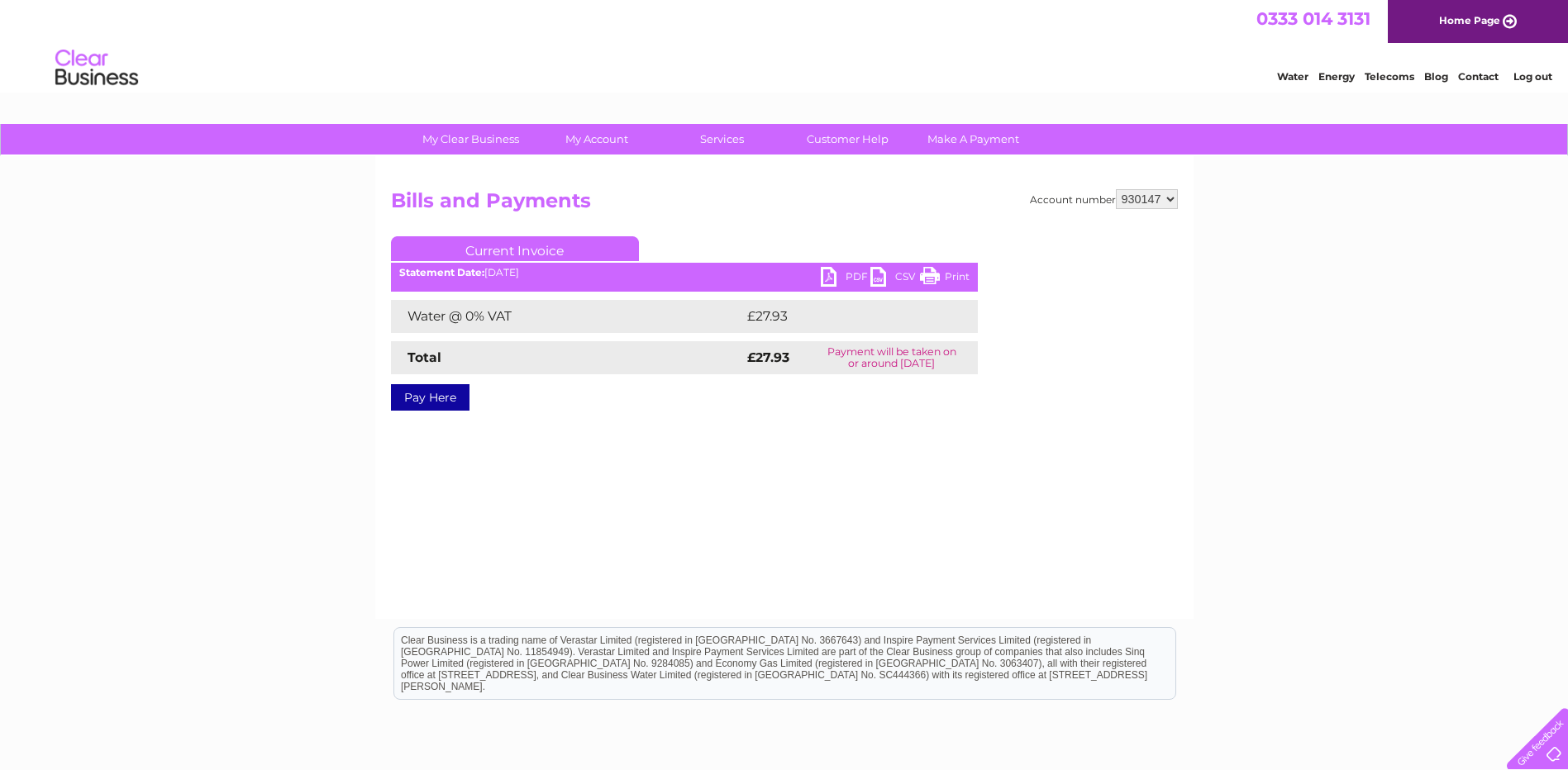 click on "PDF" at bounding box center (846, 278) 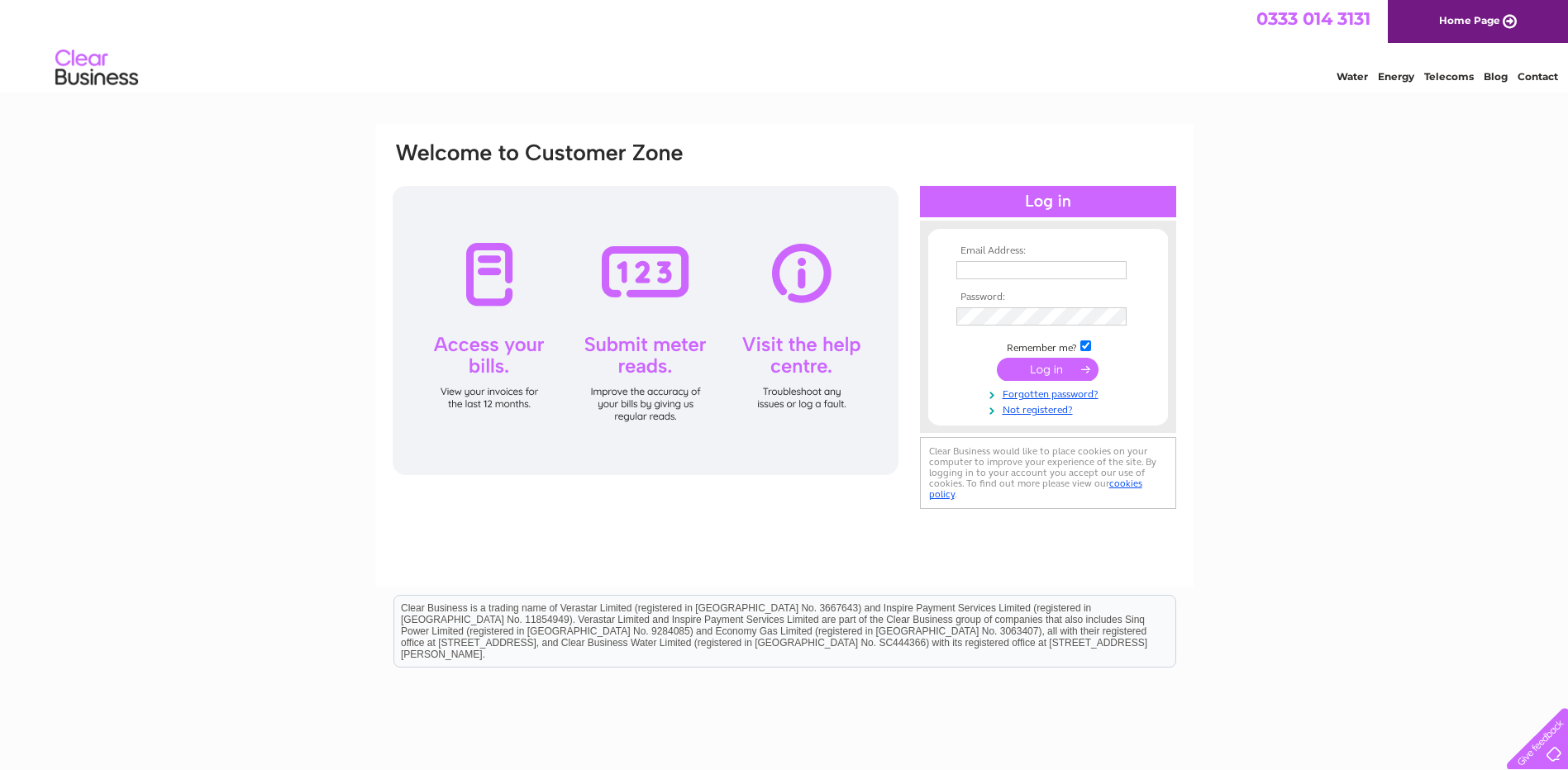 scroll, scrollTop: 0, scrollLeft: 0, axis: both 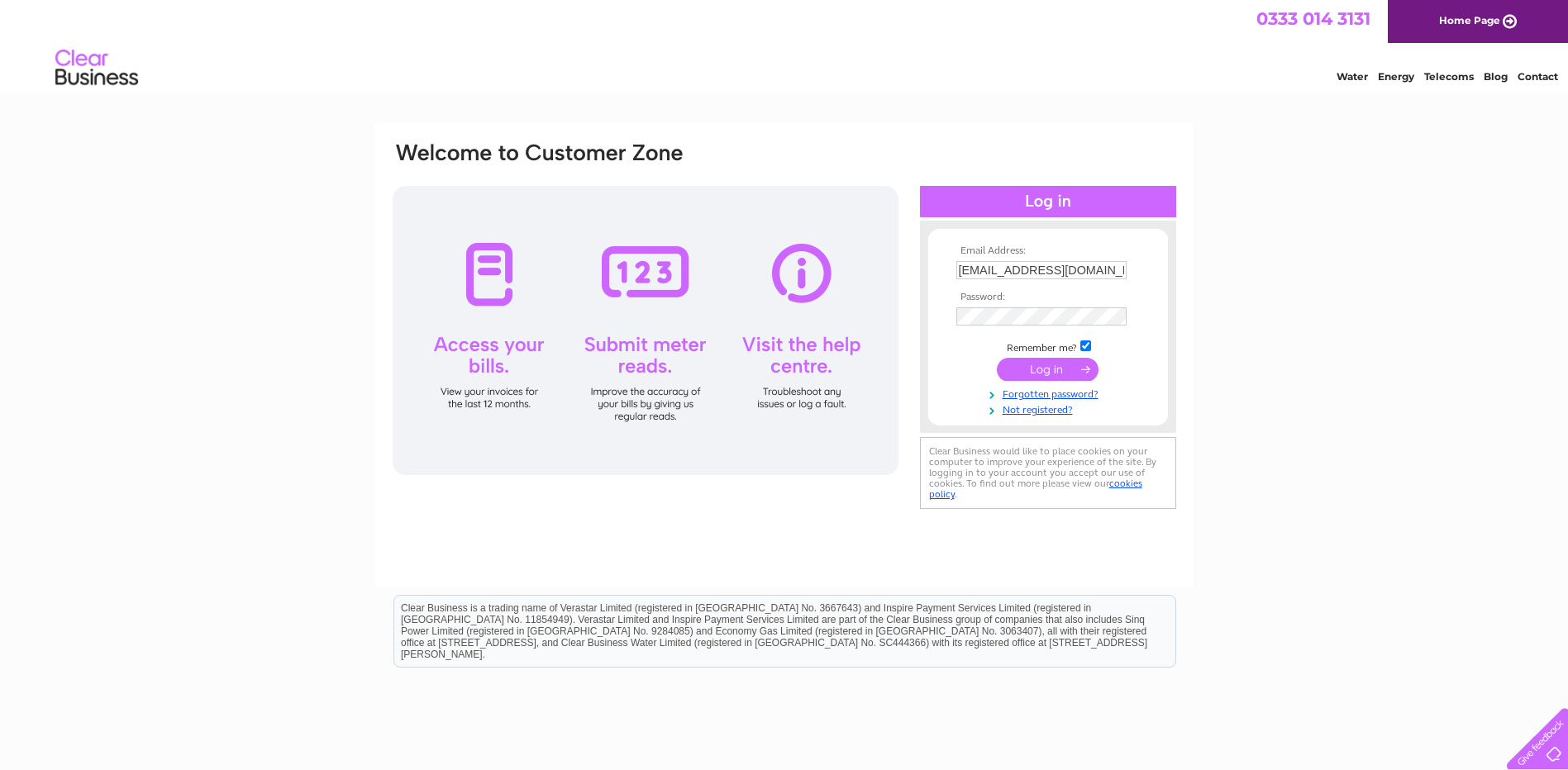 click at bounding box center (1047, 369) 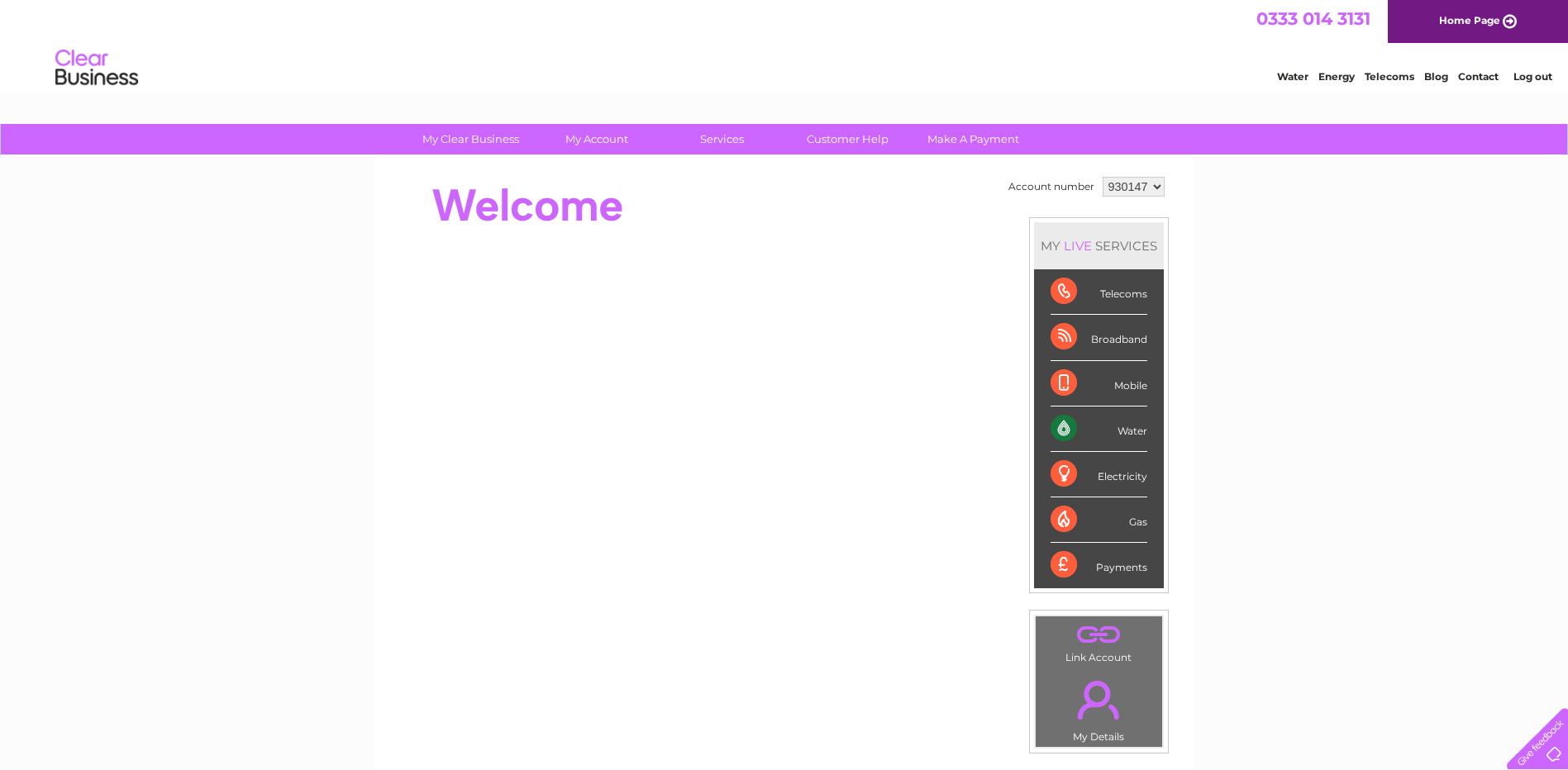 scroll, scrollTop: 0, scrollLeft: 0, axis: both 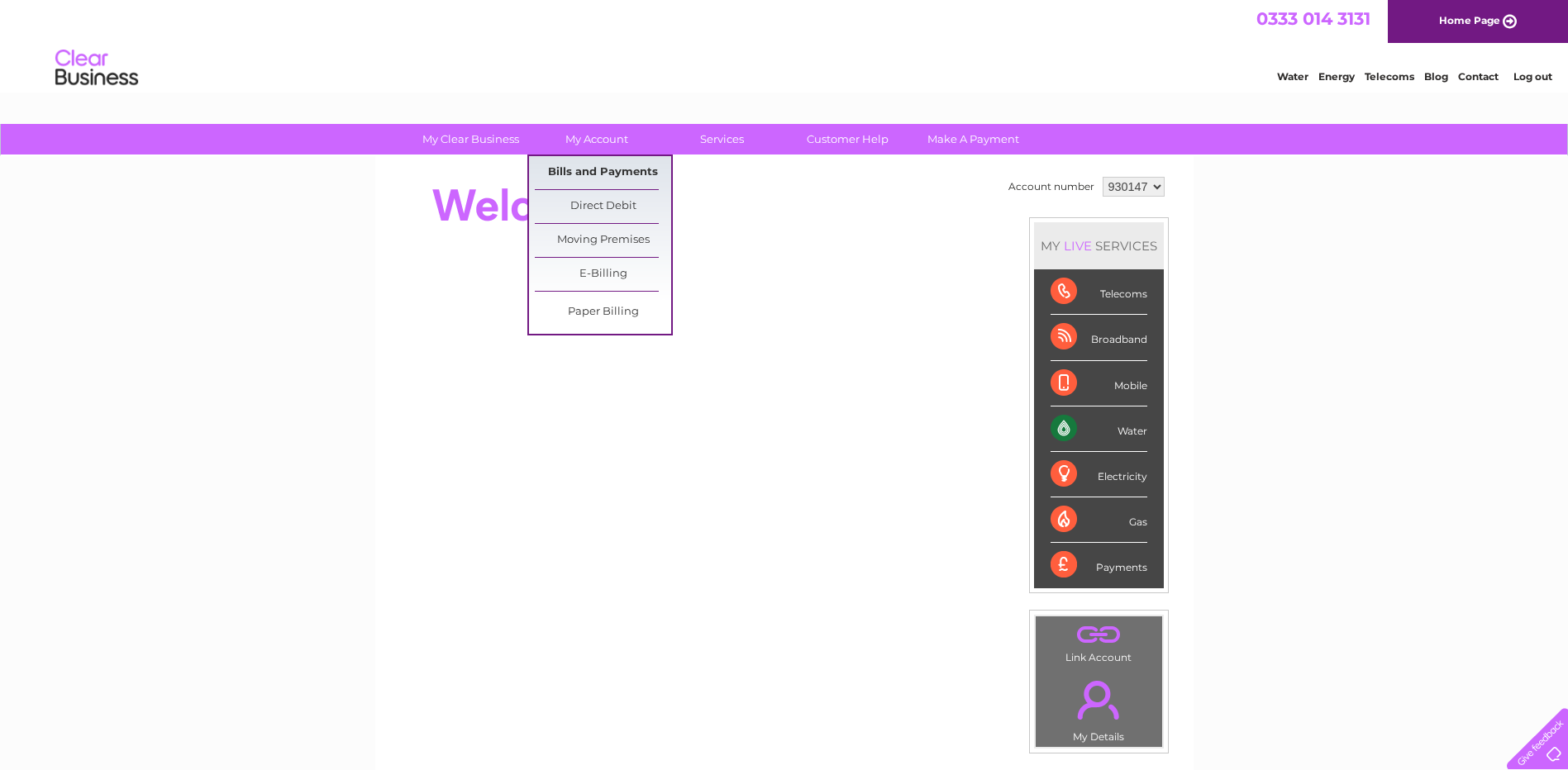 click on "Bills and Payments" at bounding box center [603, 173] 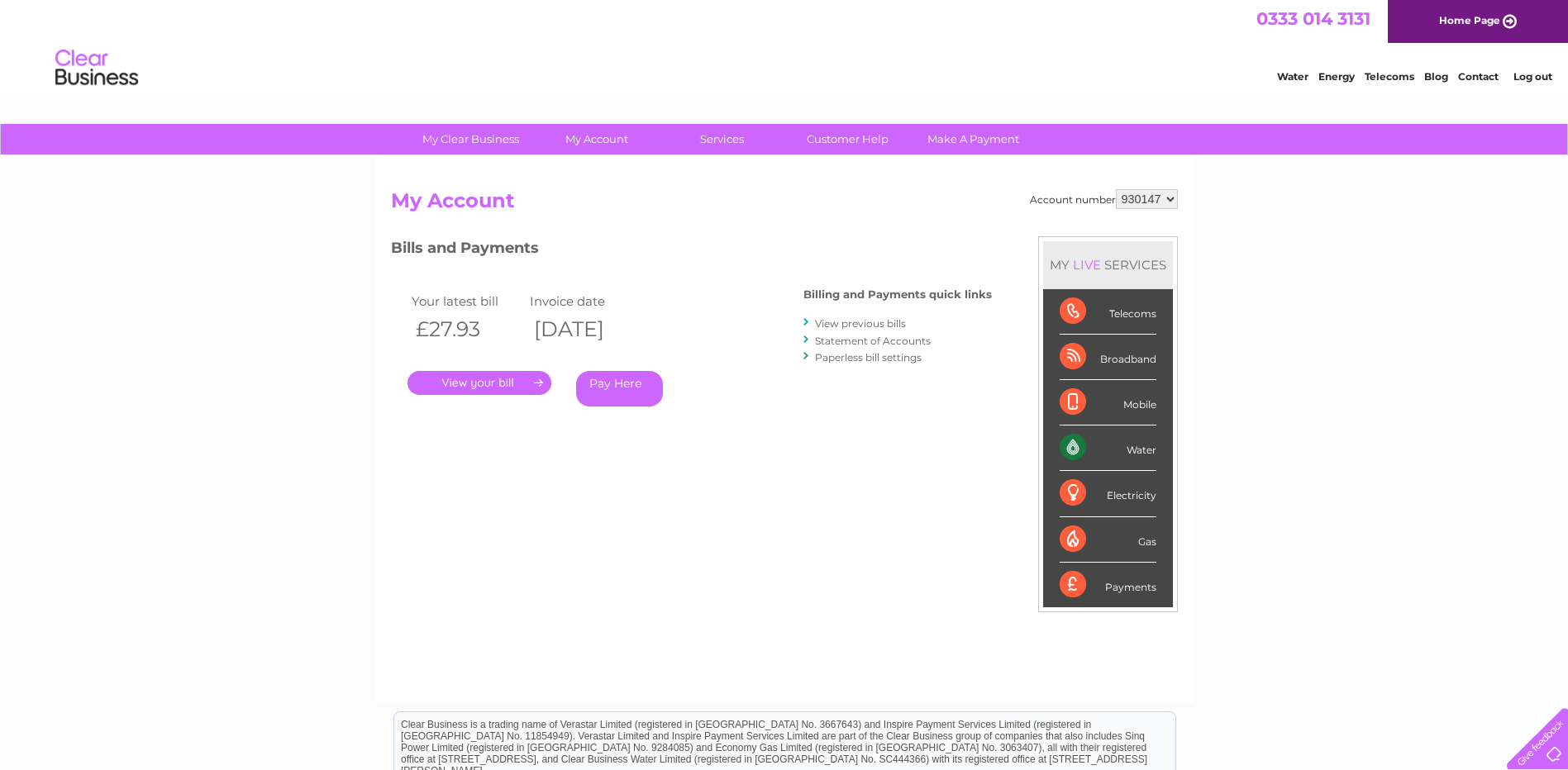 scroll, scrollTop: 0, scrollLeft: 0, axis: both 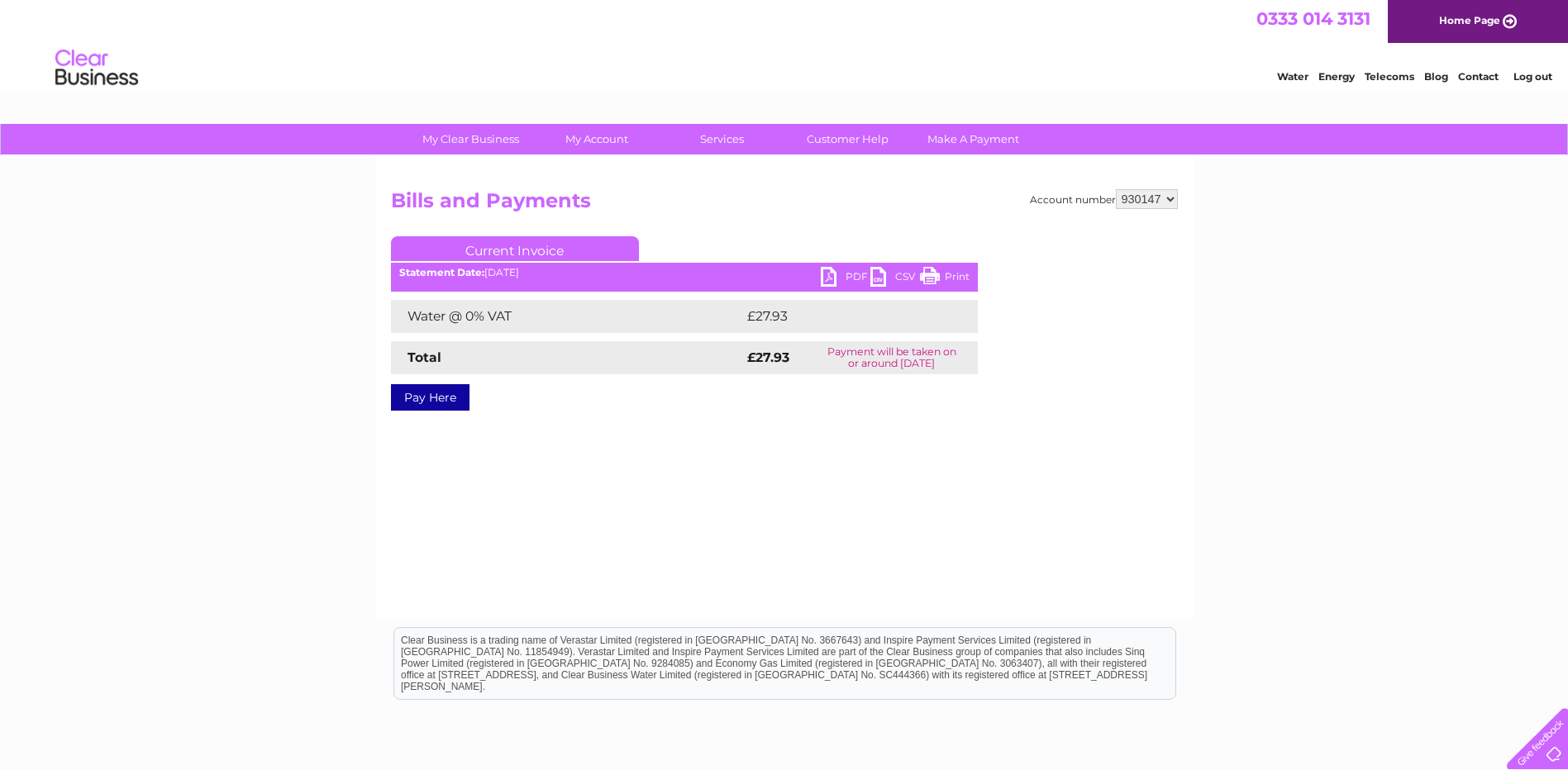 click on "PDF" at bounding box center (846, 278) 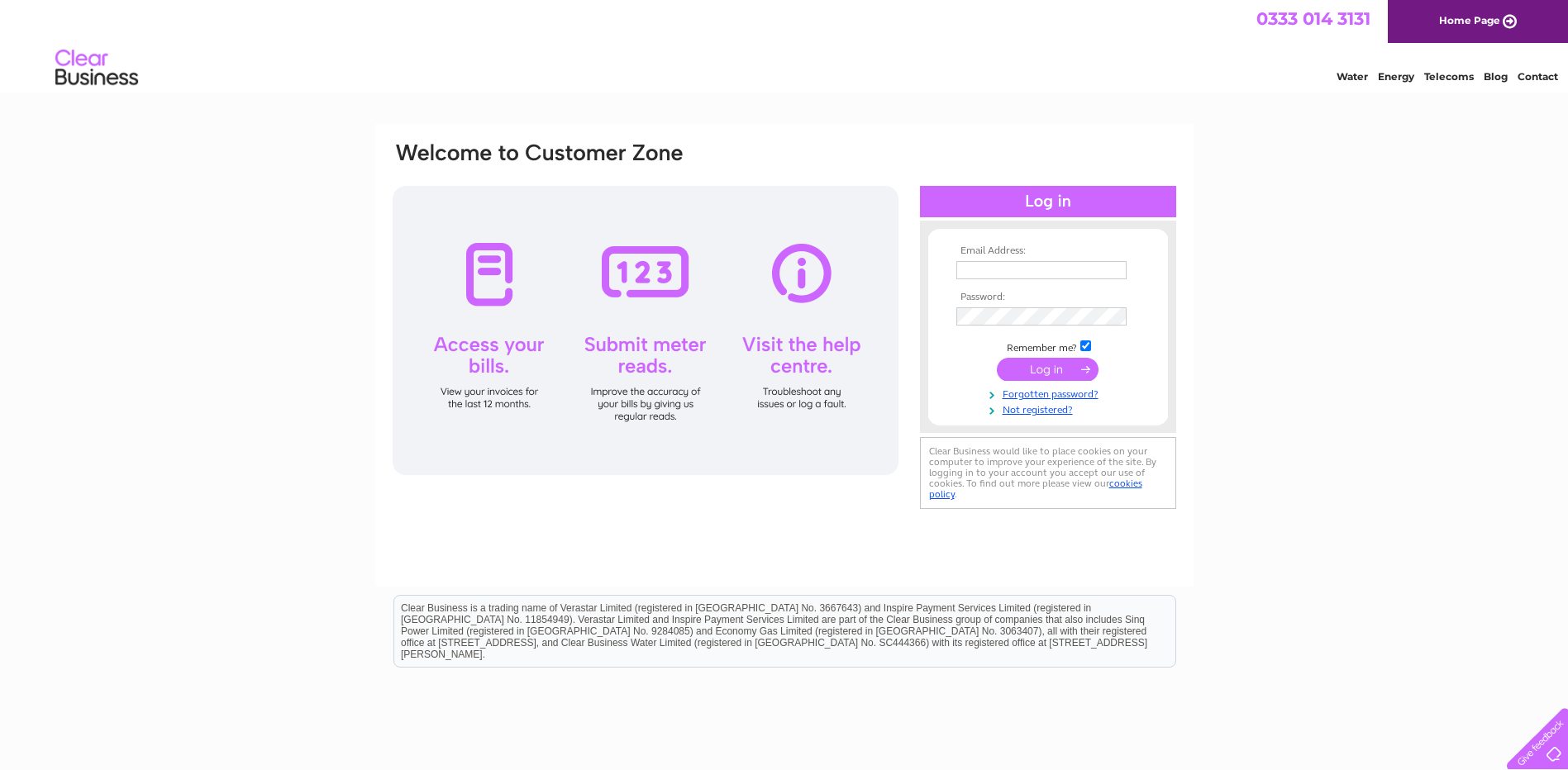 scroll, scrollTop: 0, scrollLeft: 0, axis: both 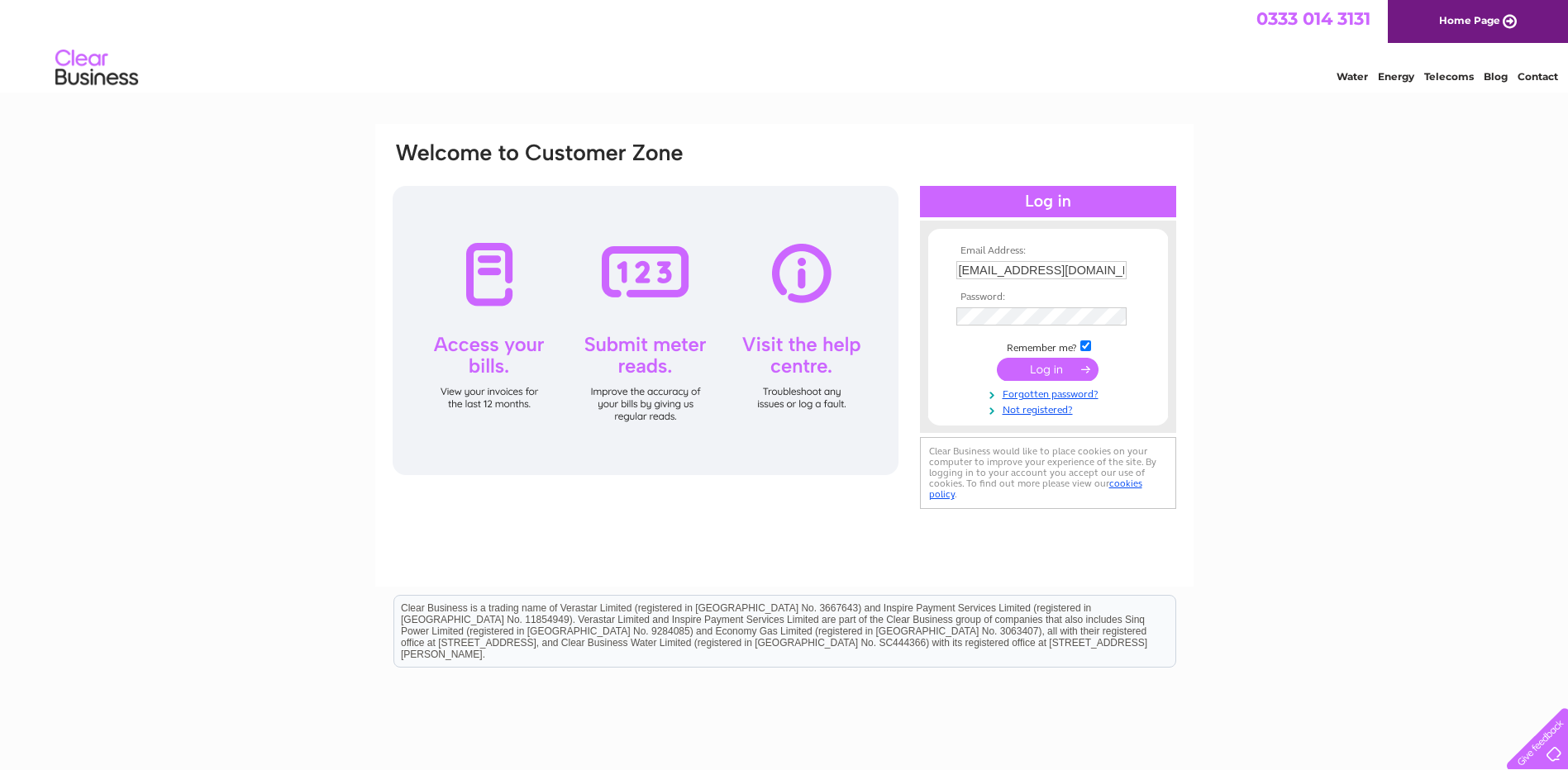 click at bounding box center [1047, 369] 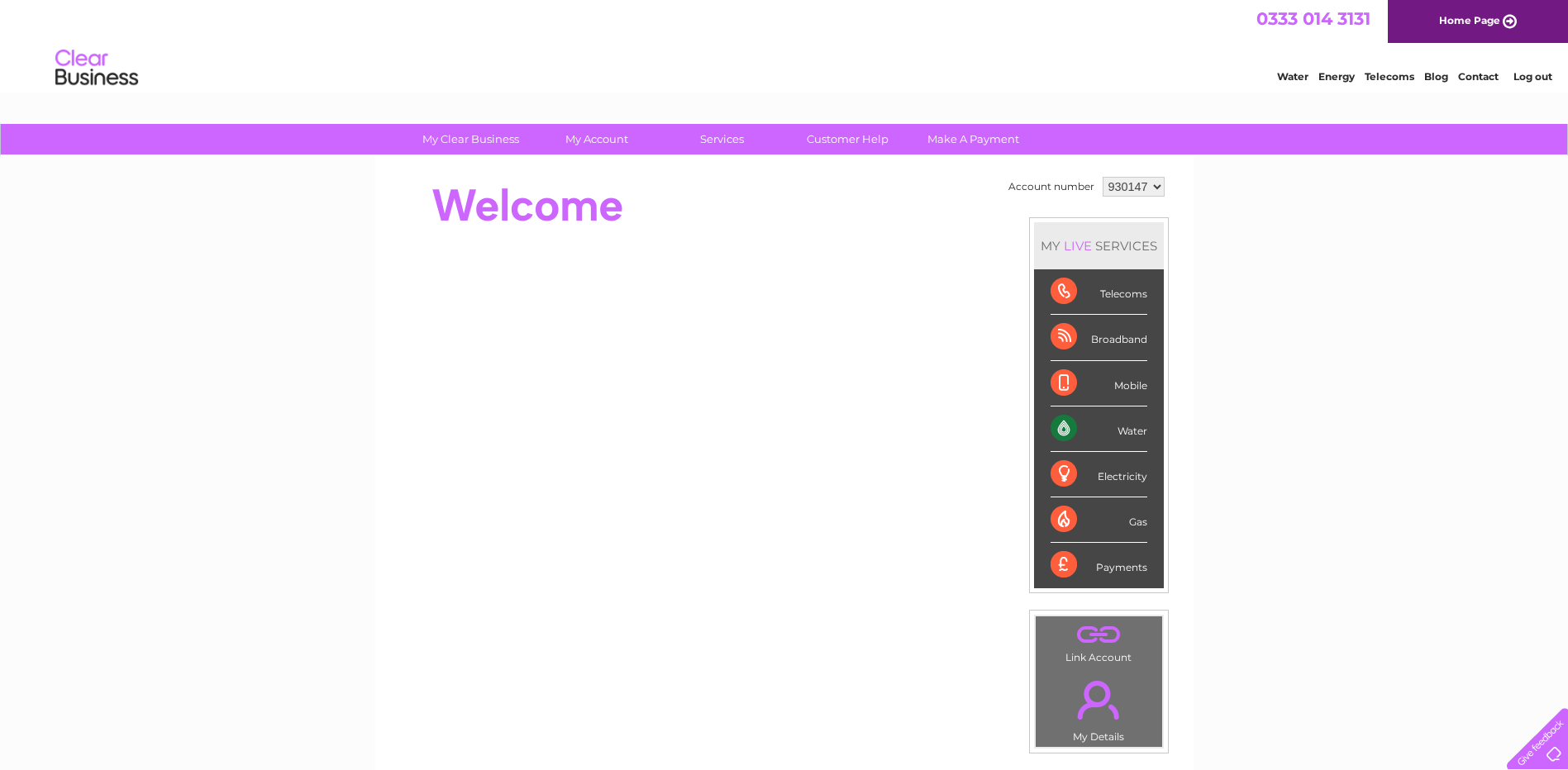scroll, scrollTop: 0, scrollLeft: 0, axis: both 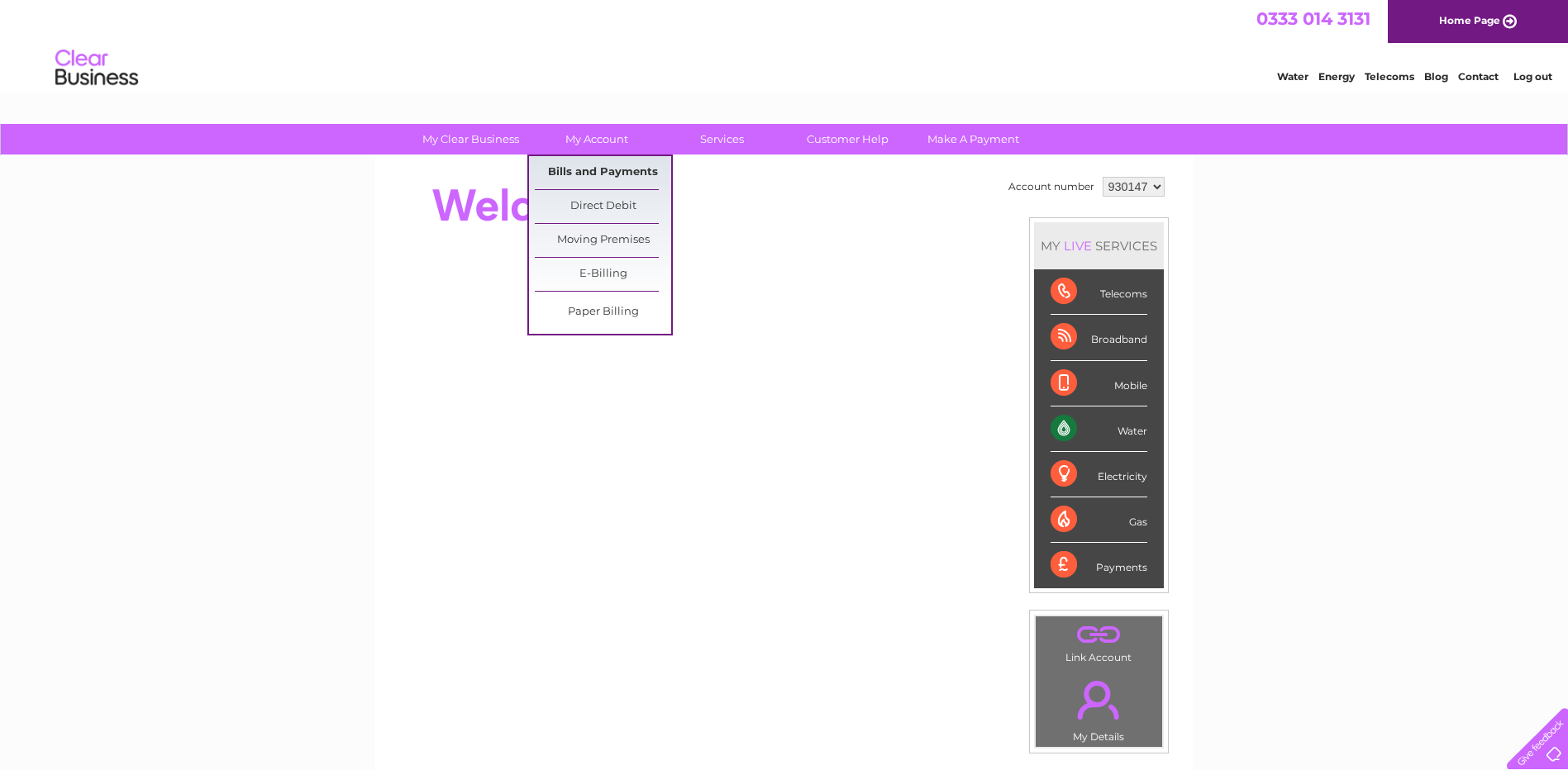 click on "Bills and Payments" at bounding box center [603, 173] 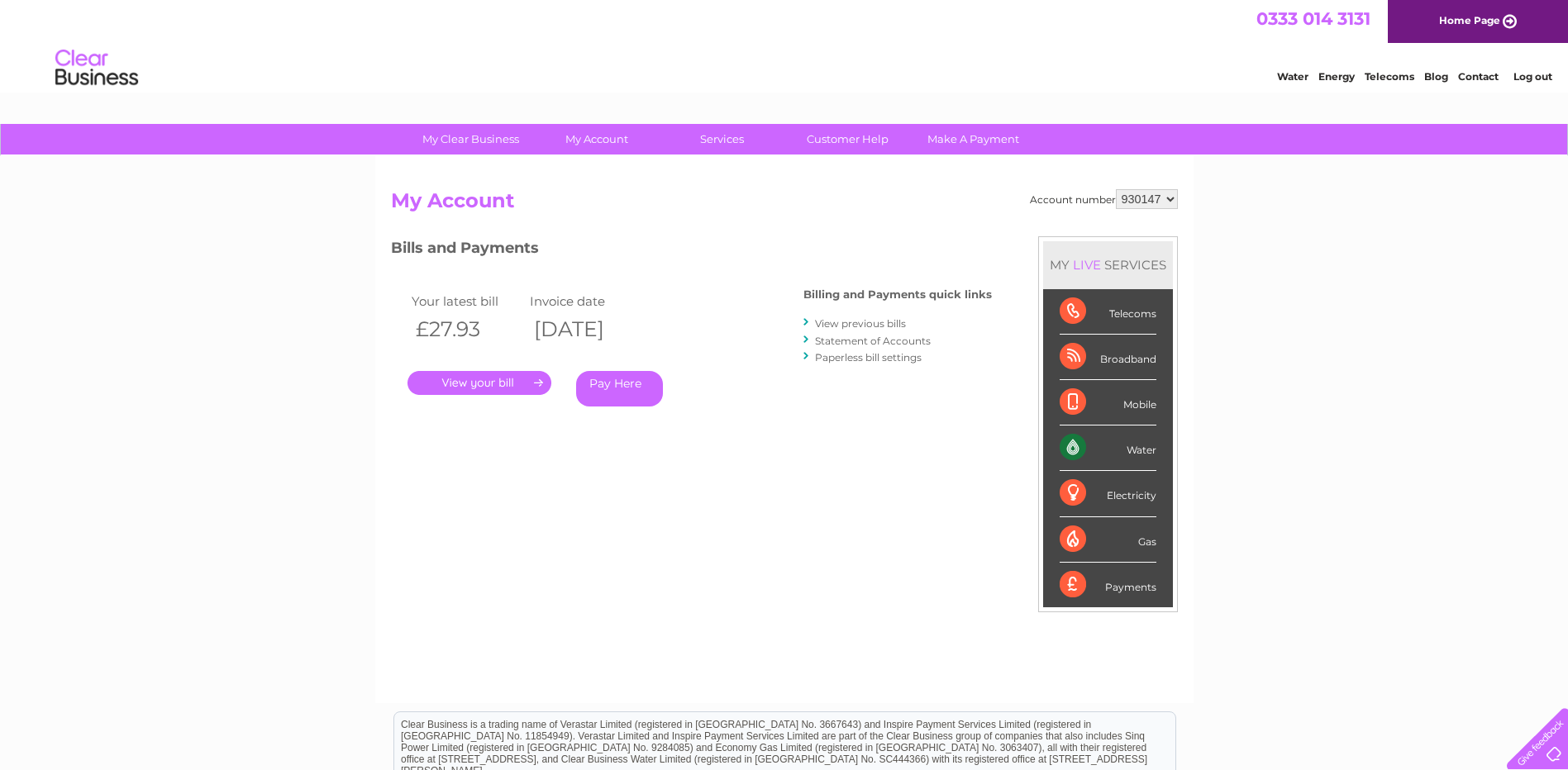 scroll, scrollTop: 0, scrollLeft: 0, axis: both 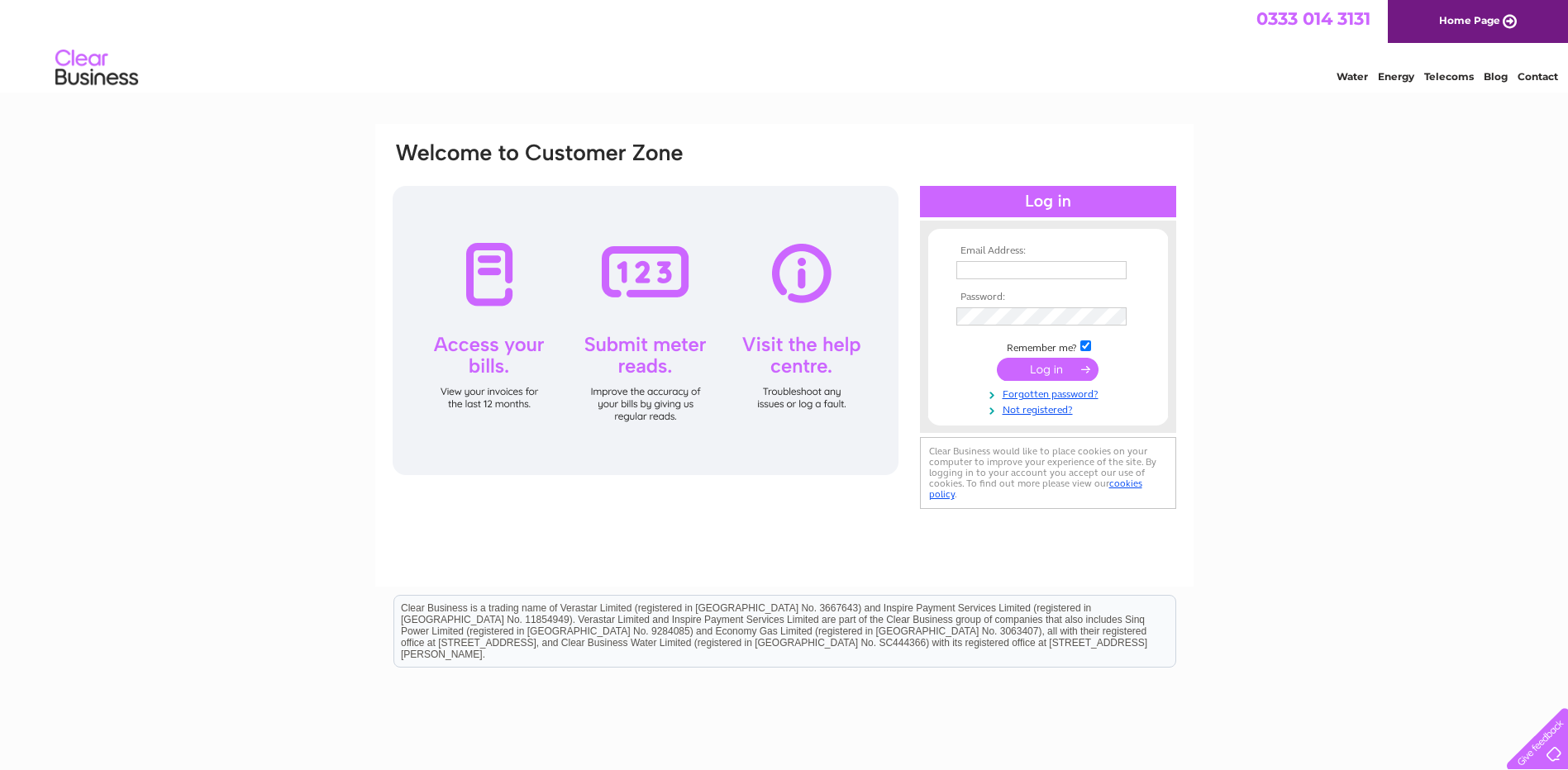 type on "[EMAIL_ADDRESS][DOMAIN_NAME]" 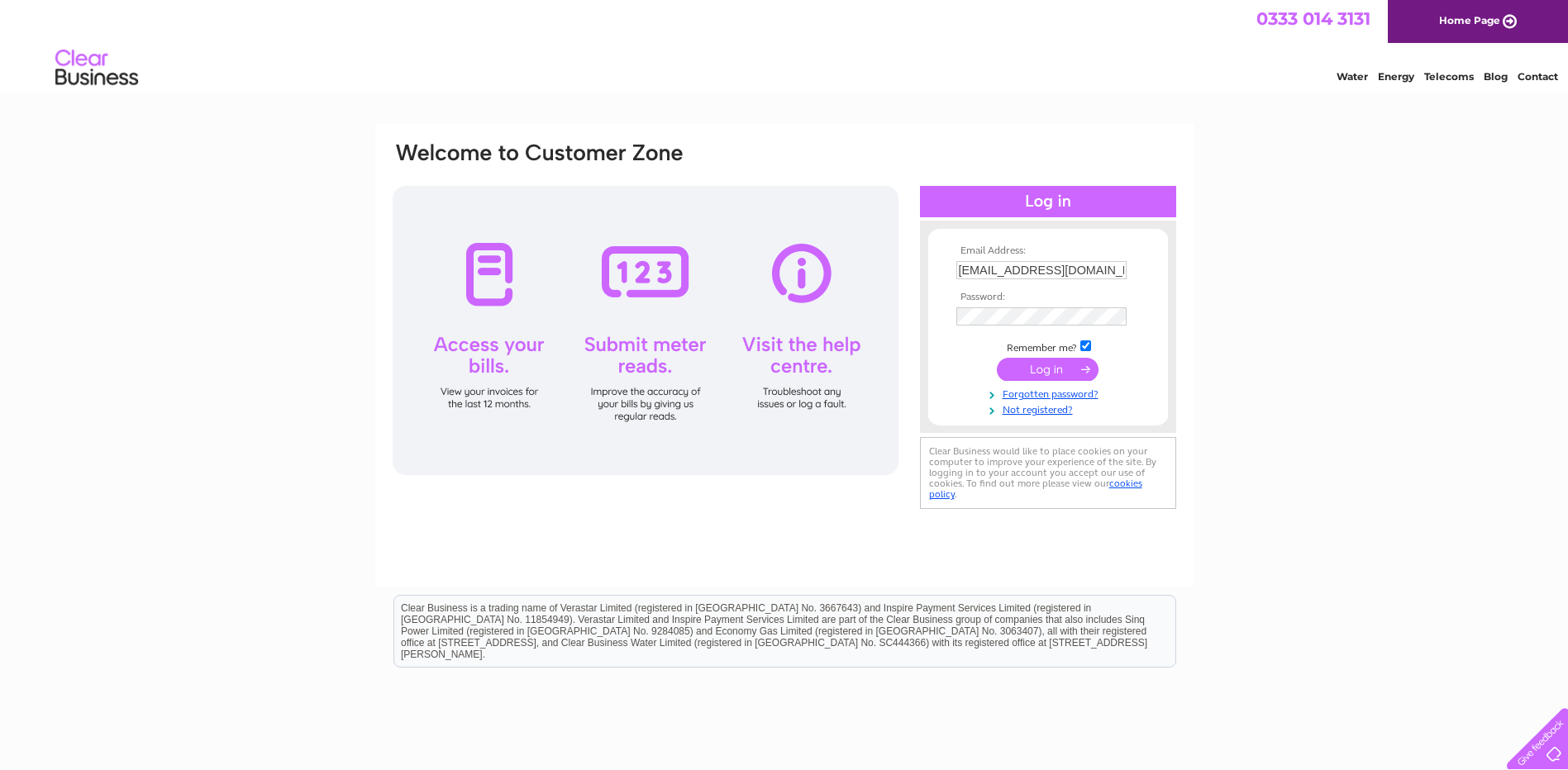click at bounding box center [1047, 369] 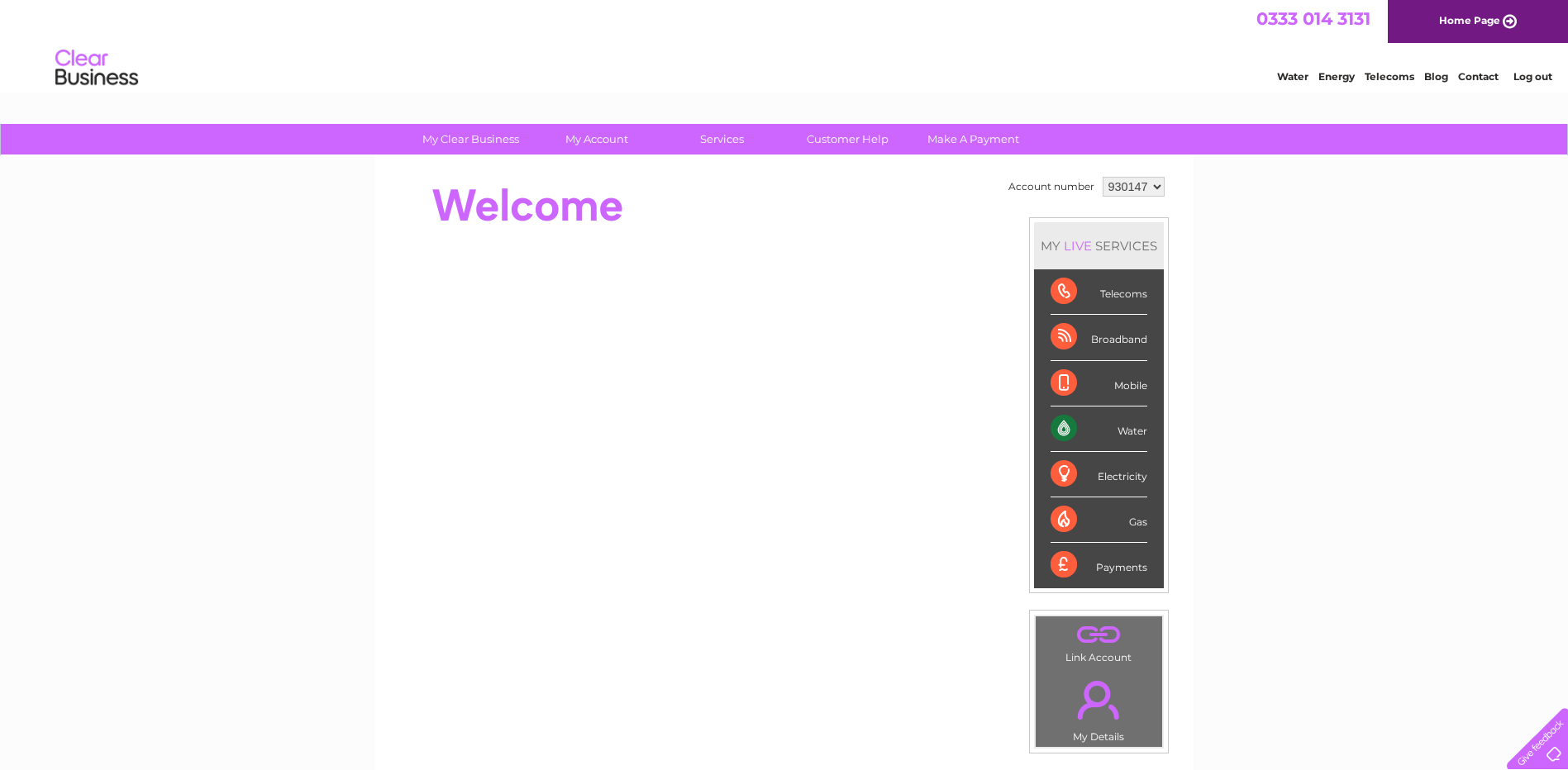 scroll, scrollTop: 0, scrollLeft: 0, axis: both 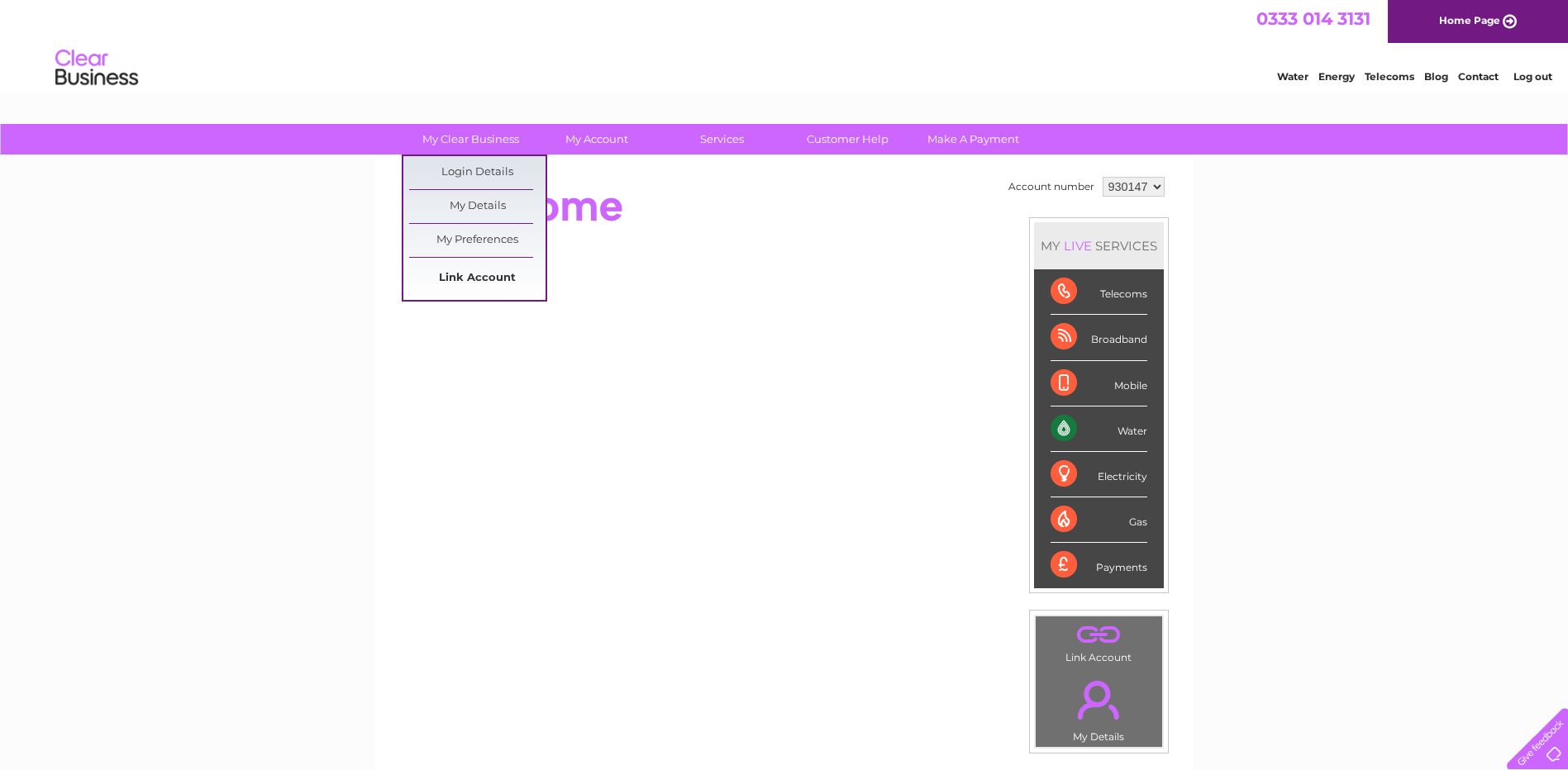 click on "Link Account" at bounding box center [477, 278] 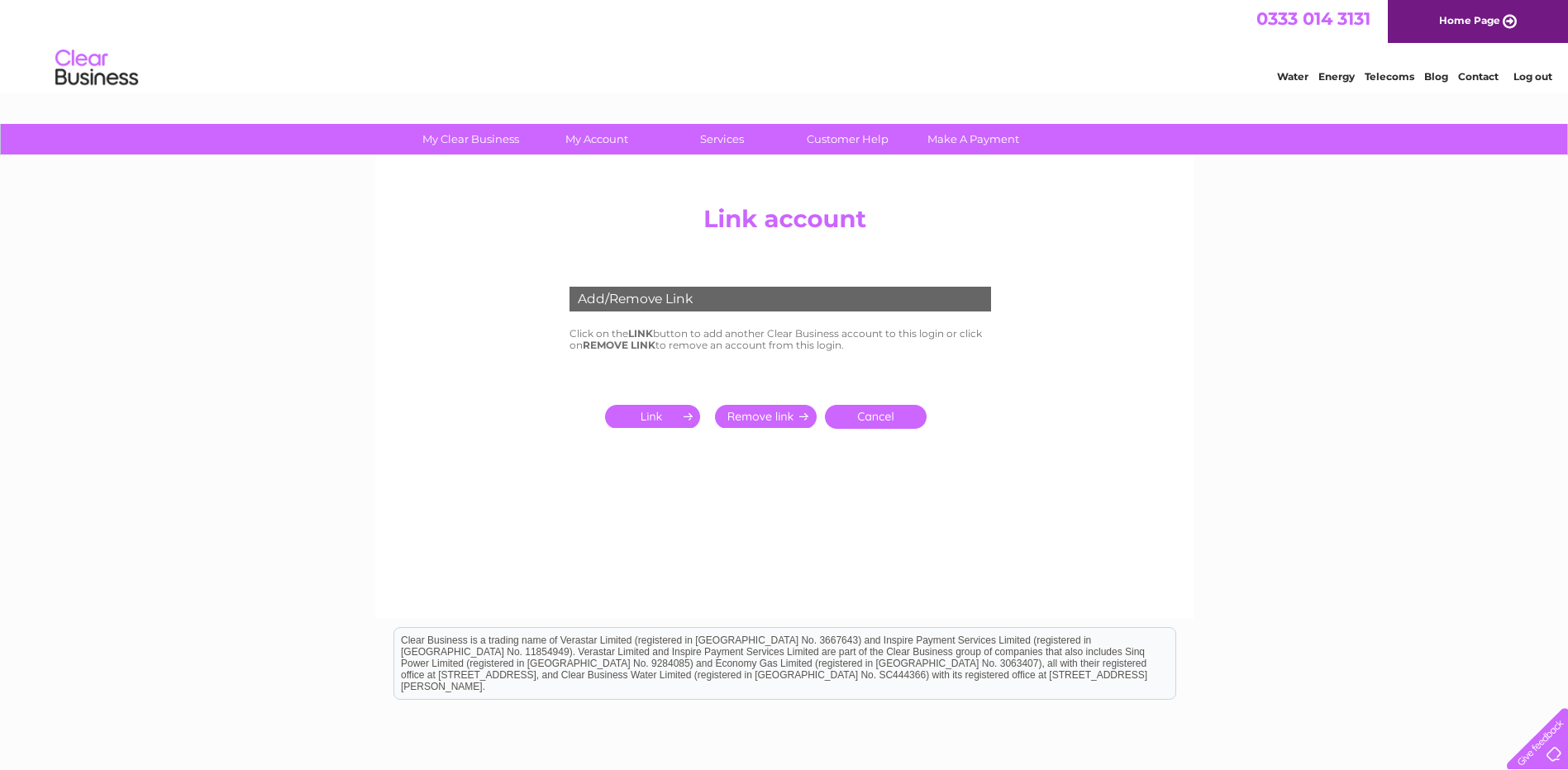 scroll, scrollTop: 0, scrollLeft: 0, axis: both 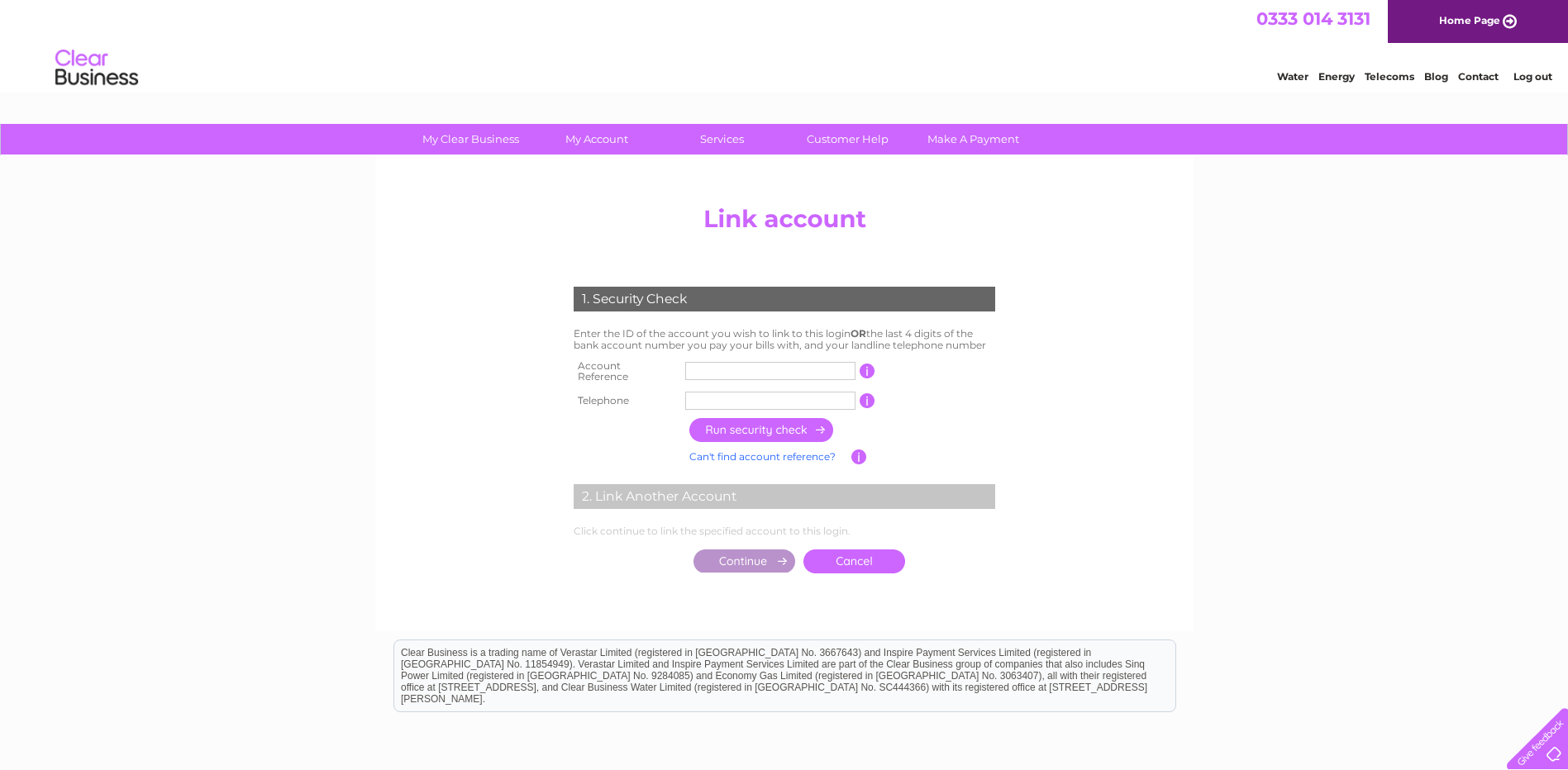 click at bounding box center (770, 371) 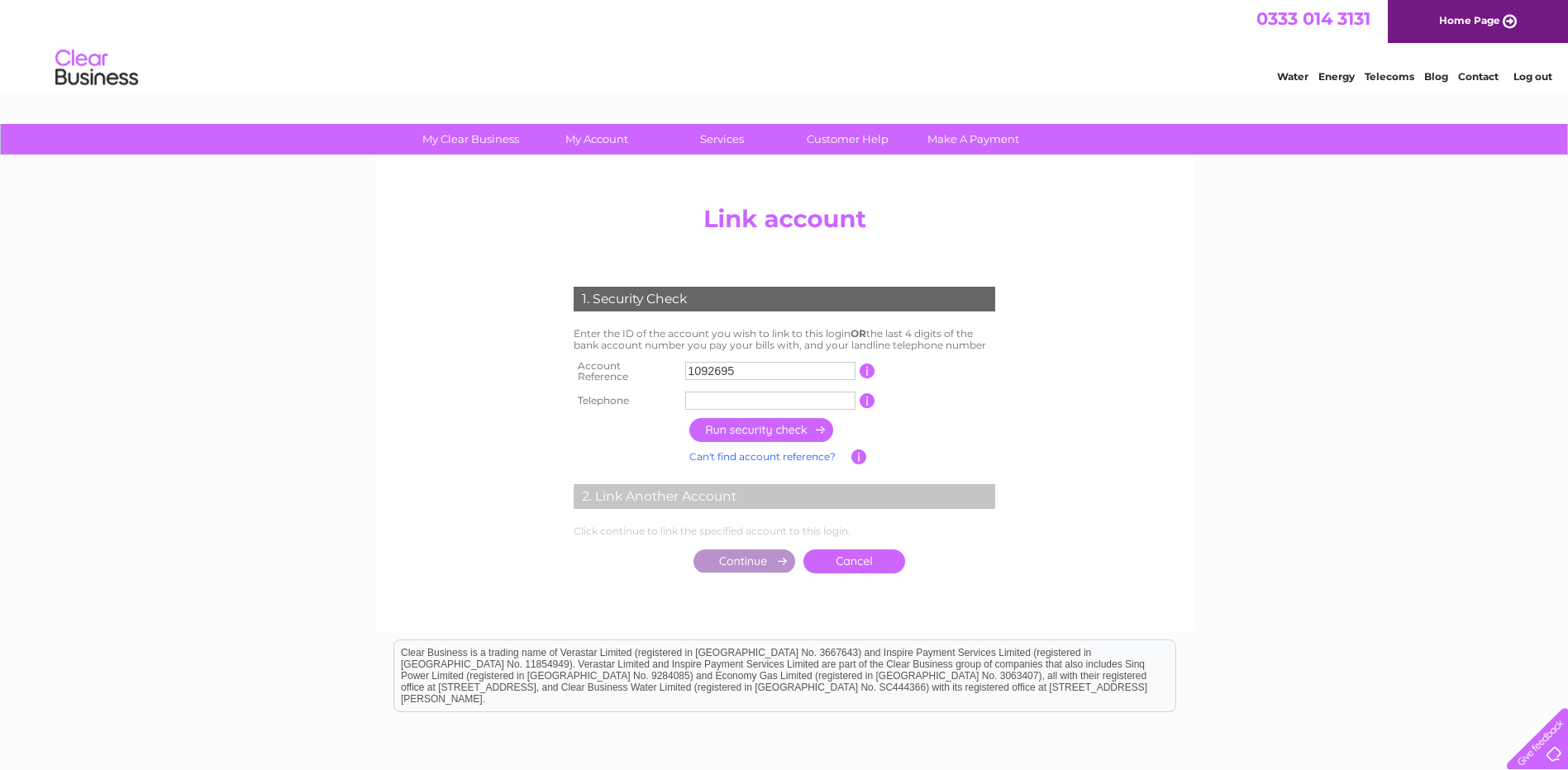 type on "1092695" 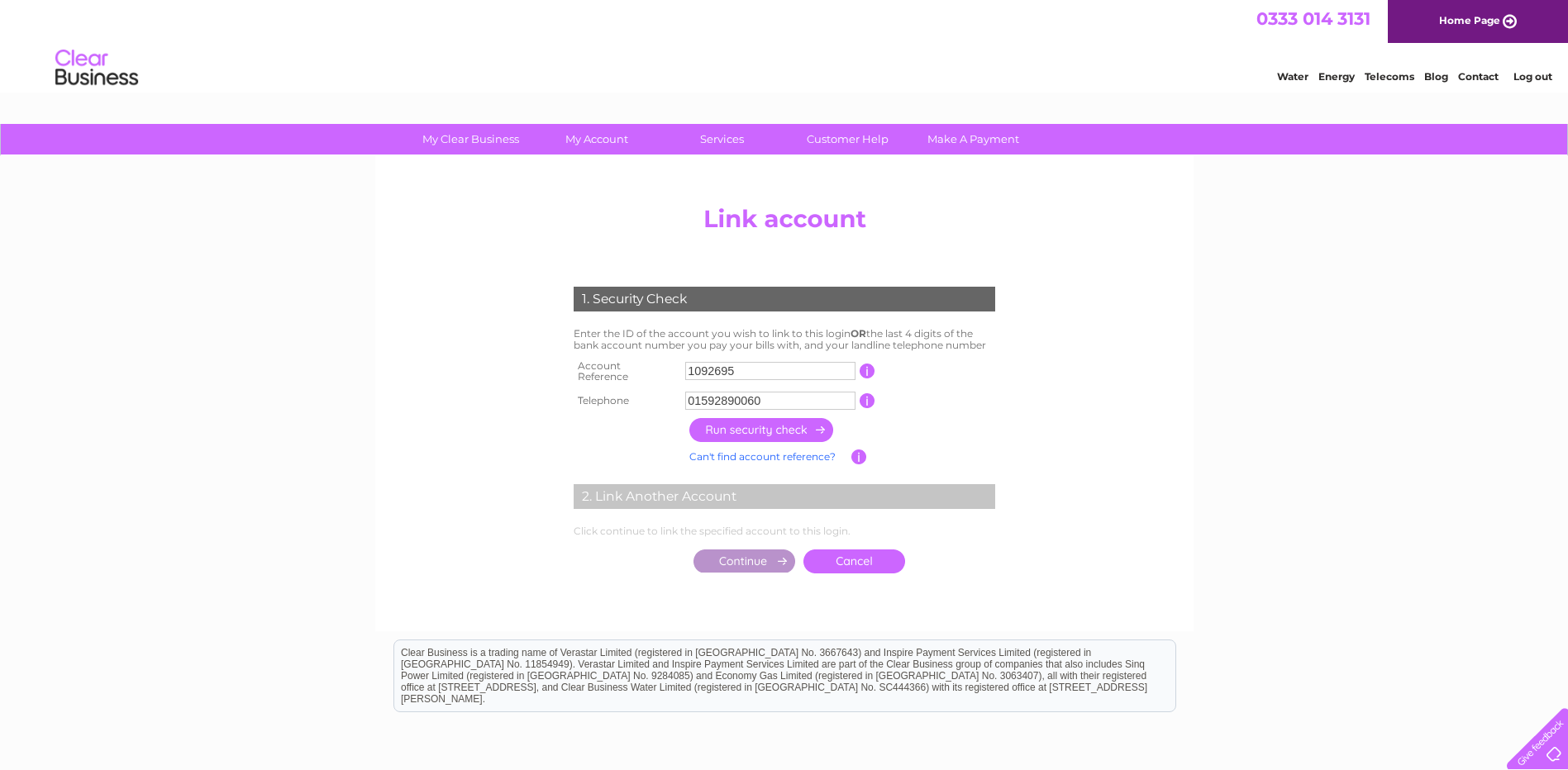 type on "01592890060" 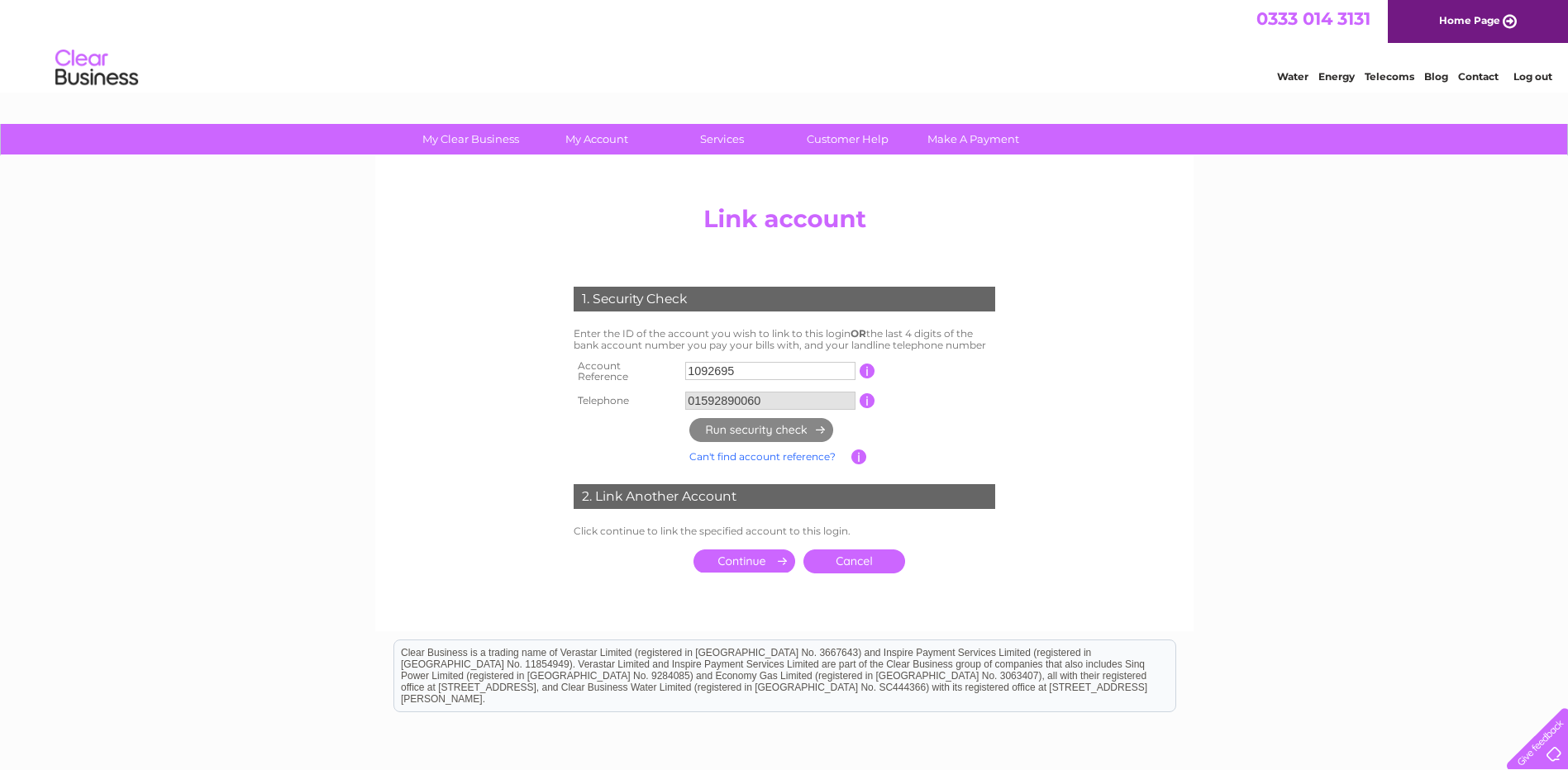 click at bounding box center [859, 457] 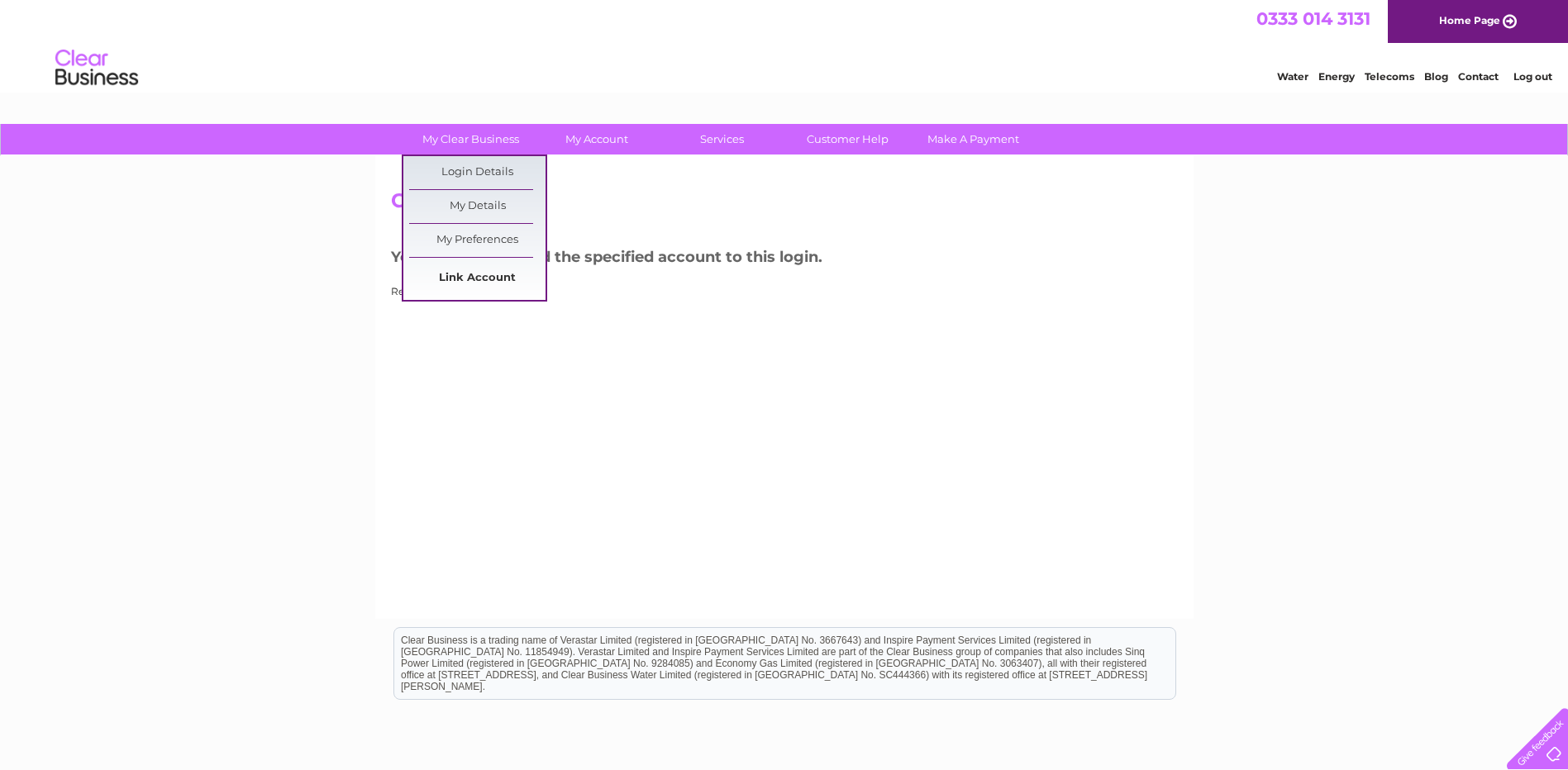 click on "Link Account" at bounding box center (477, 278) 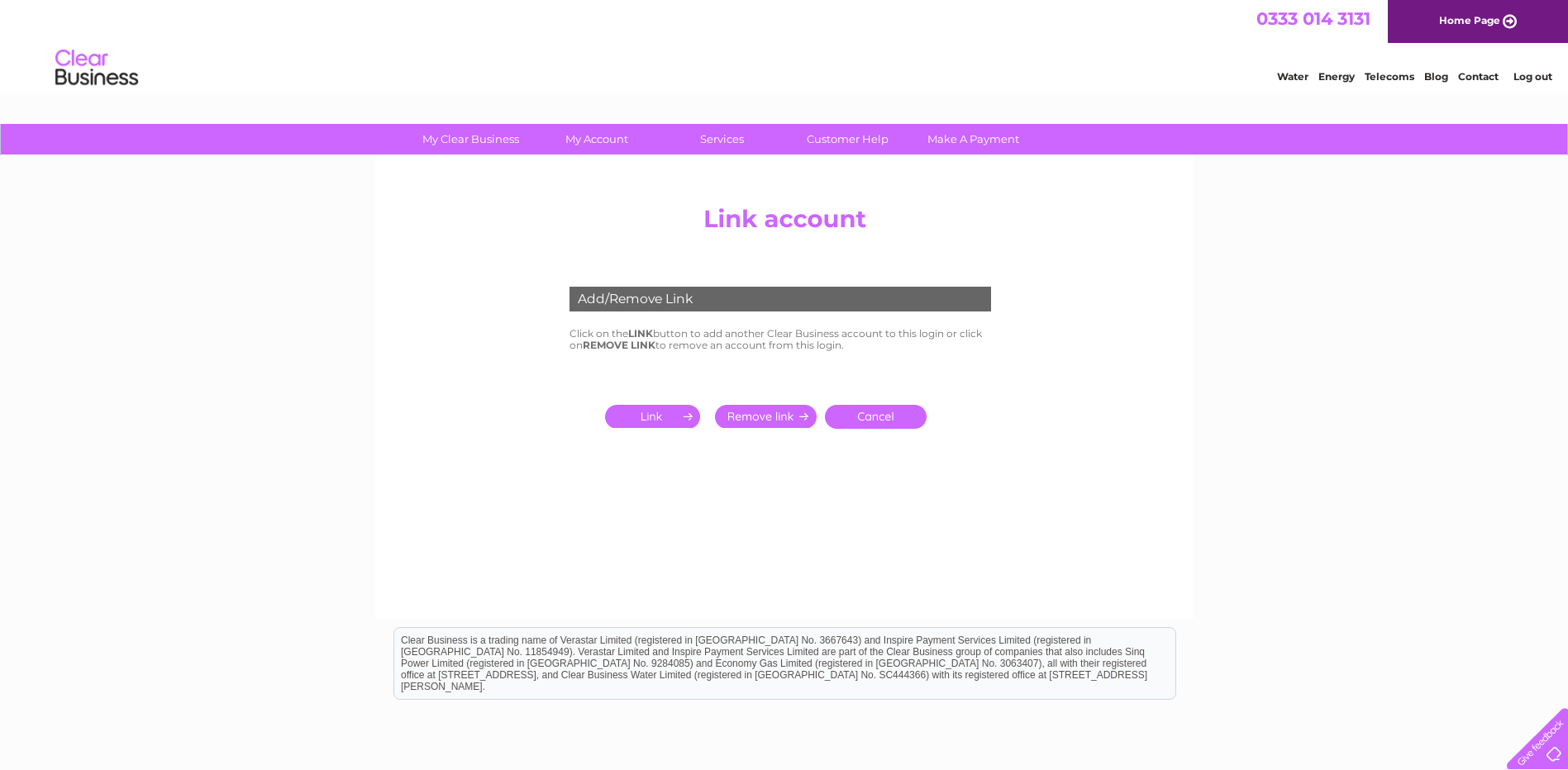 scroll, scrollTop: 0, scrollLeft: 0, axis: both 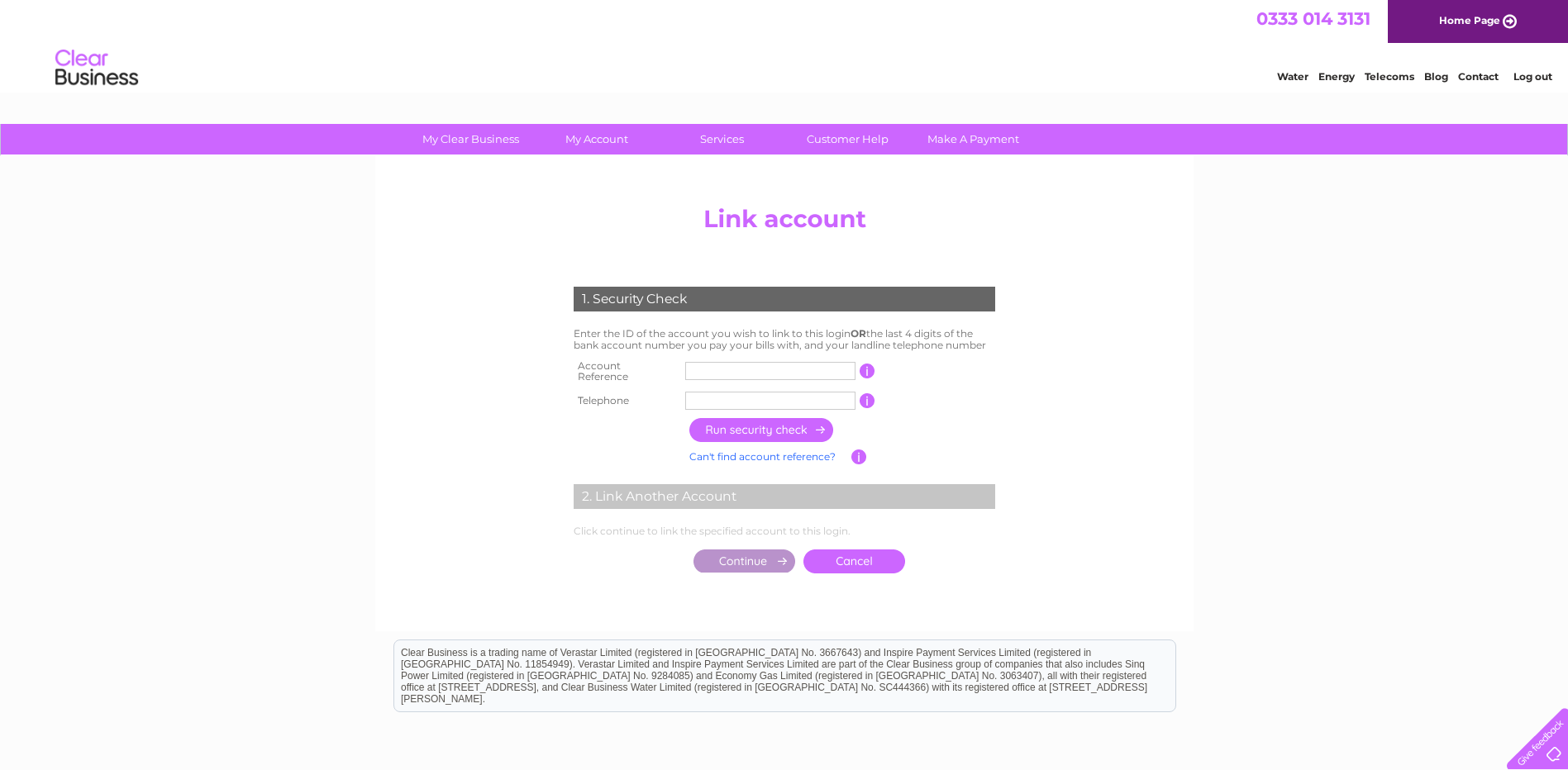 click at bounding box center (770, 371) 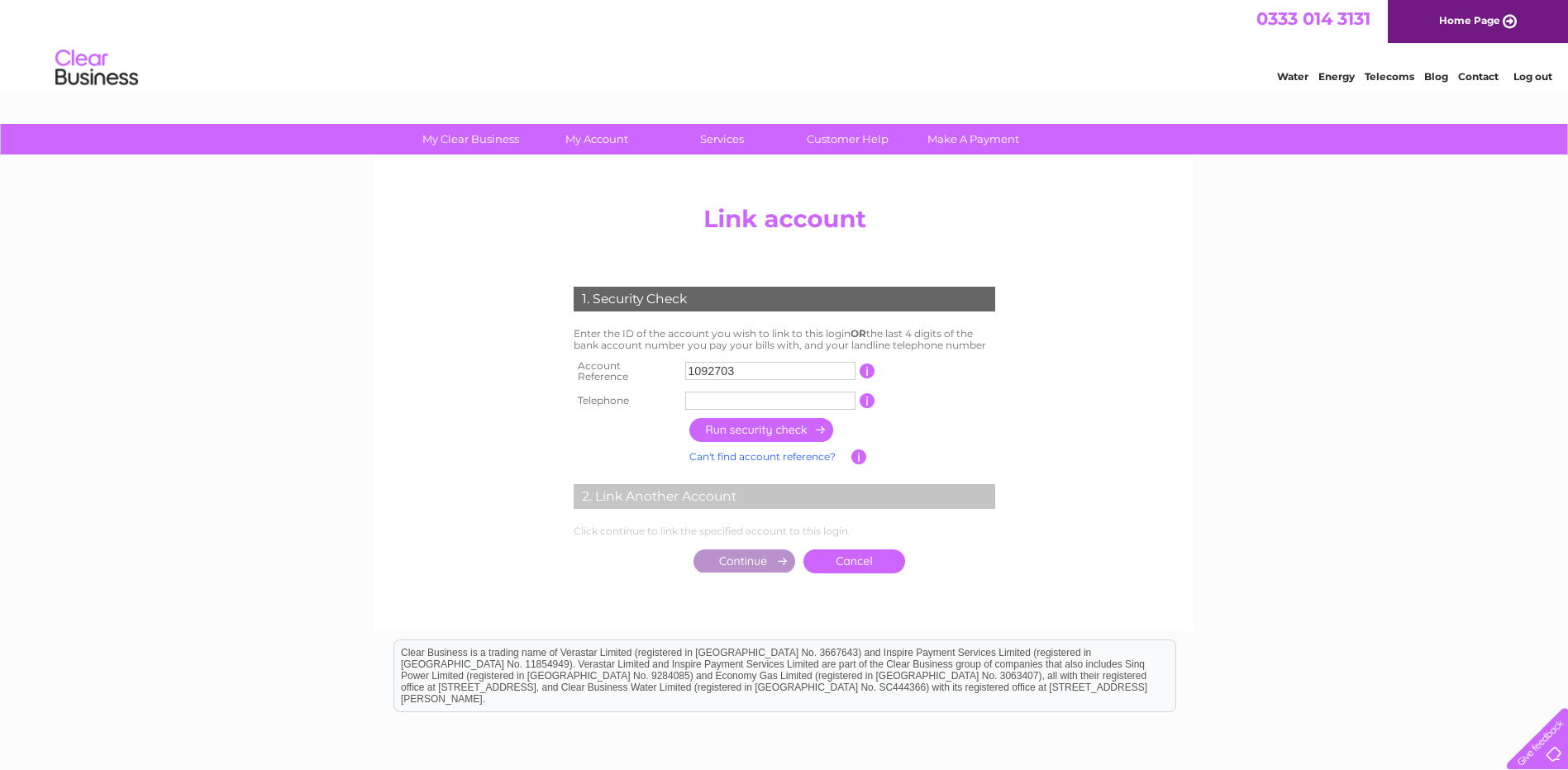 type on "1092703" 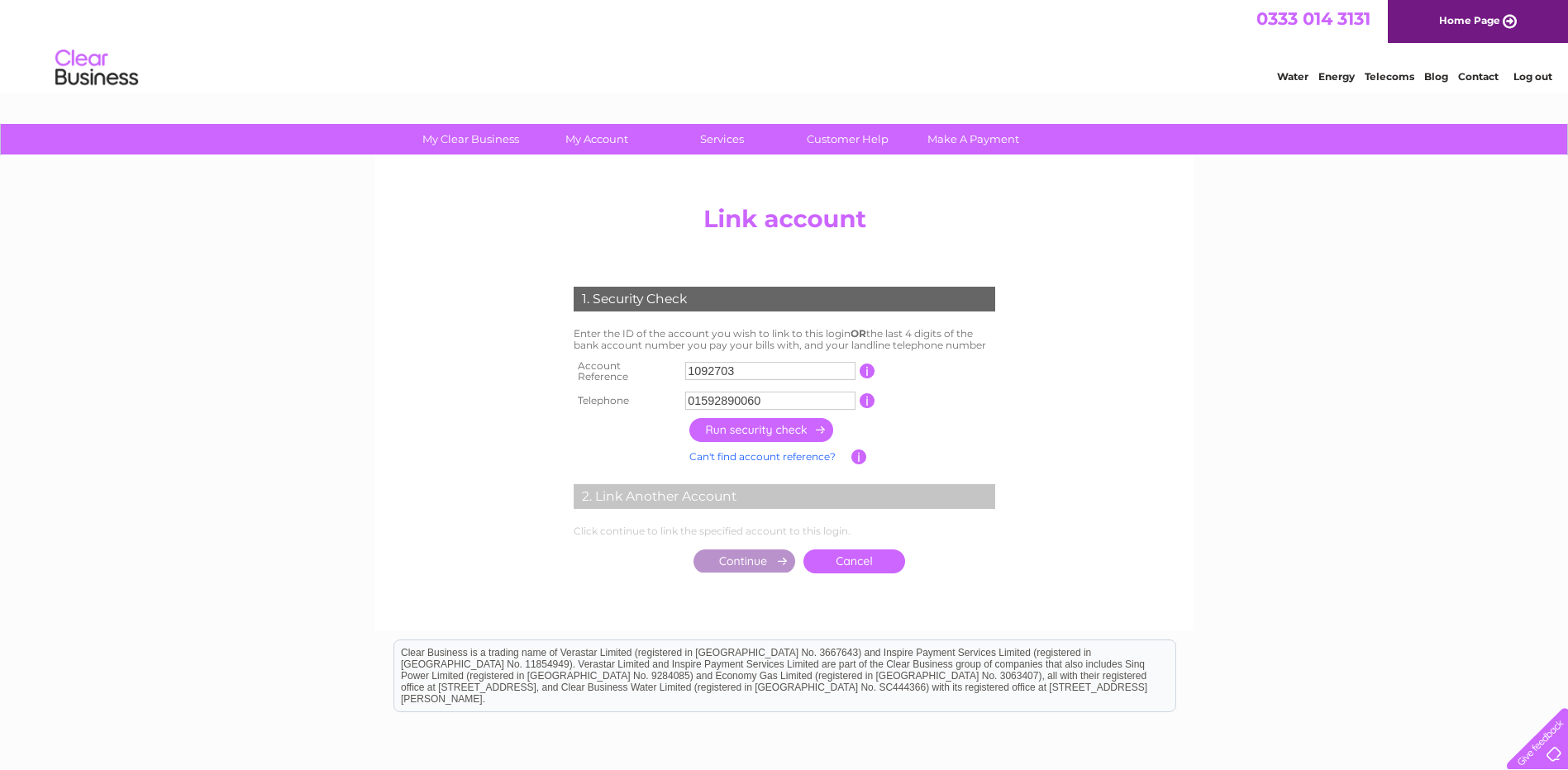 type on "01592890060" 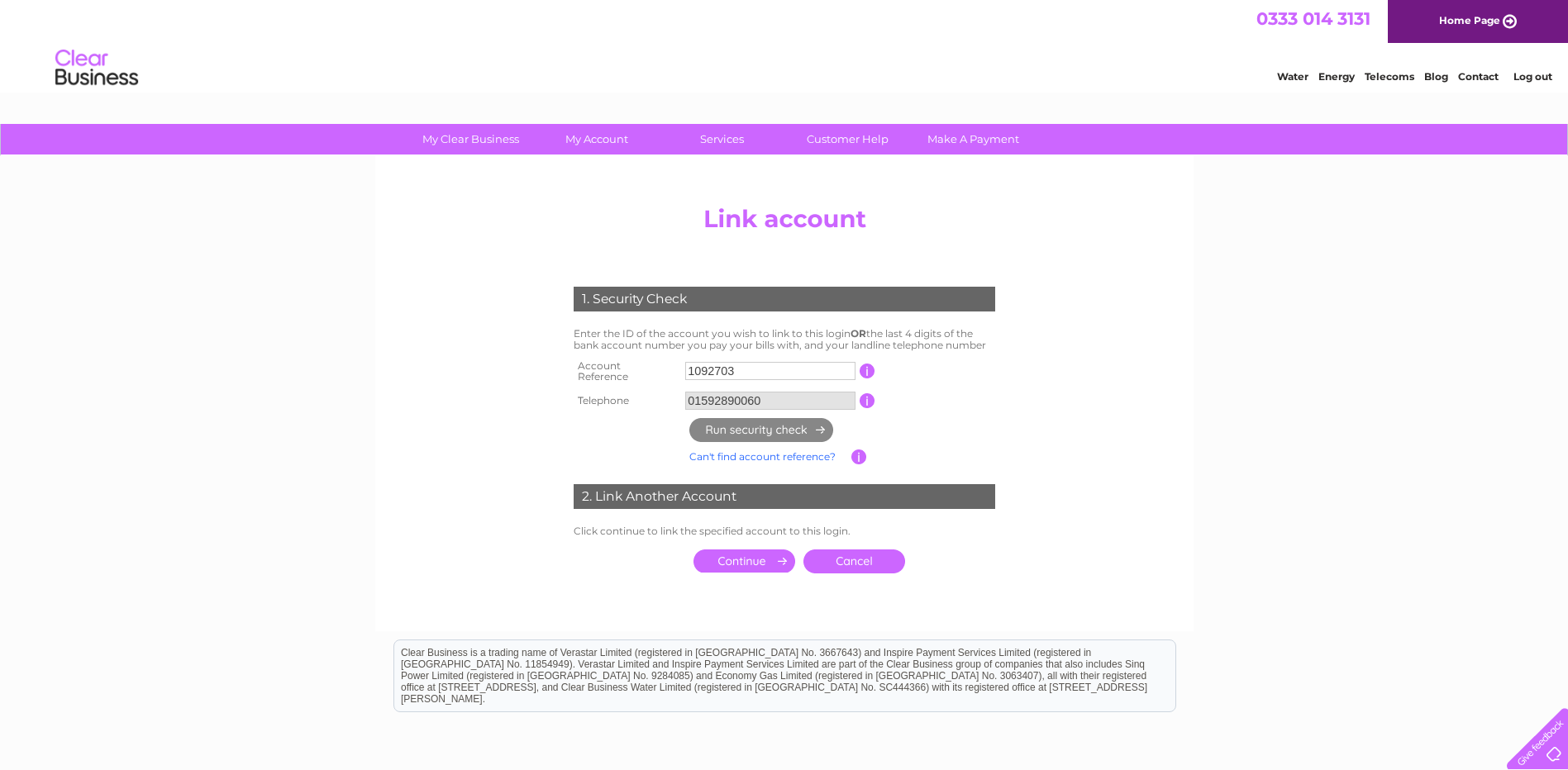 click at bounding box center [744, 561] 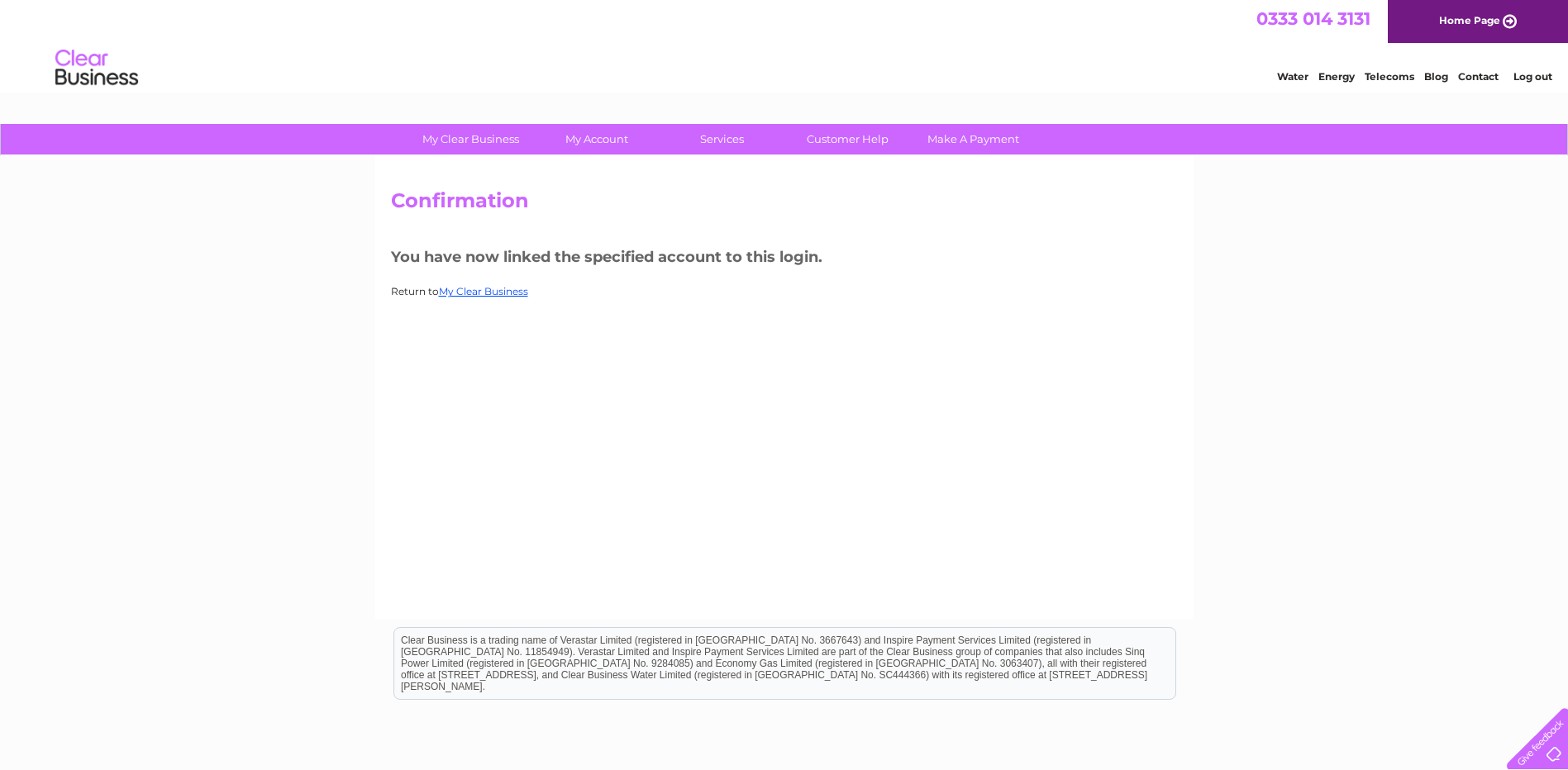 scroll, scrollTop: 0, scrollLeft: 0, axis: both 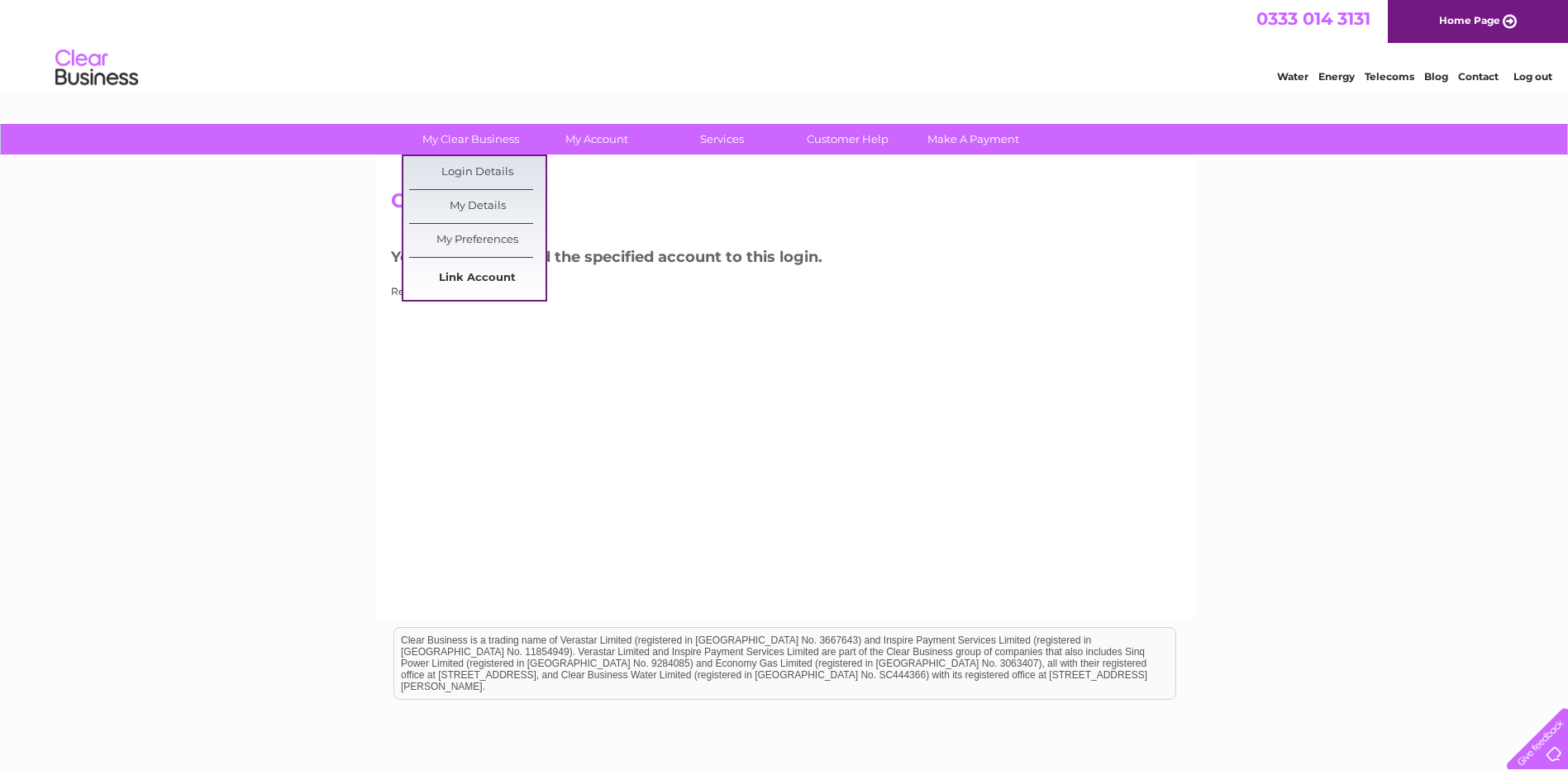 click on "Link Account" at bounding box center [477, 278] 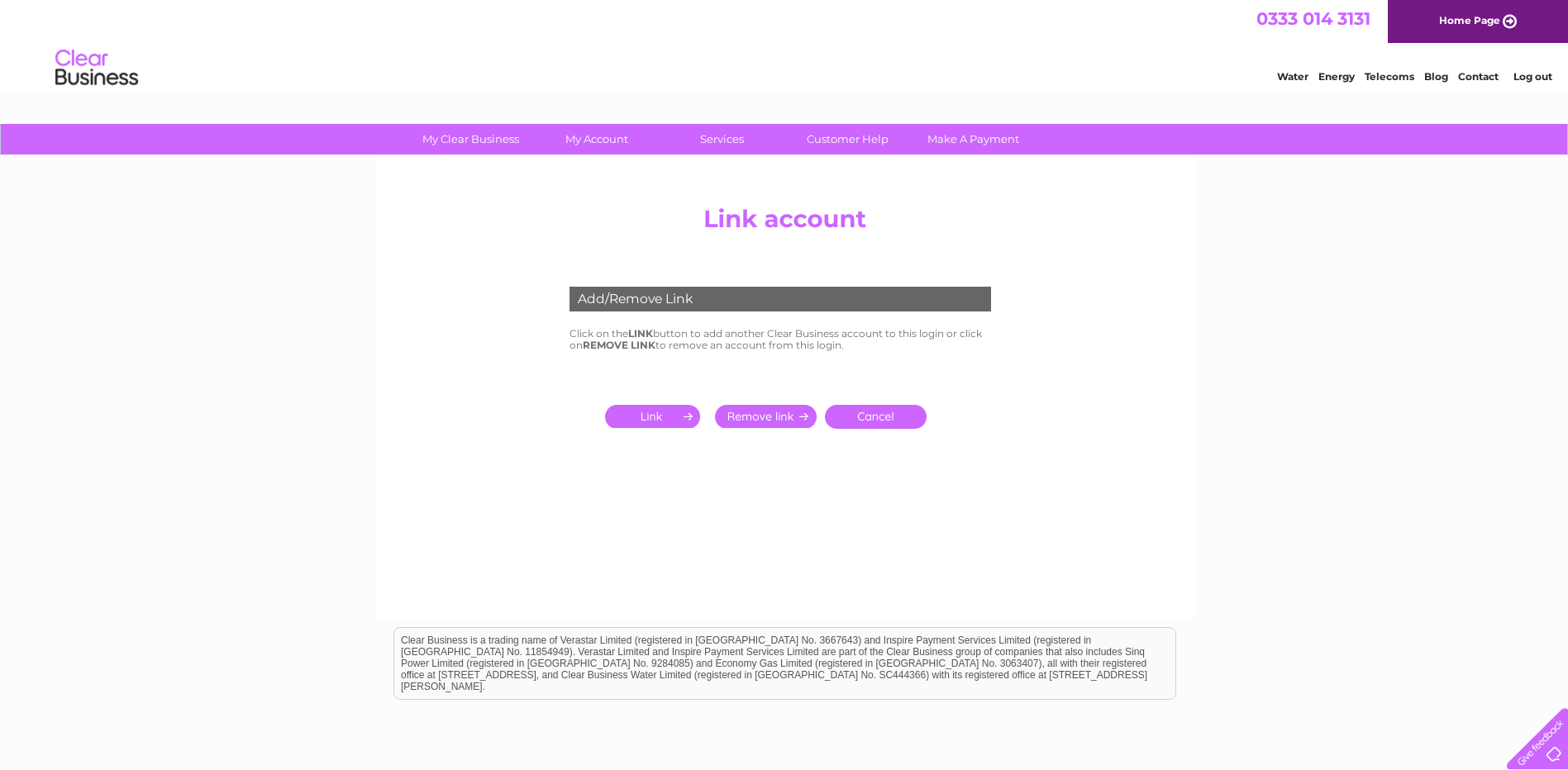 scroll, scrollTop: 0, scrollLeft: 0, axis: both 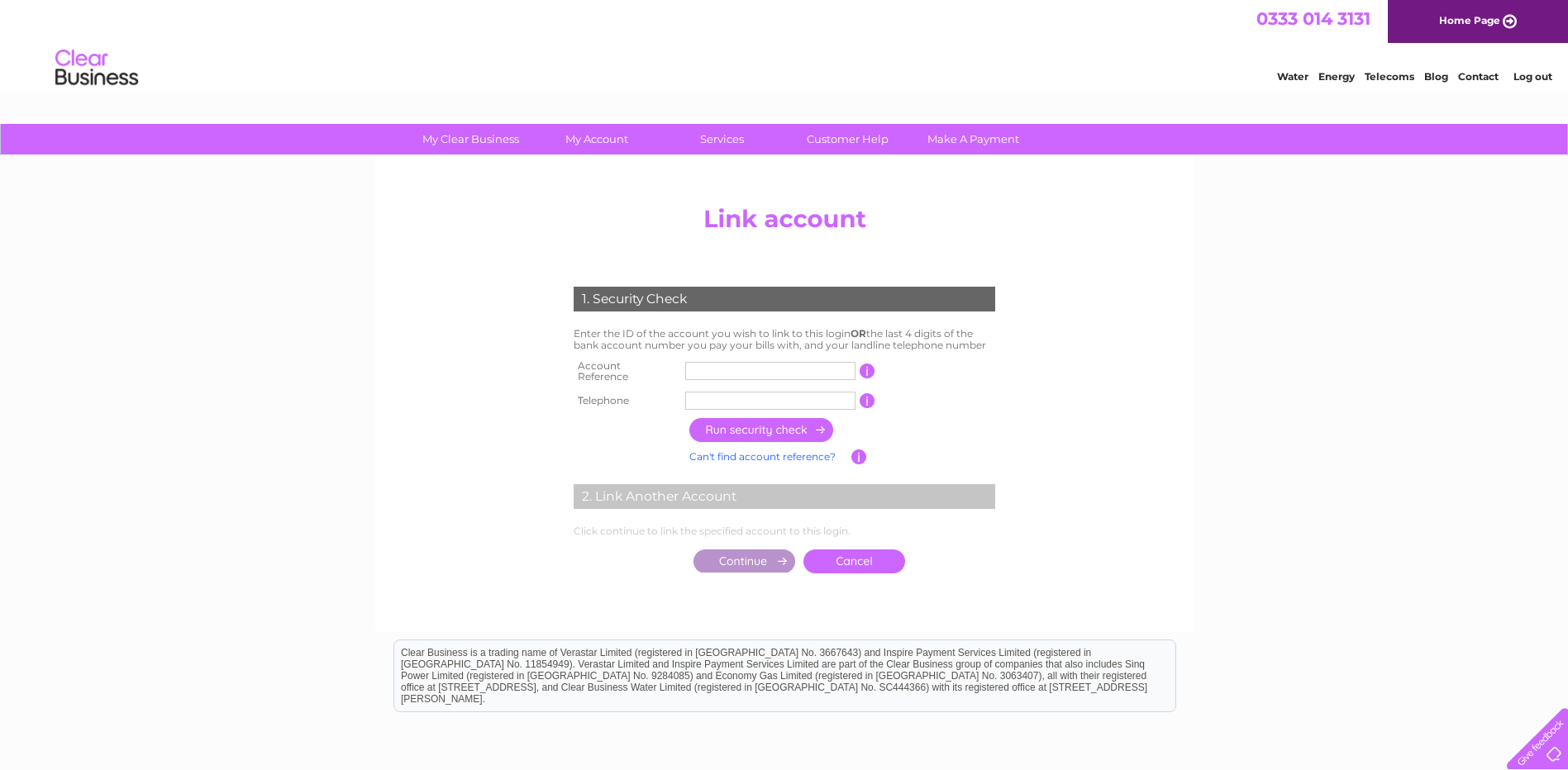 click at bounding box center [770, 371] 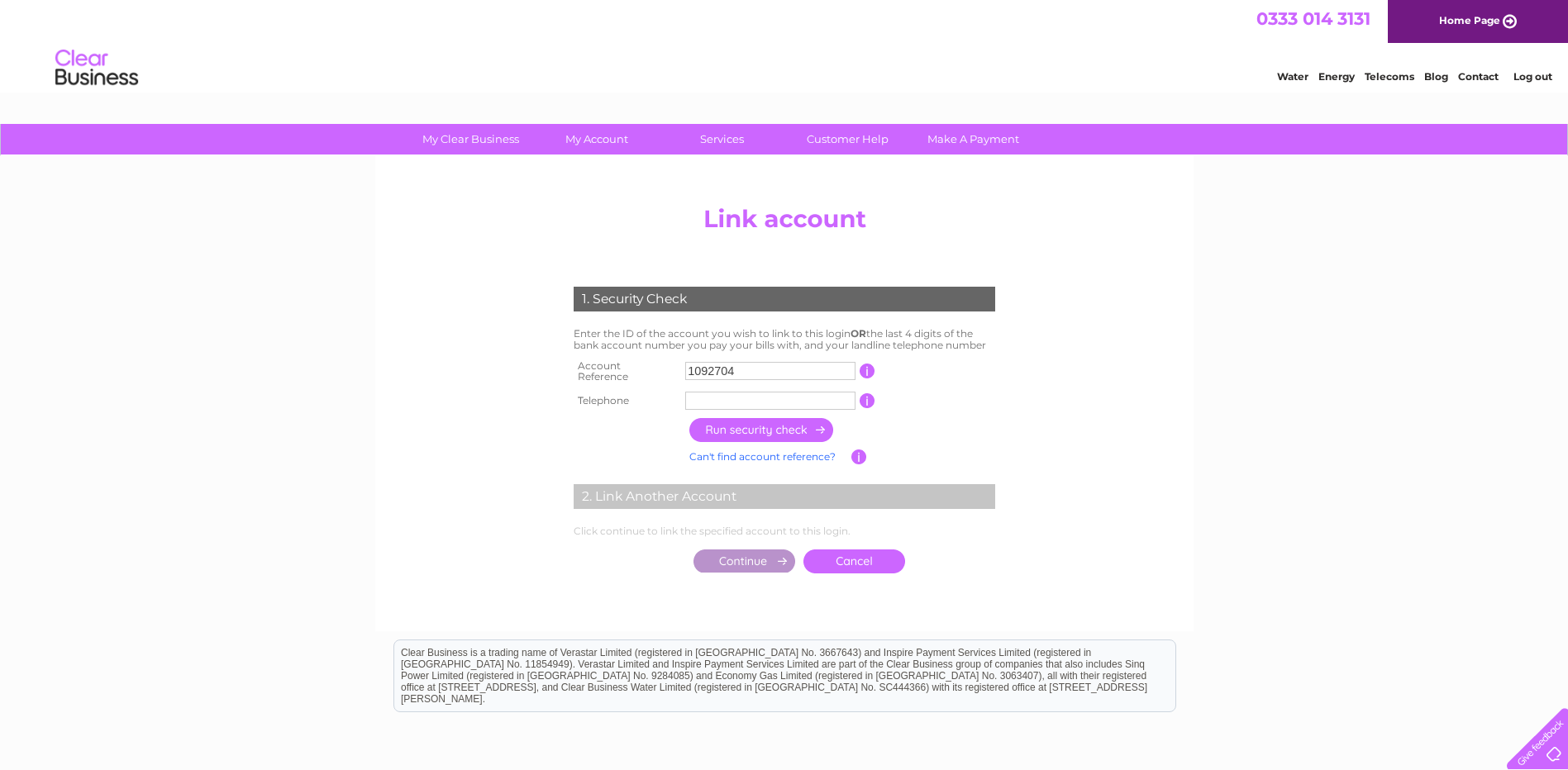 type on "1092704" 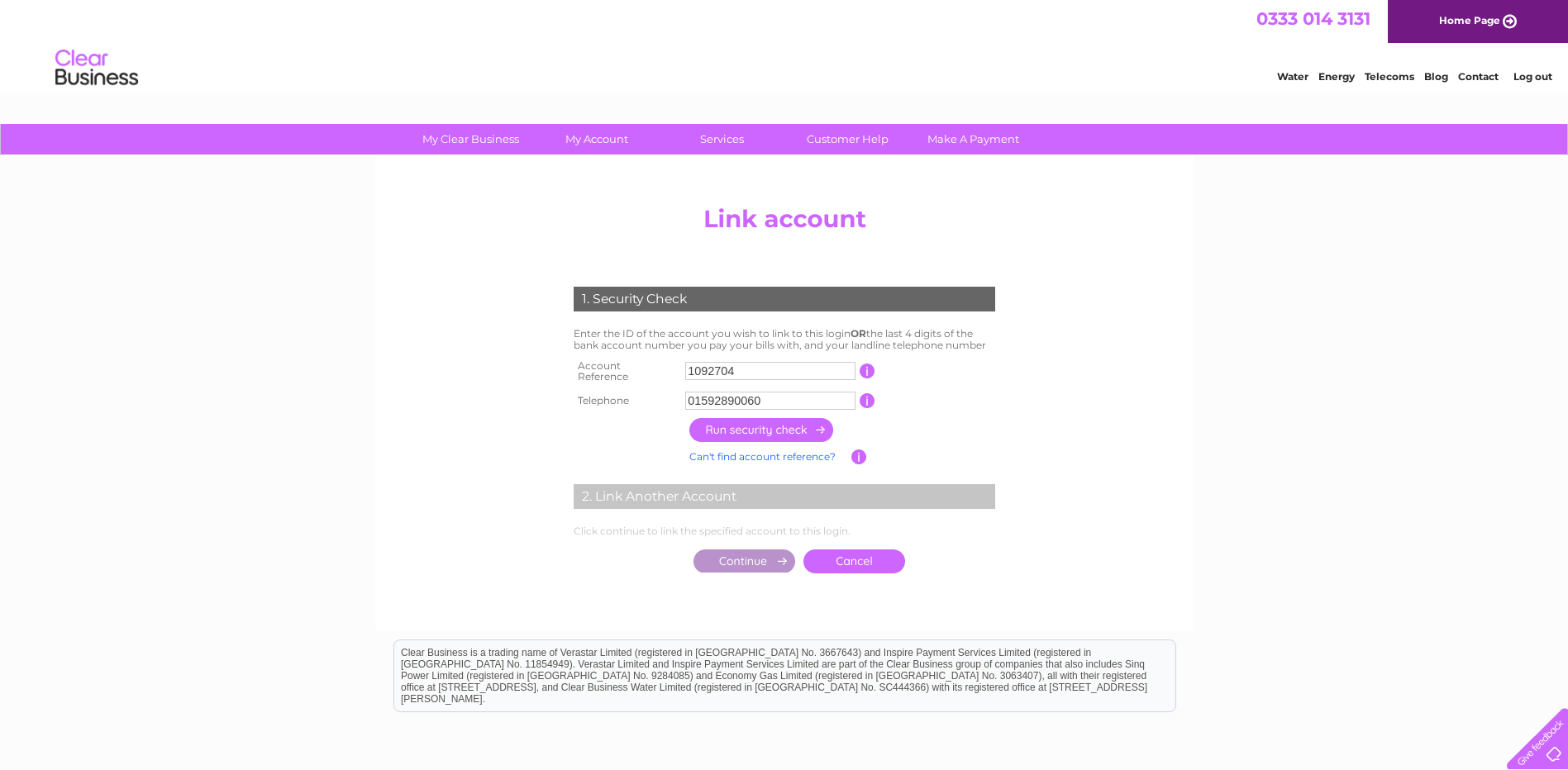 click at bounding box center (762, 430) 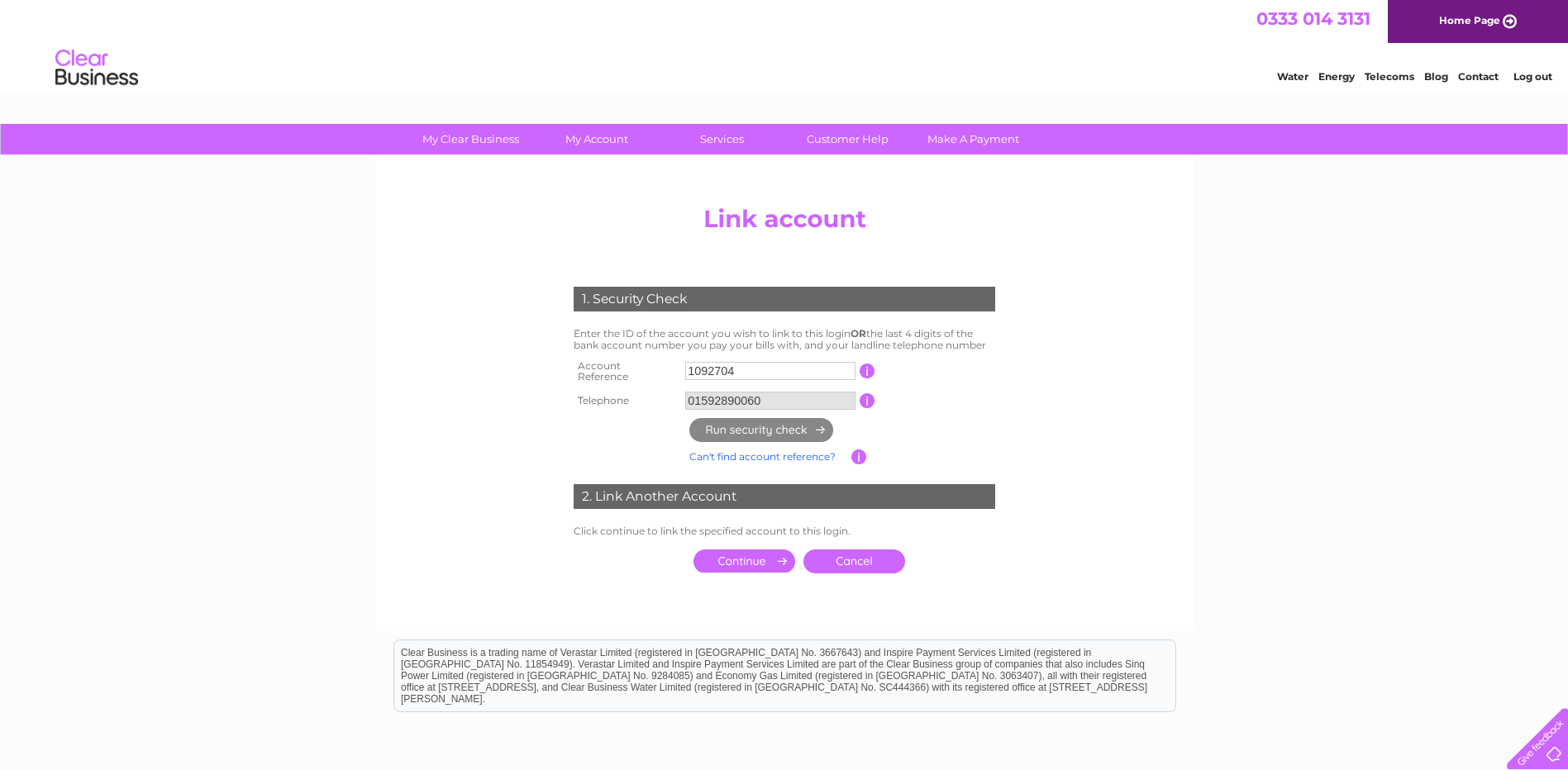 click at bounding box center (744, 561) 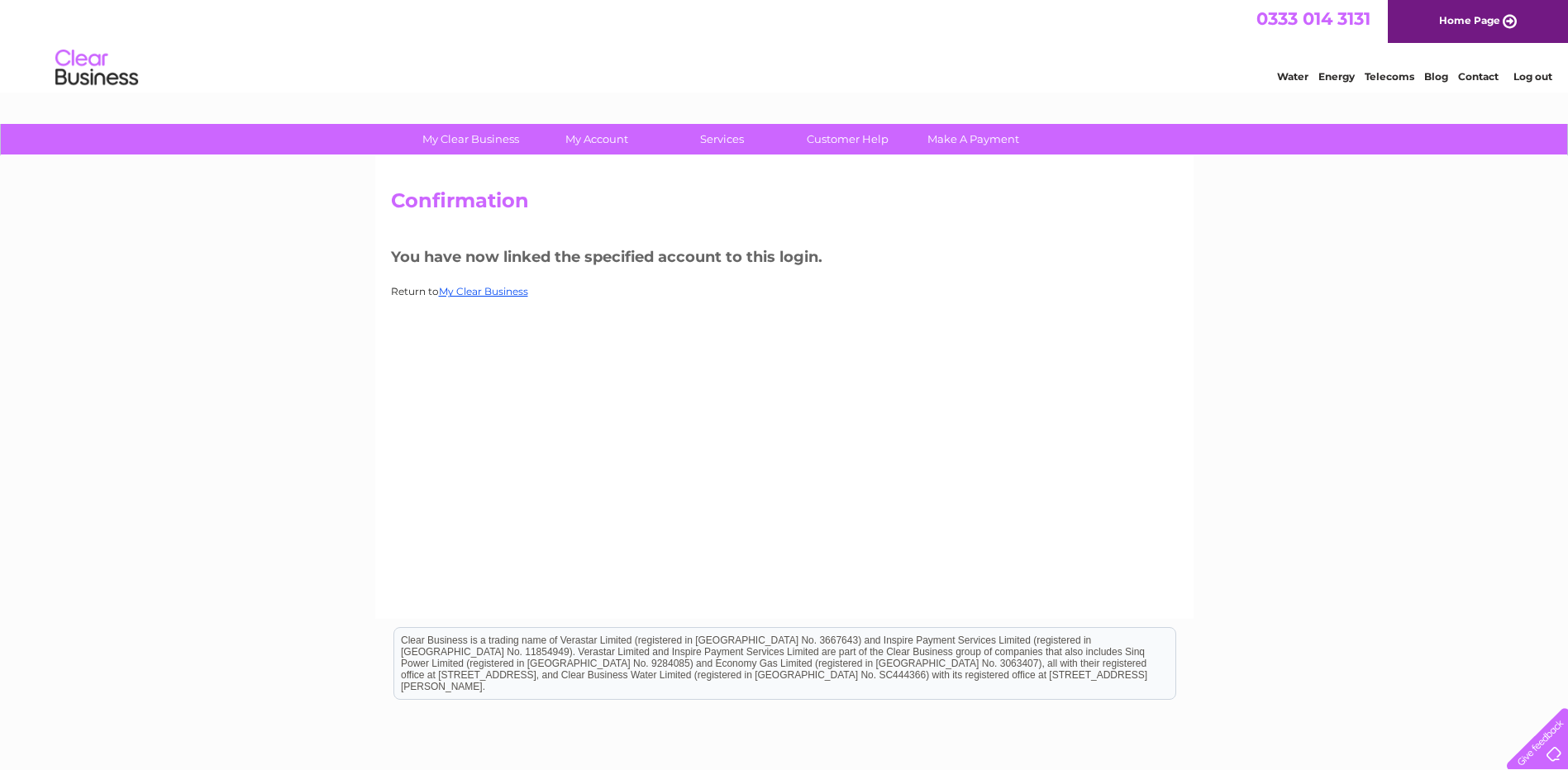scroll, scrollTop: 0, scrollLeft: 0, axis: both 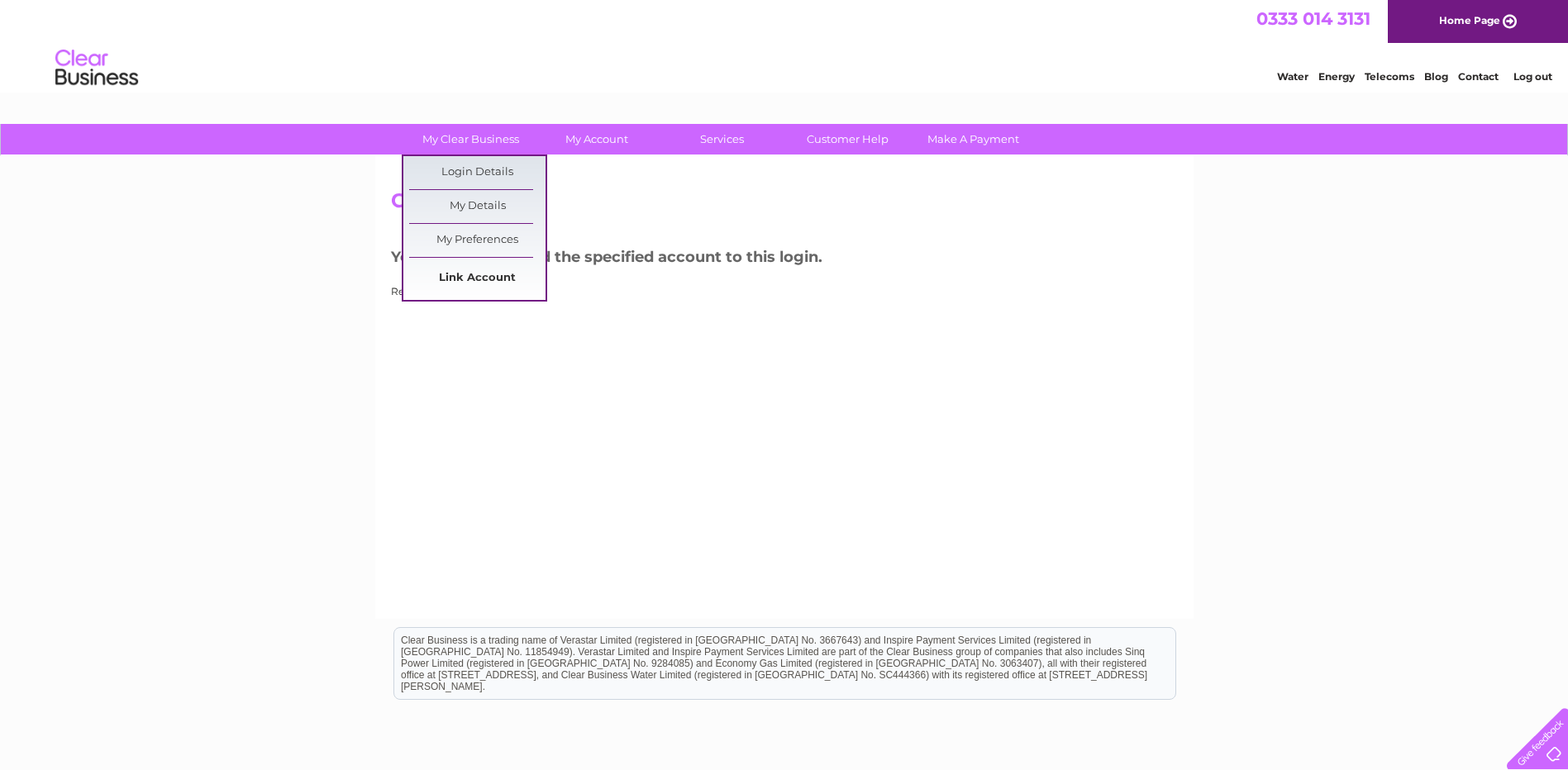click on "Link Account" at bounding box center [477, 278] 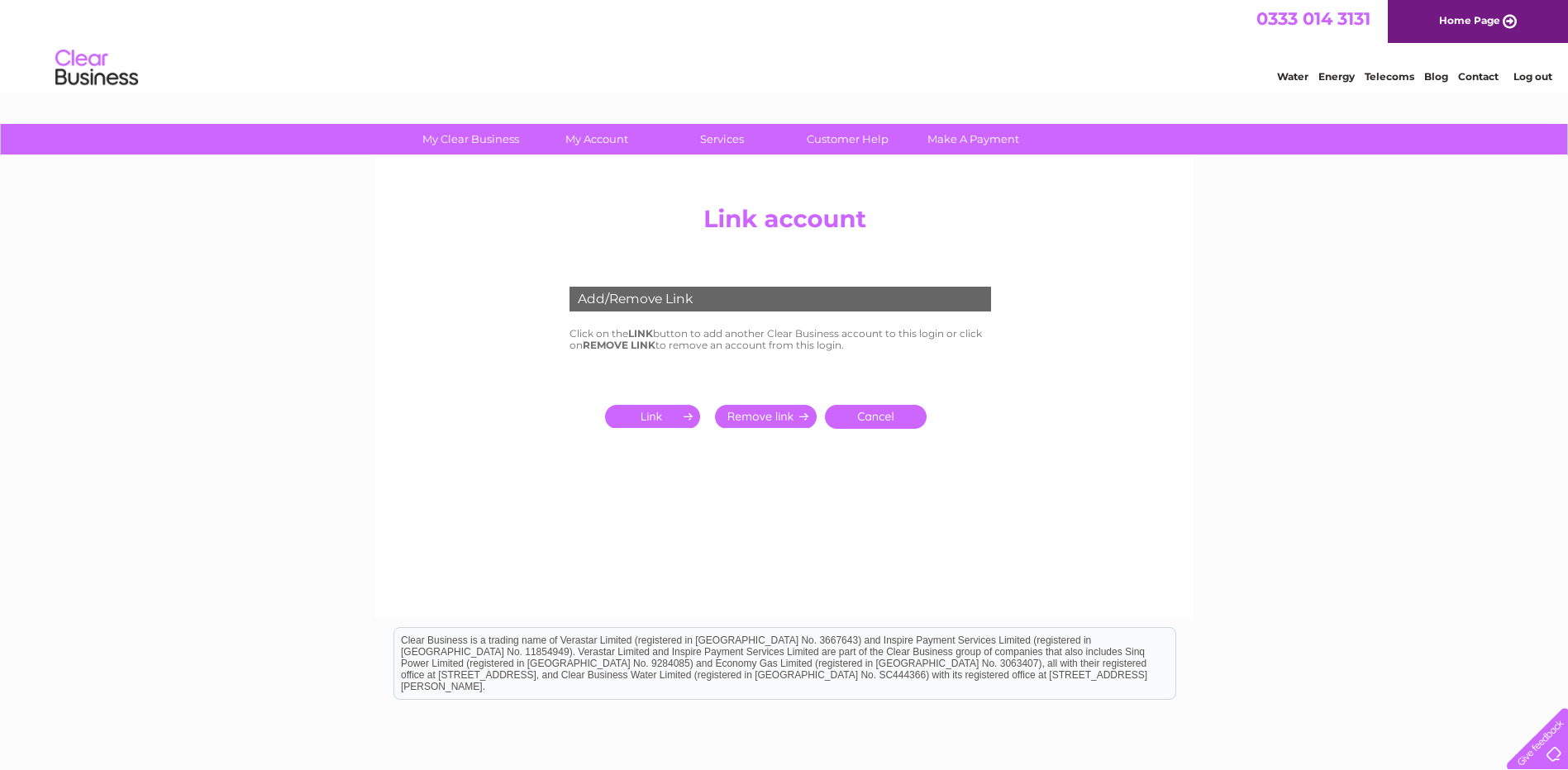 scroll, scrollTop: 0, scrollLeft: 0, axis: both 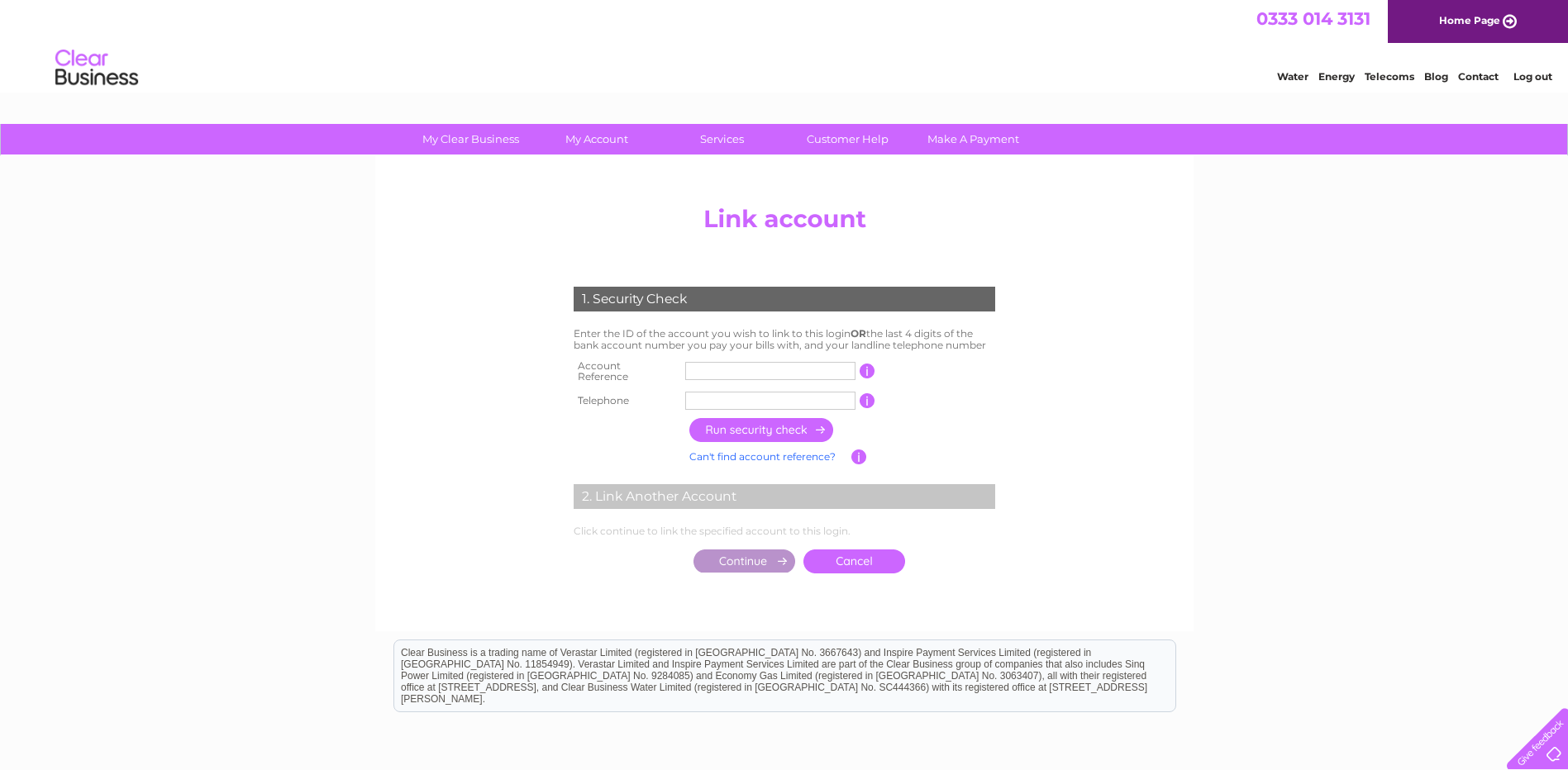 click at bounding box center (770, 371) 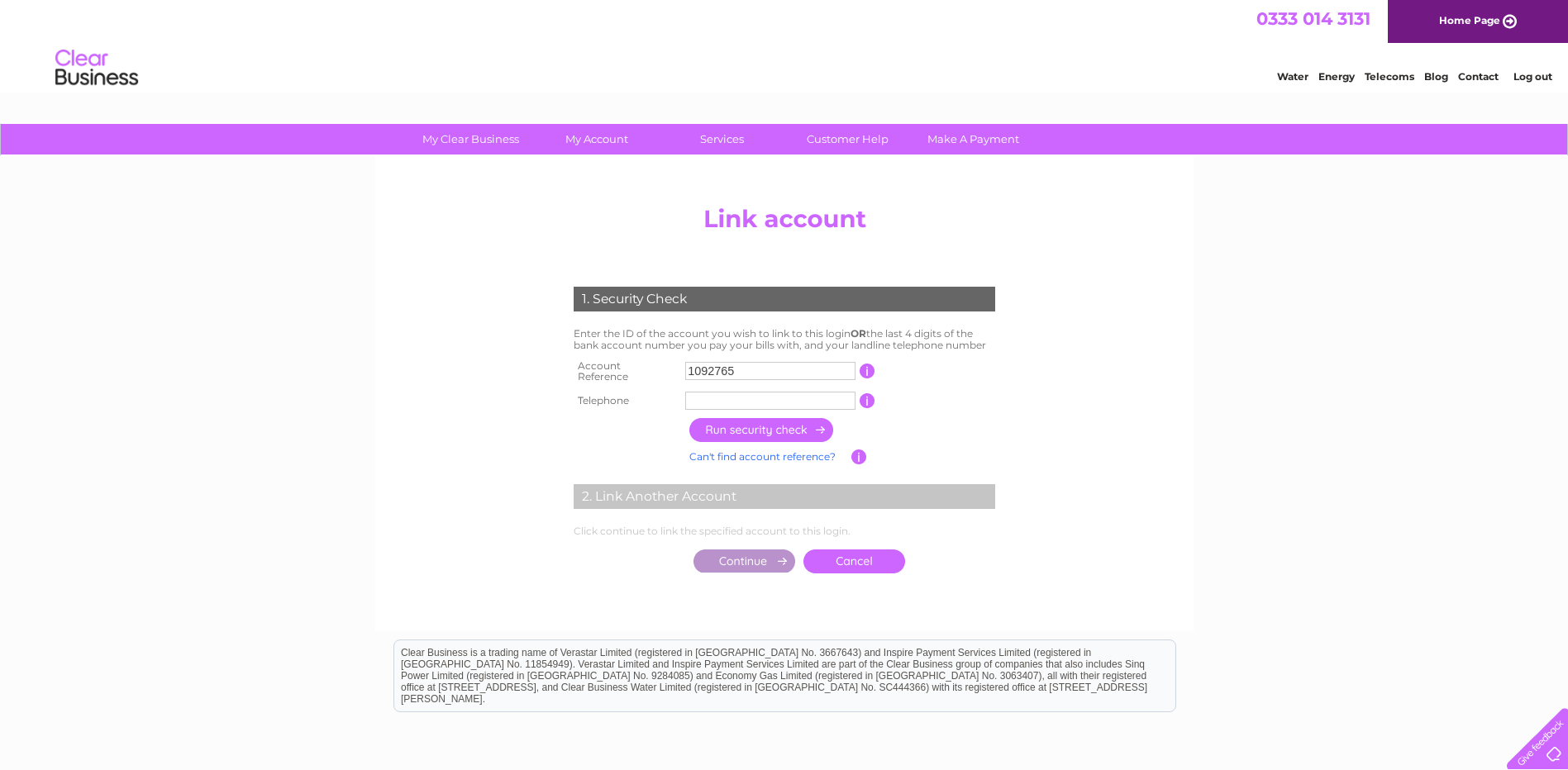 type on "1092765" 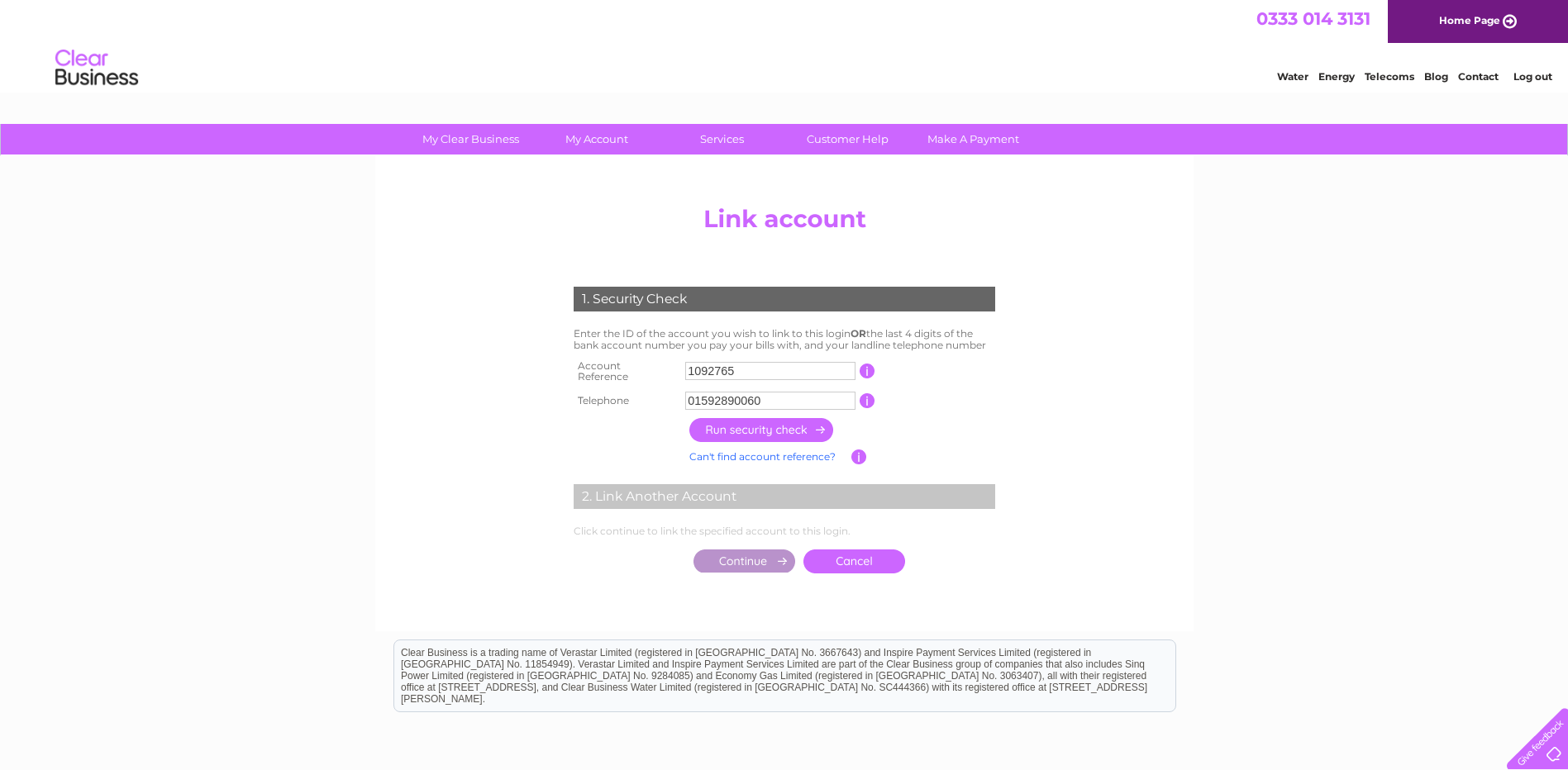 click at bounding box center (762, 430) 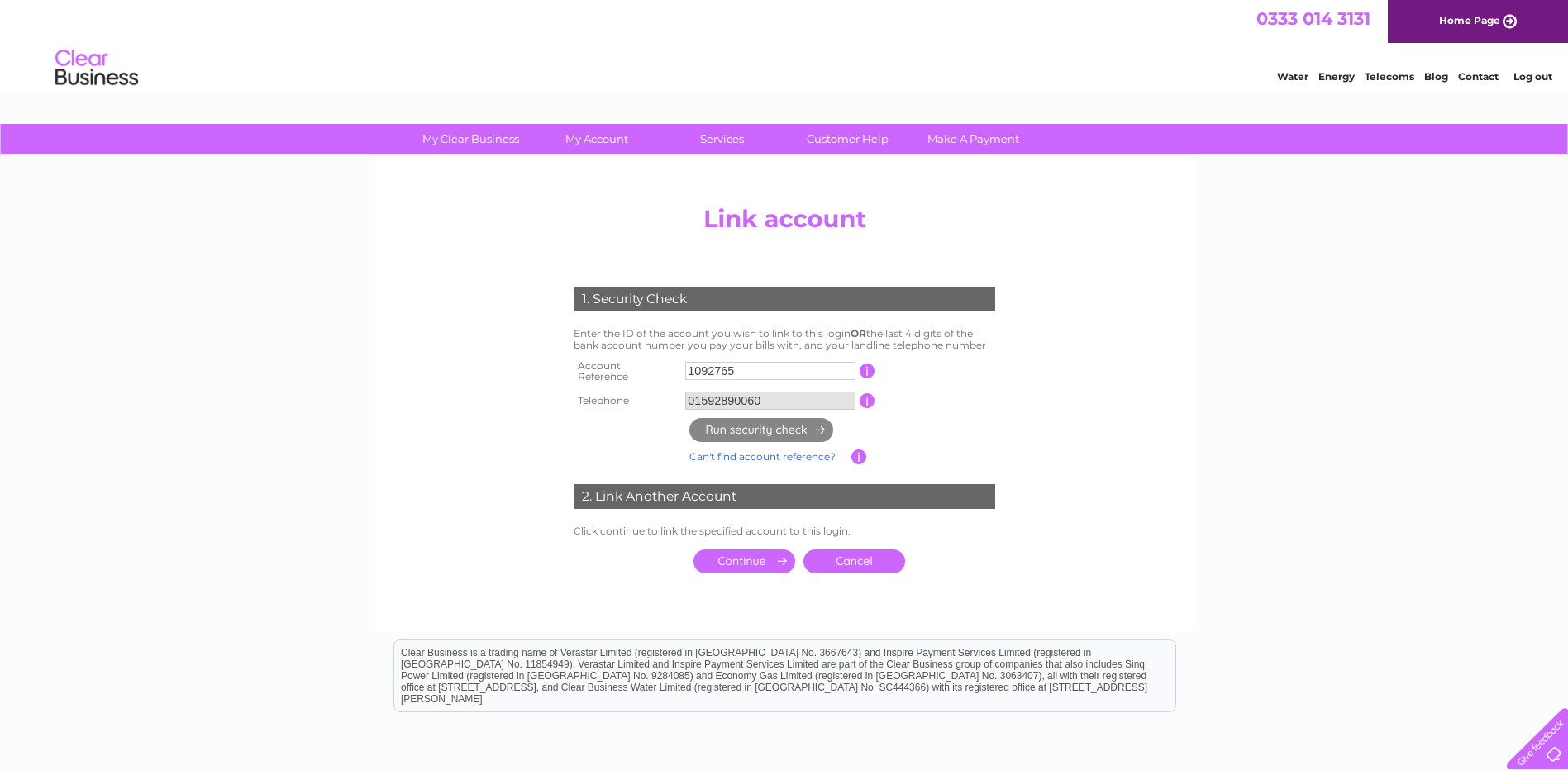 click at bounding box center (744, 561) 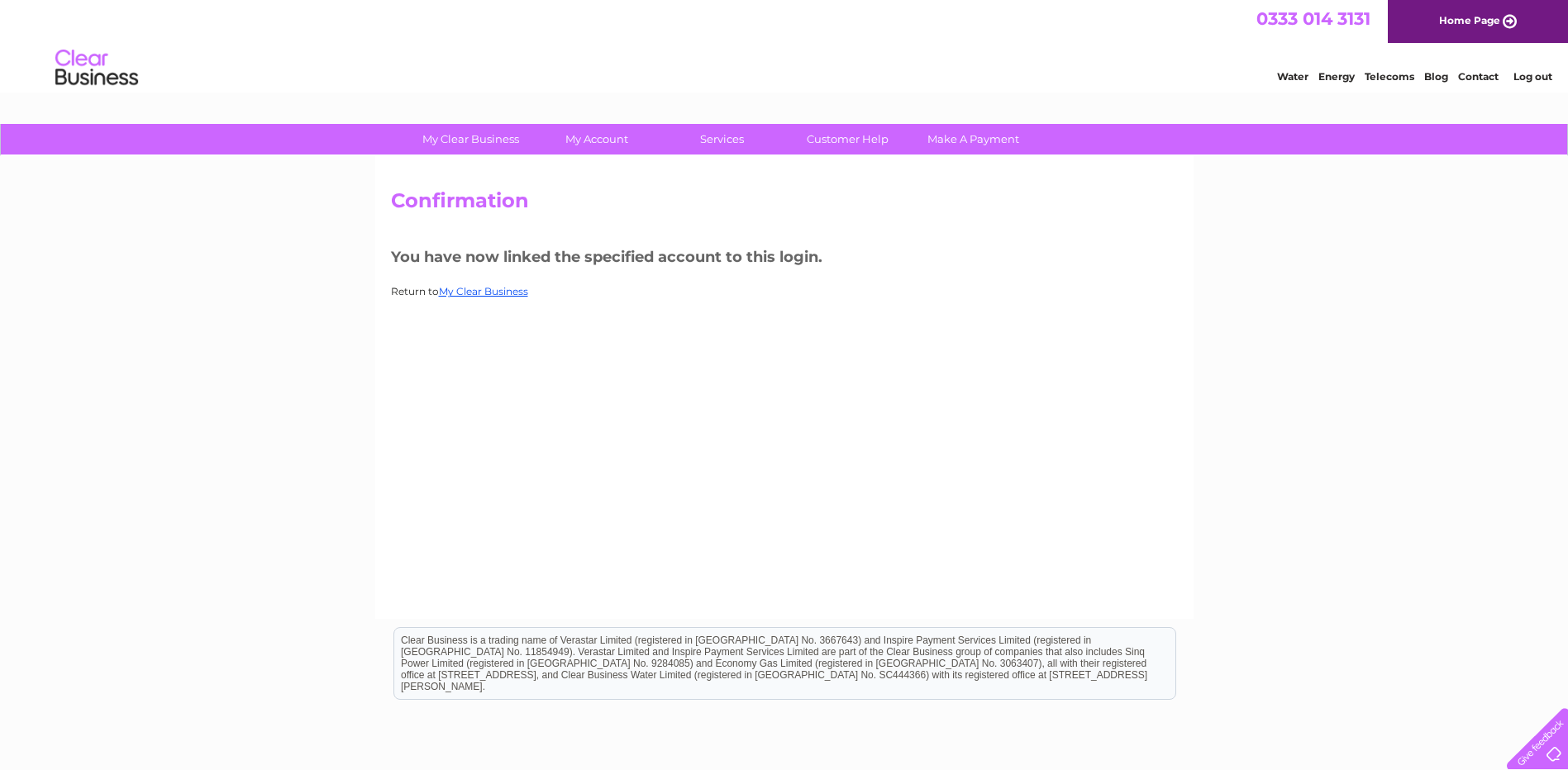 scroll, scrollTop: 0, scrollLeft: 0, axis: both 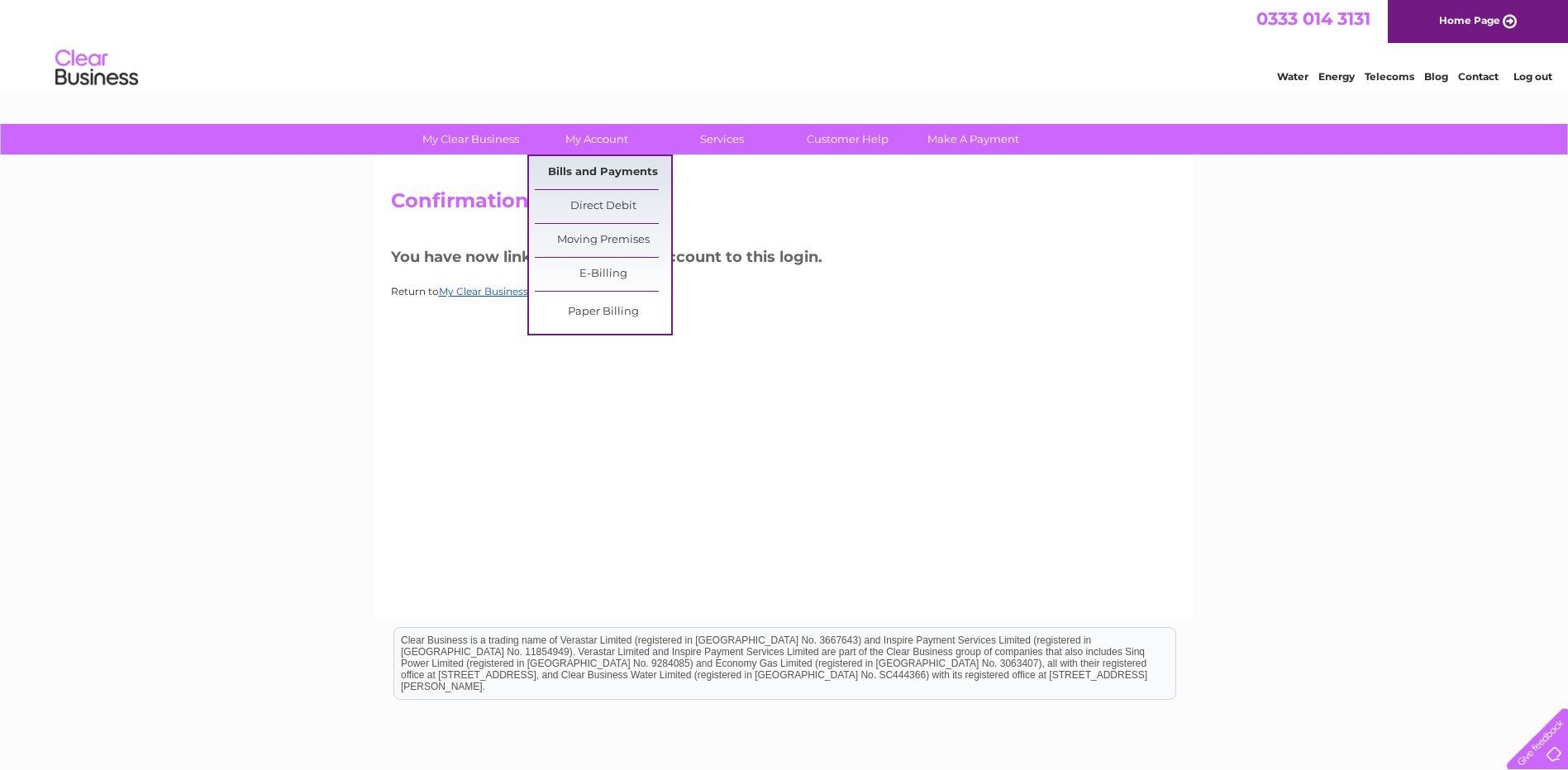 click on "Bills and Payments" at bounding box center (603, 173) 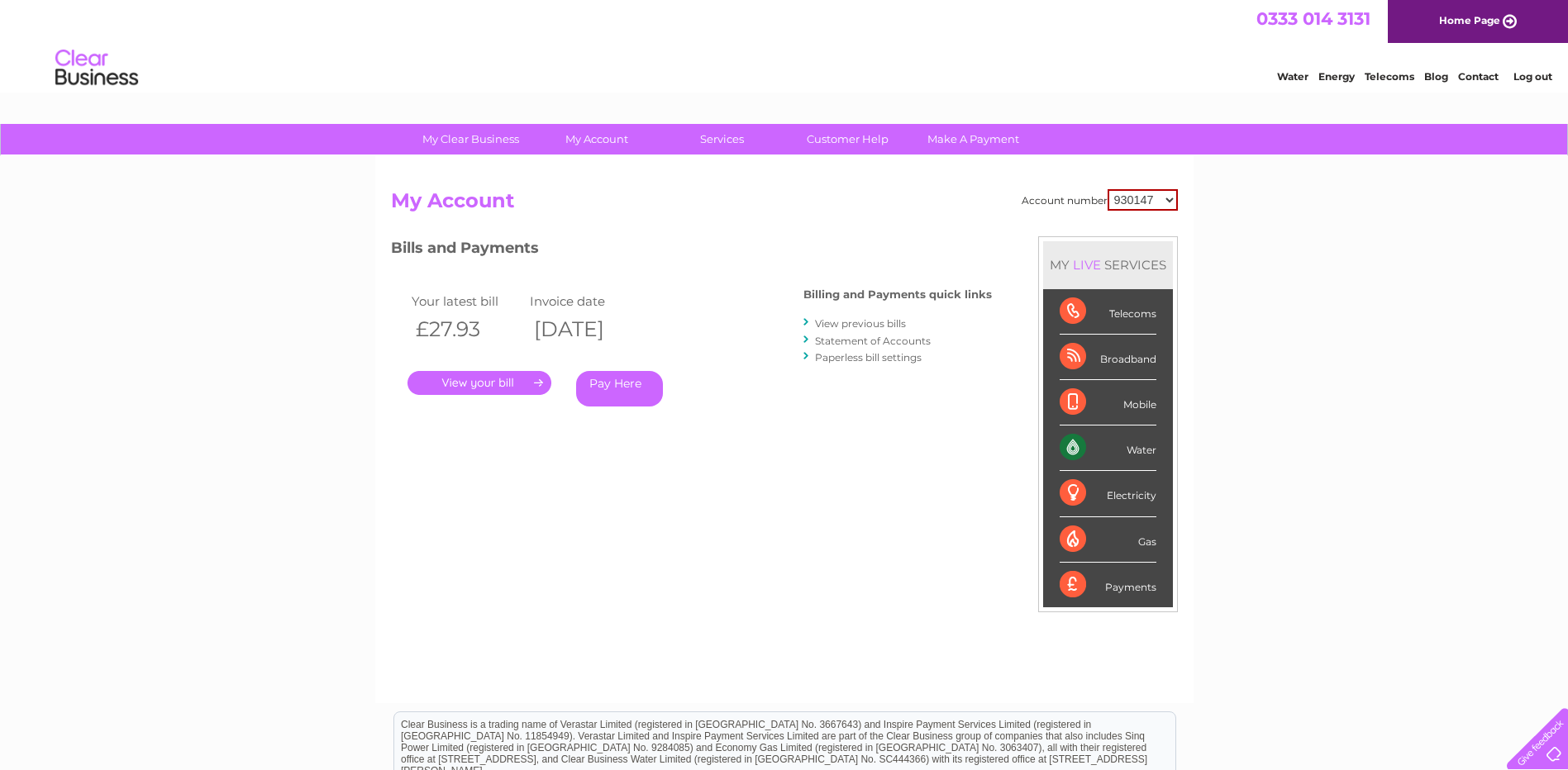 scroll, scrollTop: 0, scrollLeft: 0, axis: both 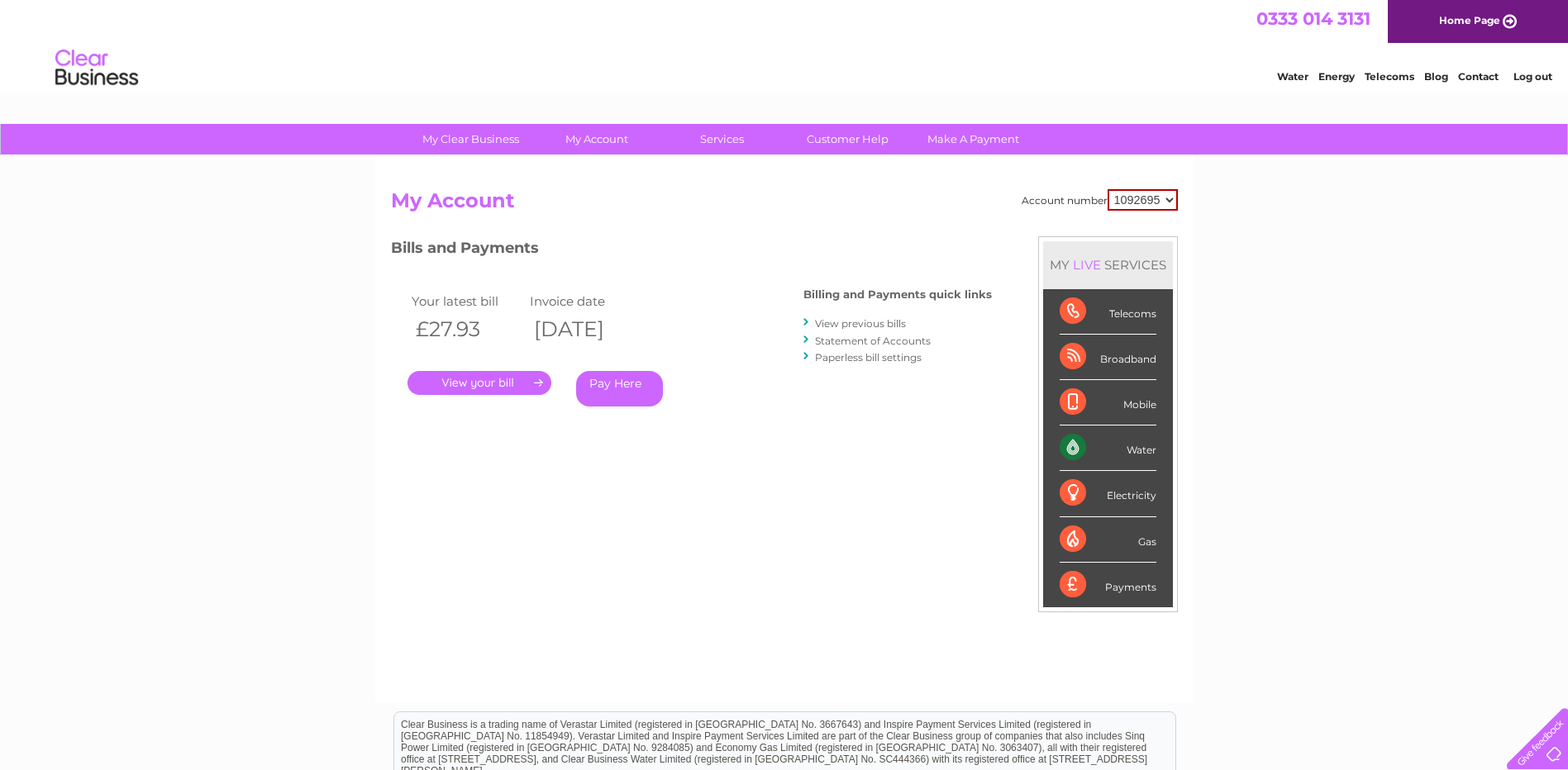 click on "930147
1092695
1092703
1092704
1092765" at bounding box center [1142, 200] 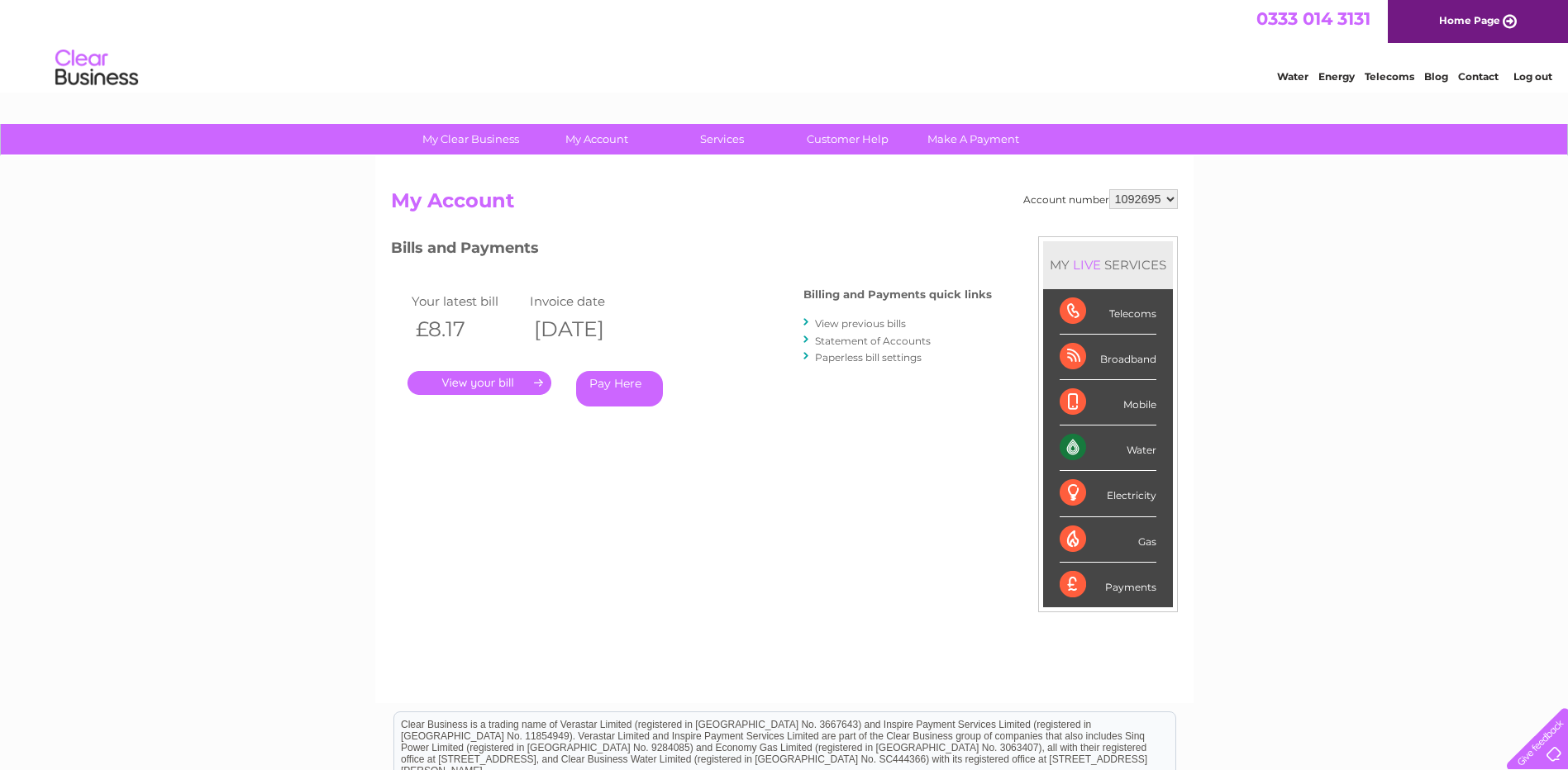 scroll, scrollTop: 0, scrollLeft: 0, axis: both 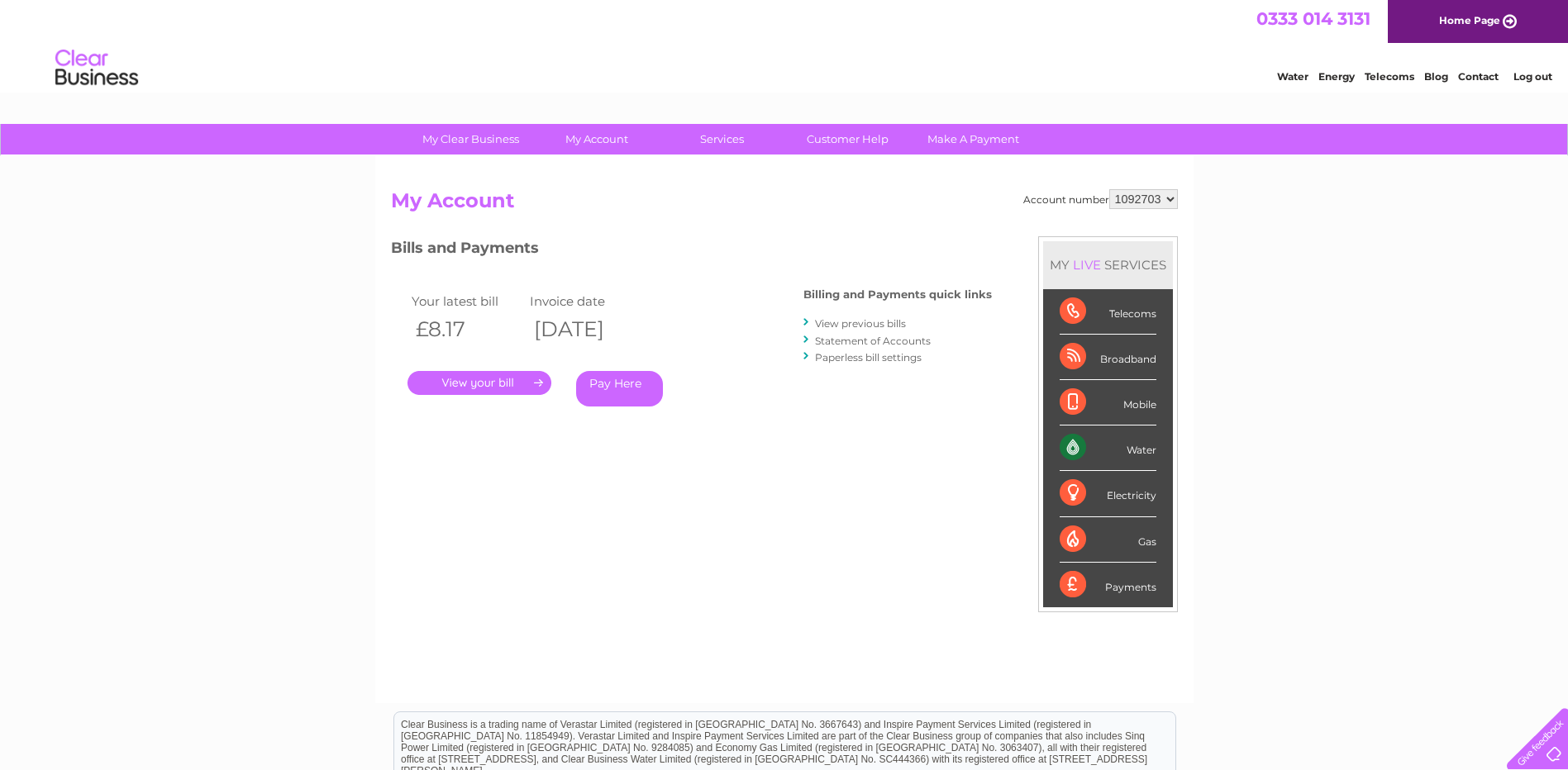 click on "930147
1092695
1092703
1092704
1092765" at bounding box center (1143, 199) 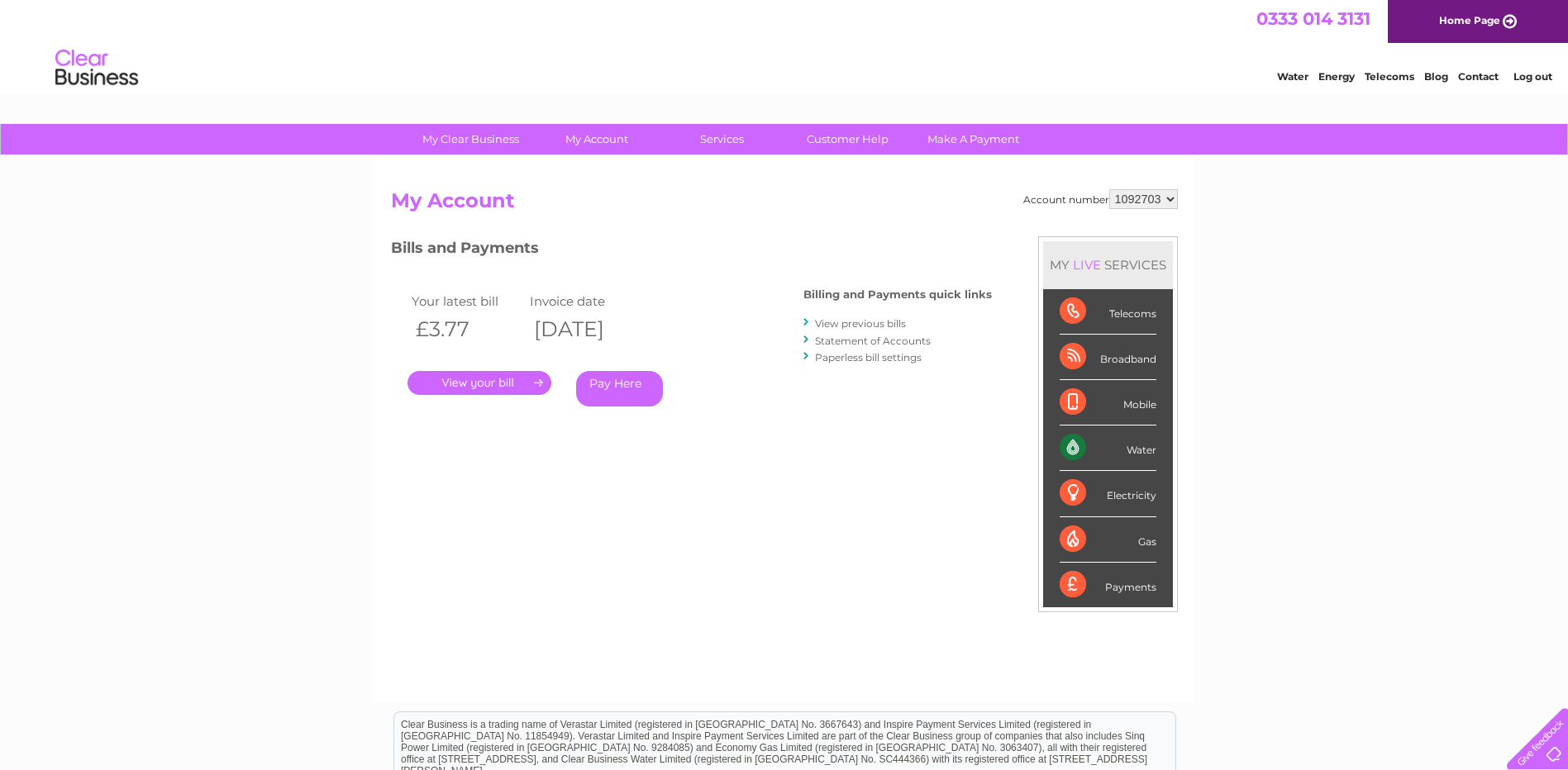 scroll, scrollTop: 0, scrollLeft: 0, axis: both 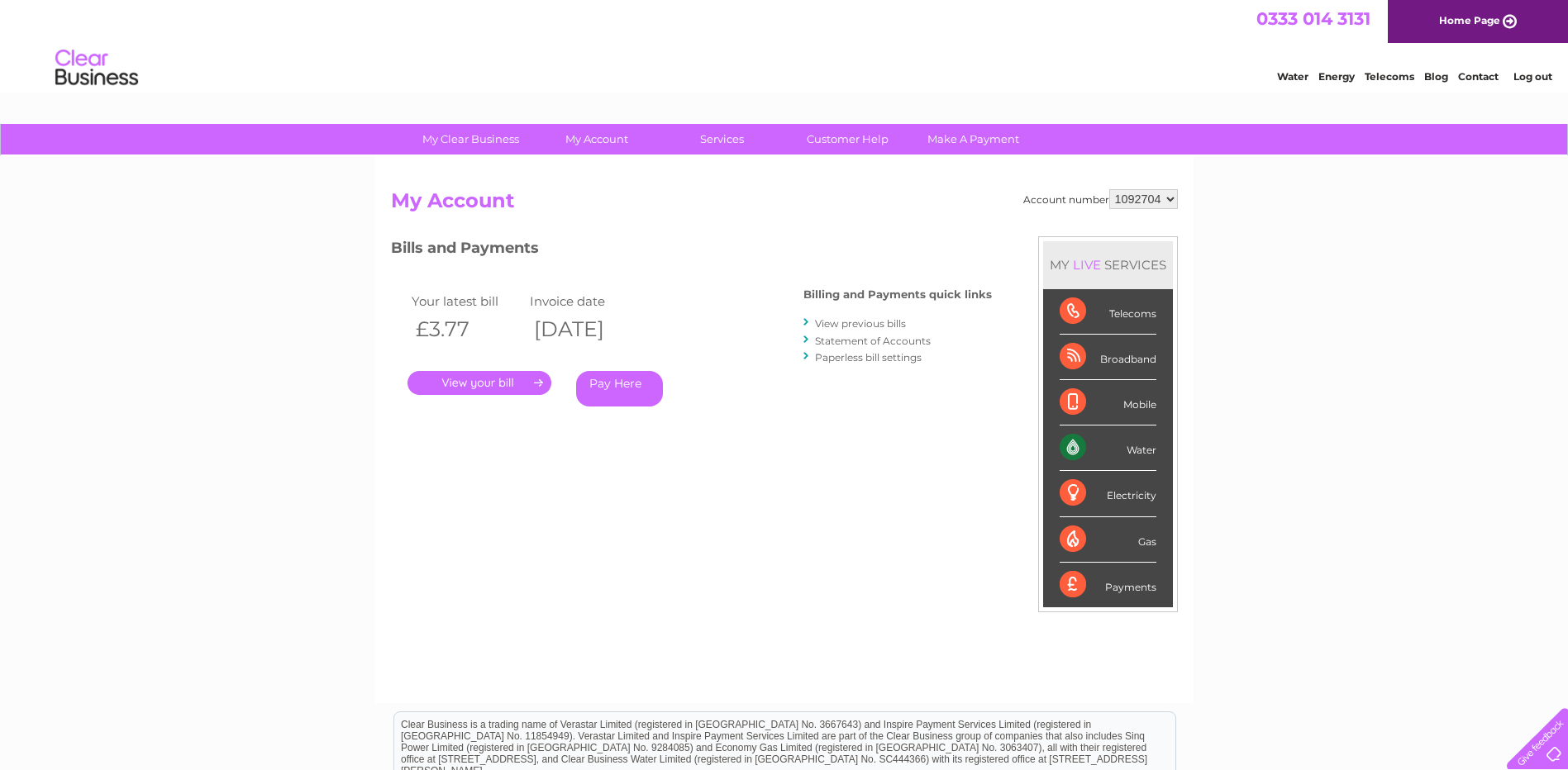 click on "930147
1092695
1092703
1092704
1092765" at bounding box center [1143, 199] 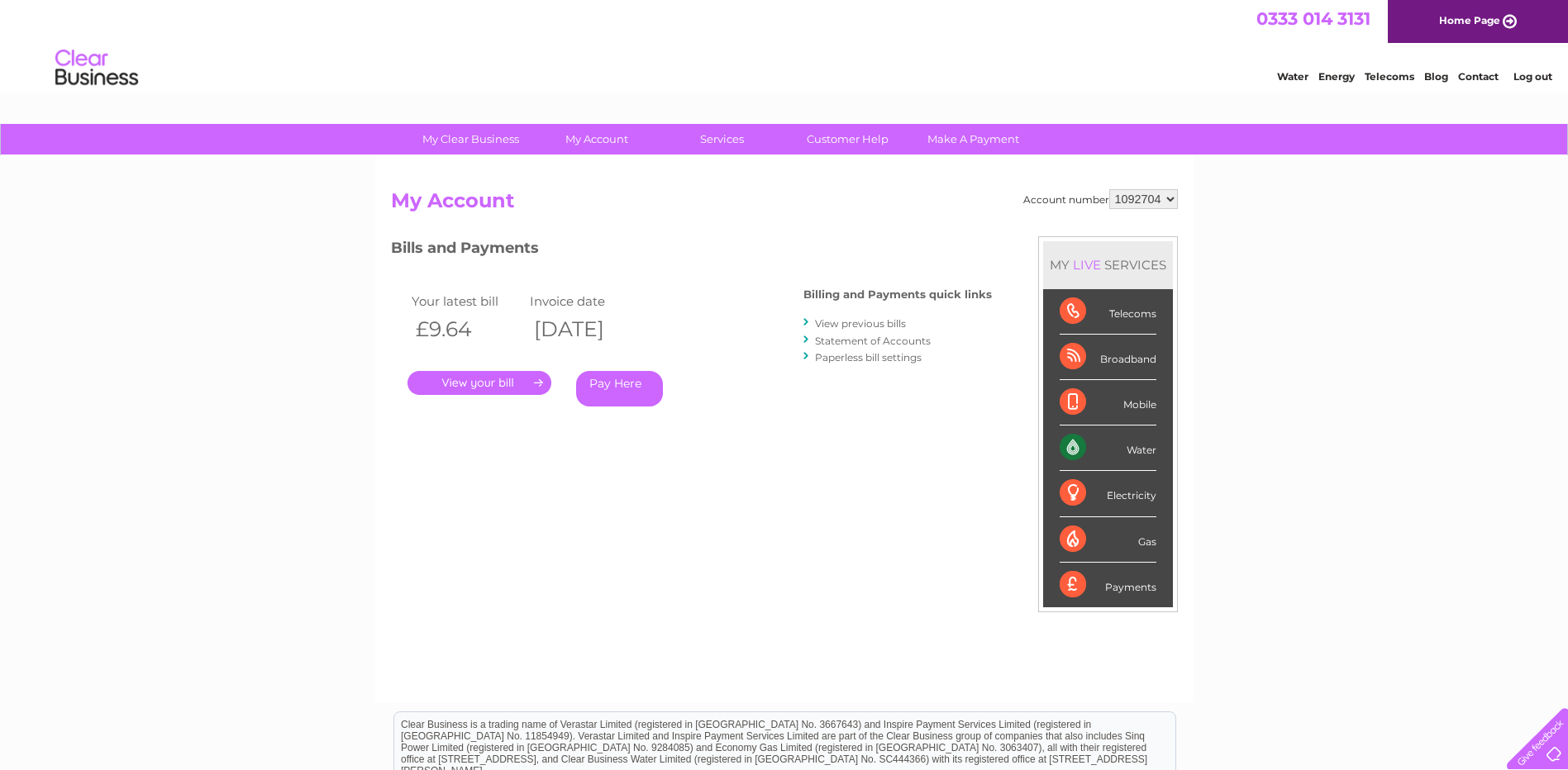 scroll, scrollTop: 0, scrollLeft: 0, axis: both 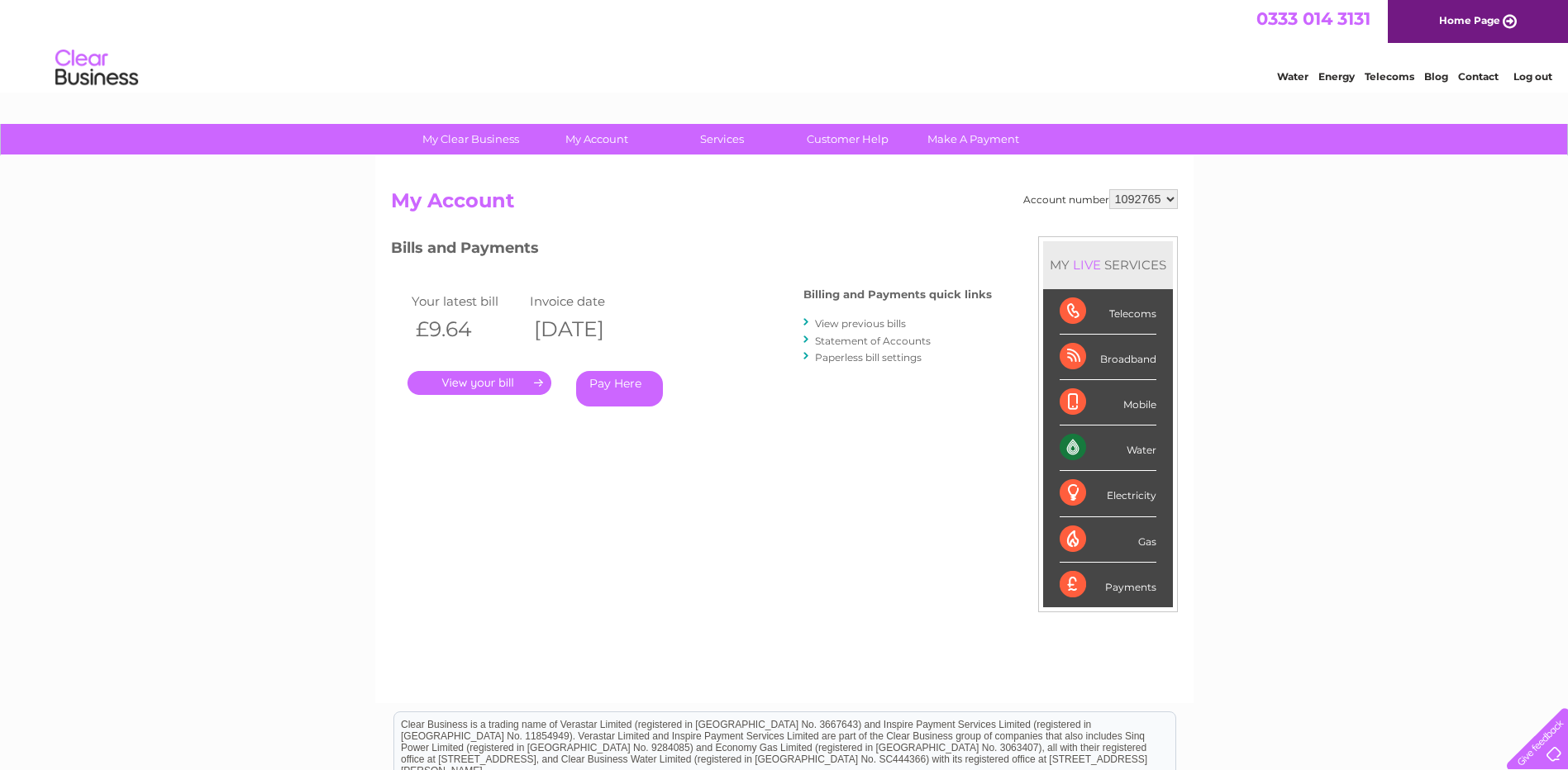 click on "930147
1092695
1092703
1092704
1092765" at bounding box center (1143, 199) 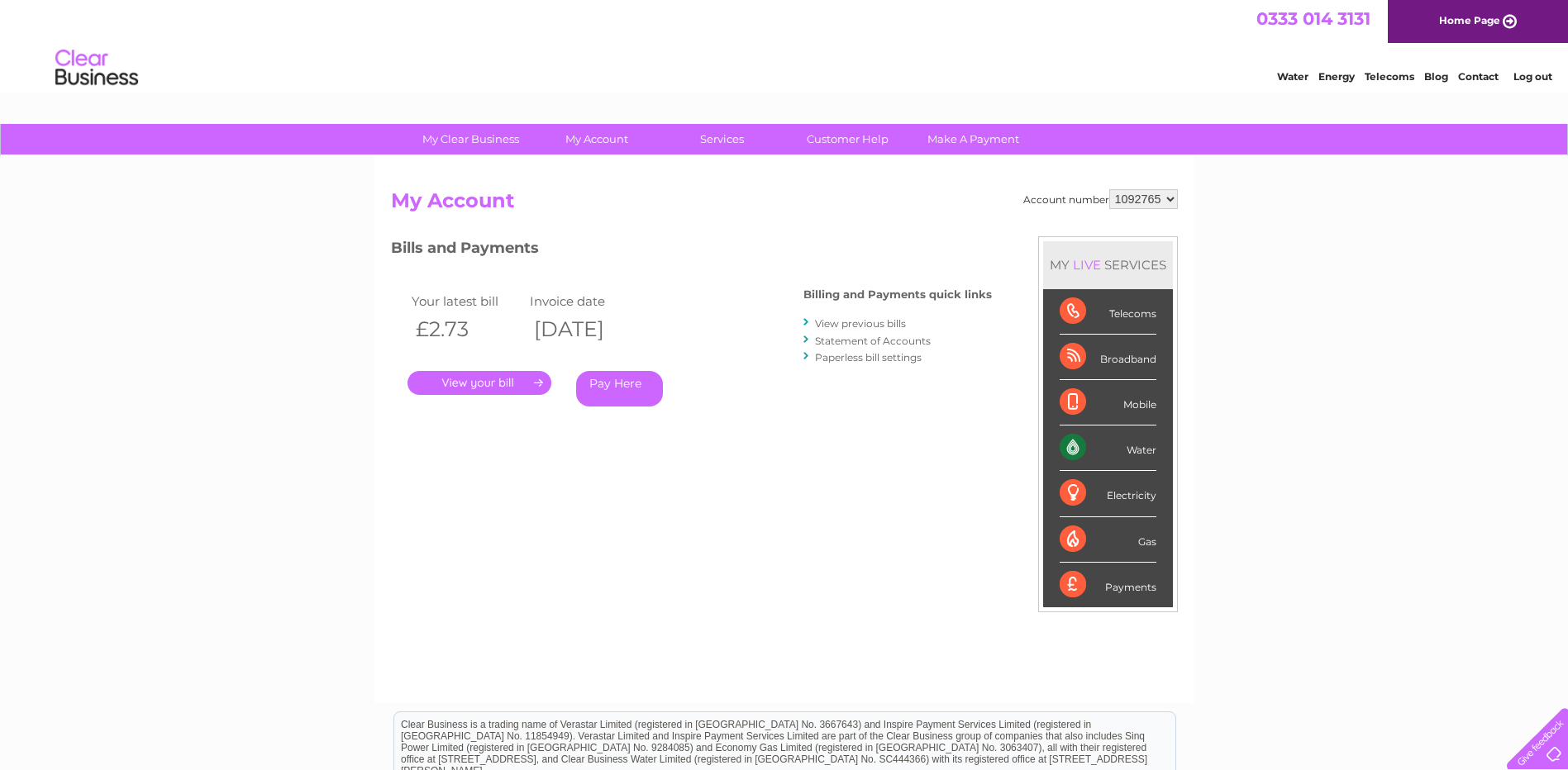 scroll, scrollTop: 0, scrollLeft: 0, axis: both 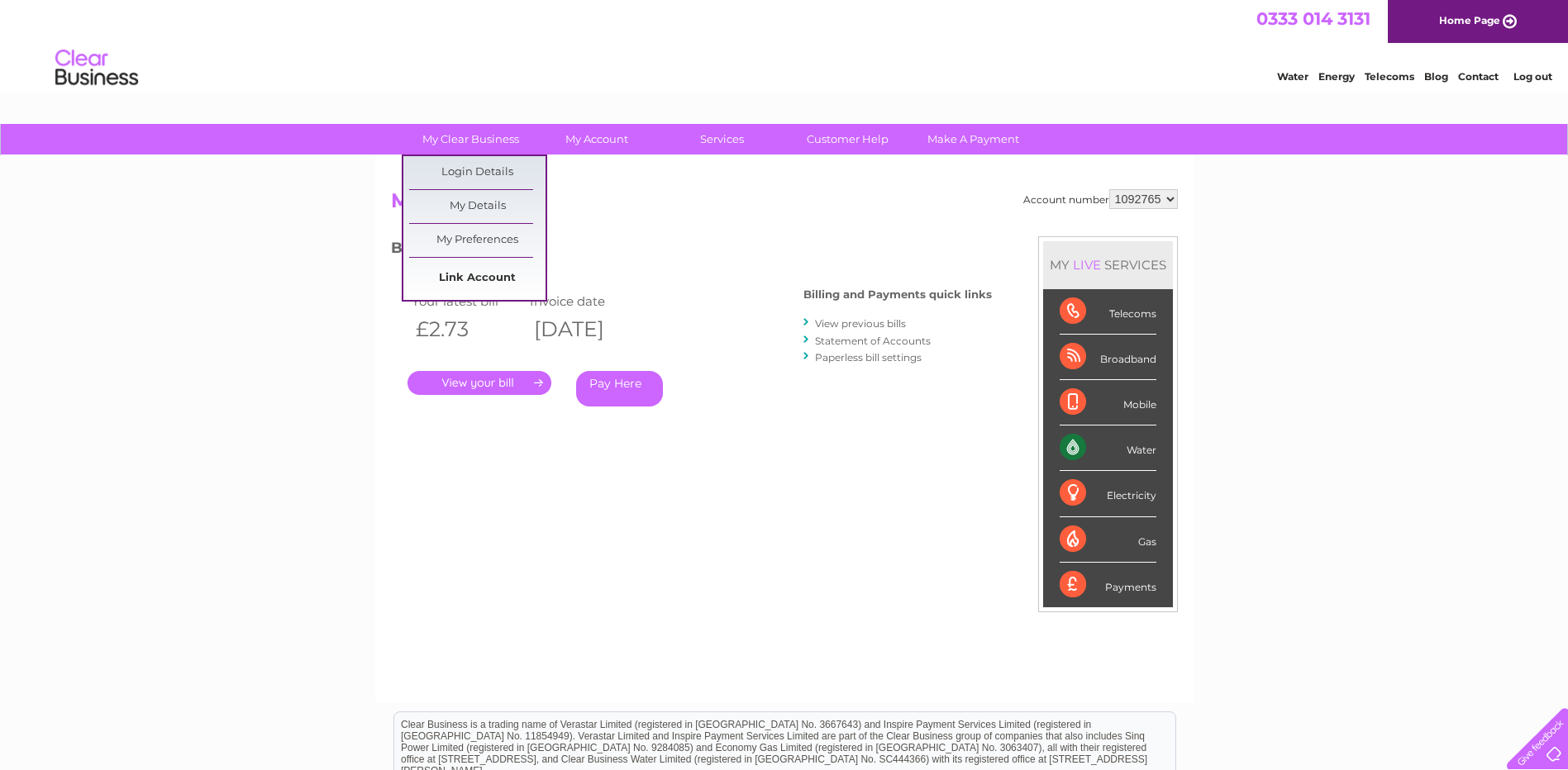 click on "Link Account" at bounding box center [477, 278] 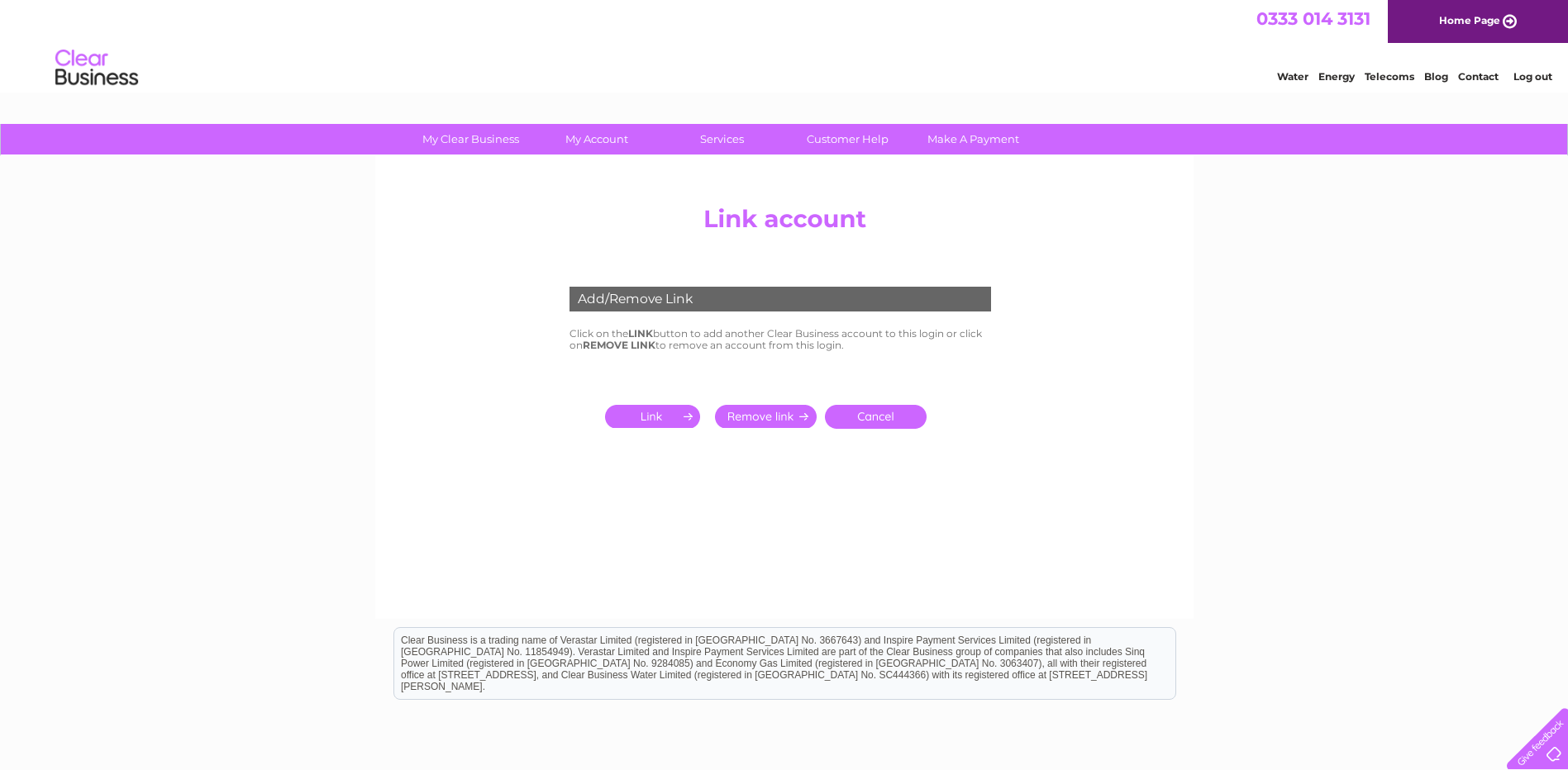 scroll, scrollTop: 0, scrollLeft: 0, axis: both 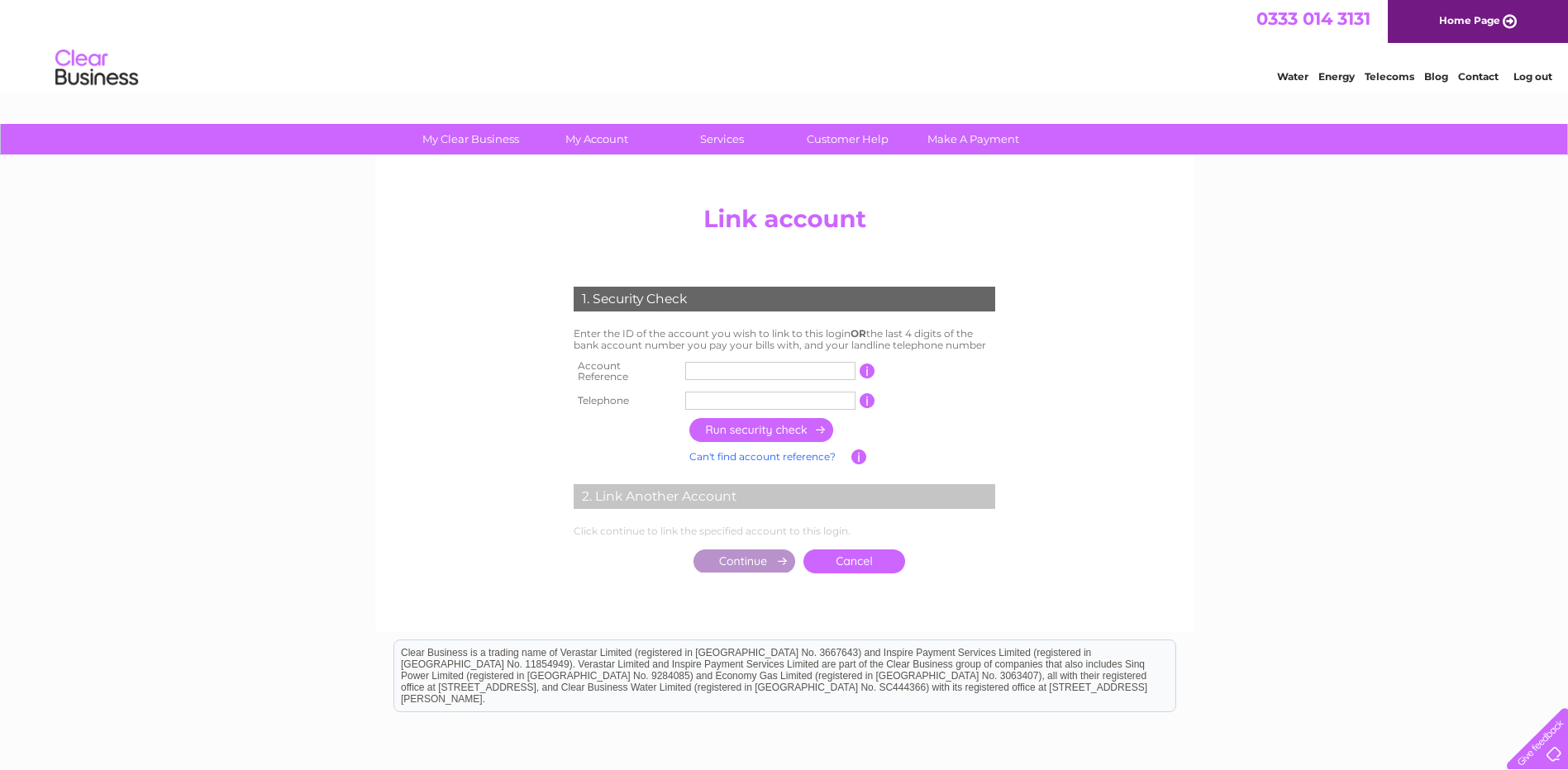 click at bounding box center (770, 371) 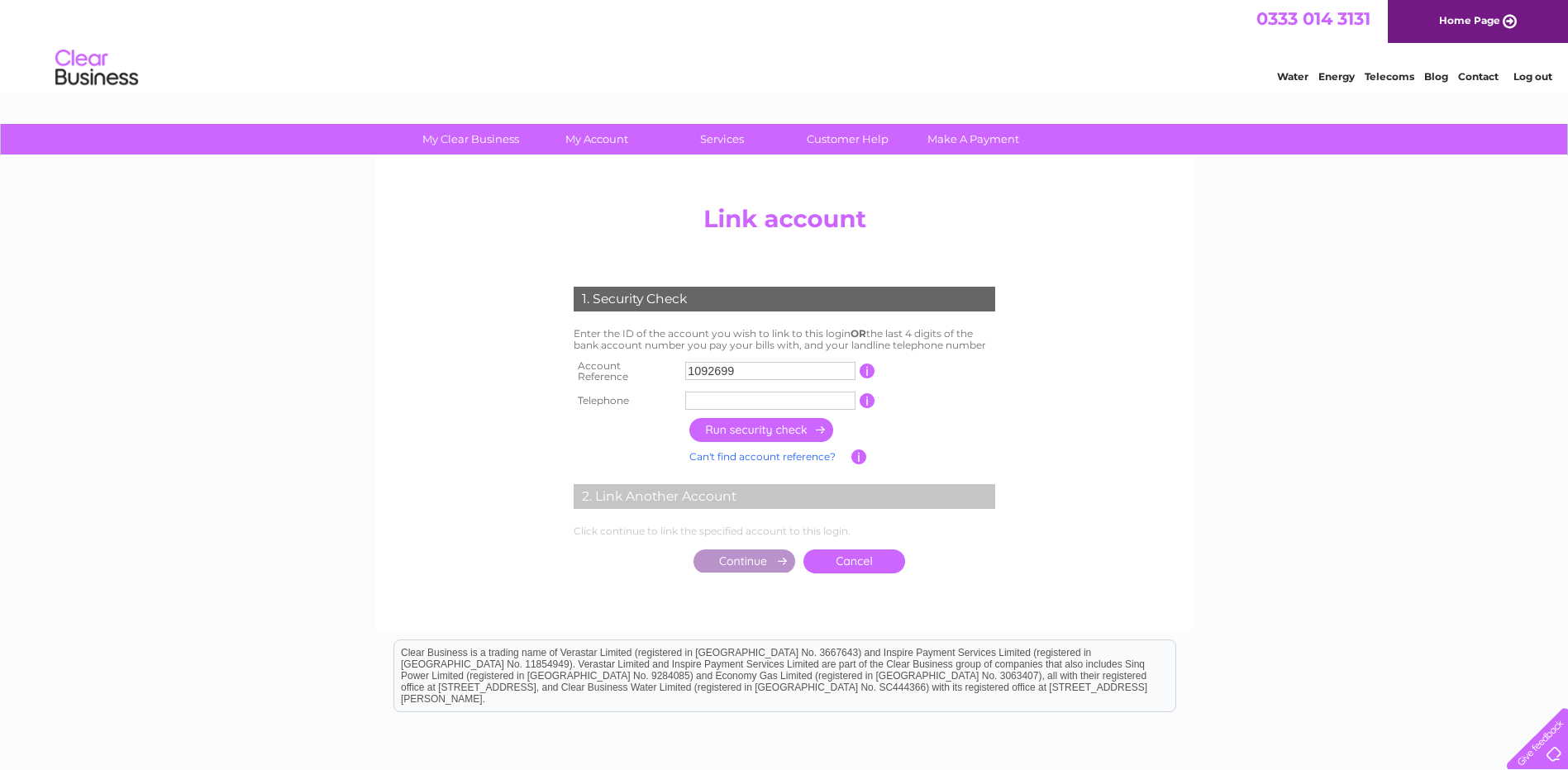 type on "1092699" 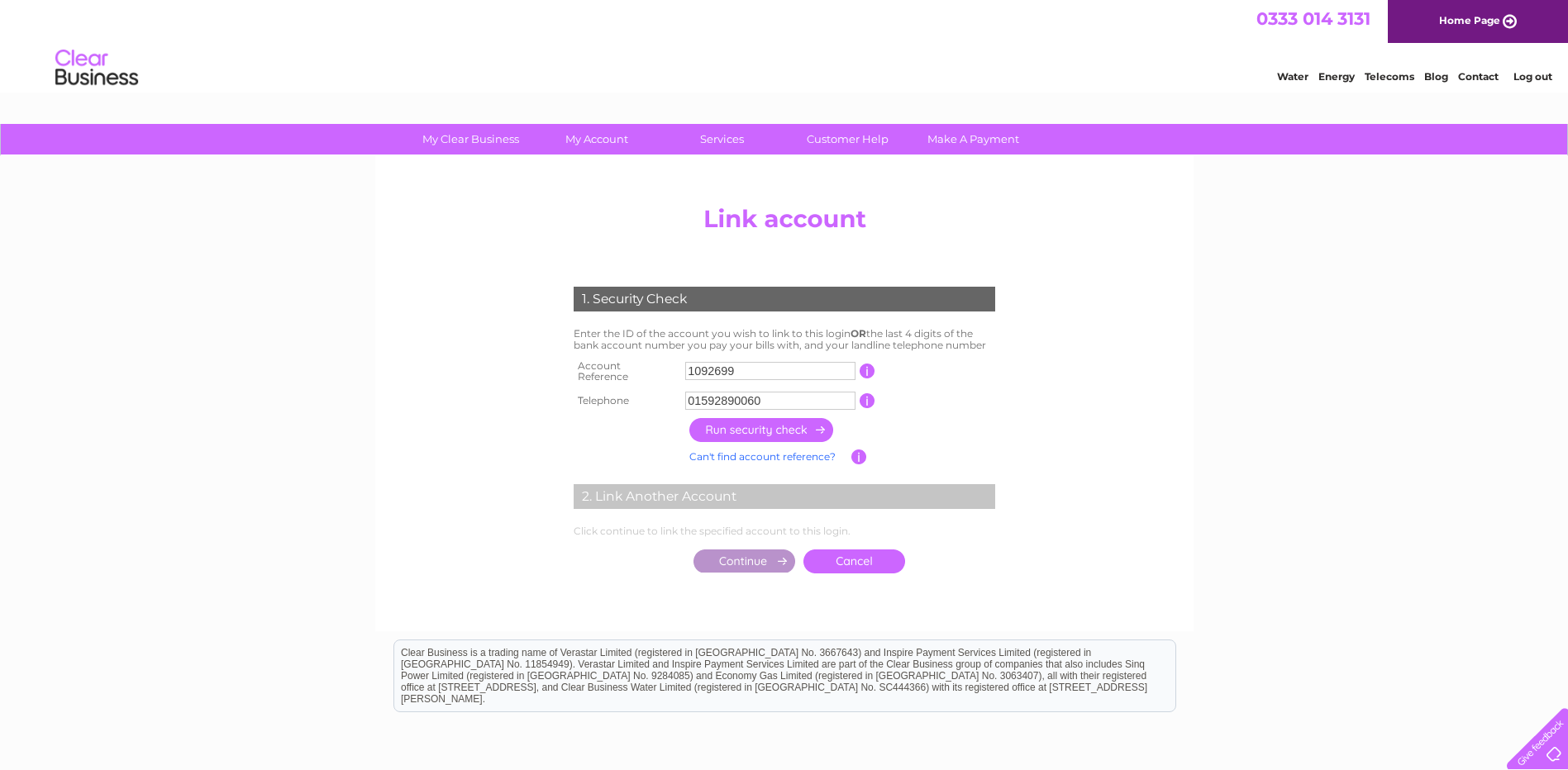 click at bounding box center [762, 430] 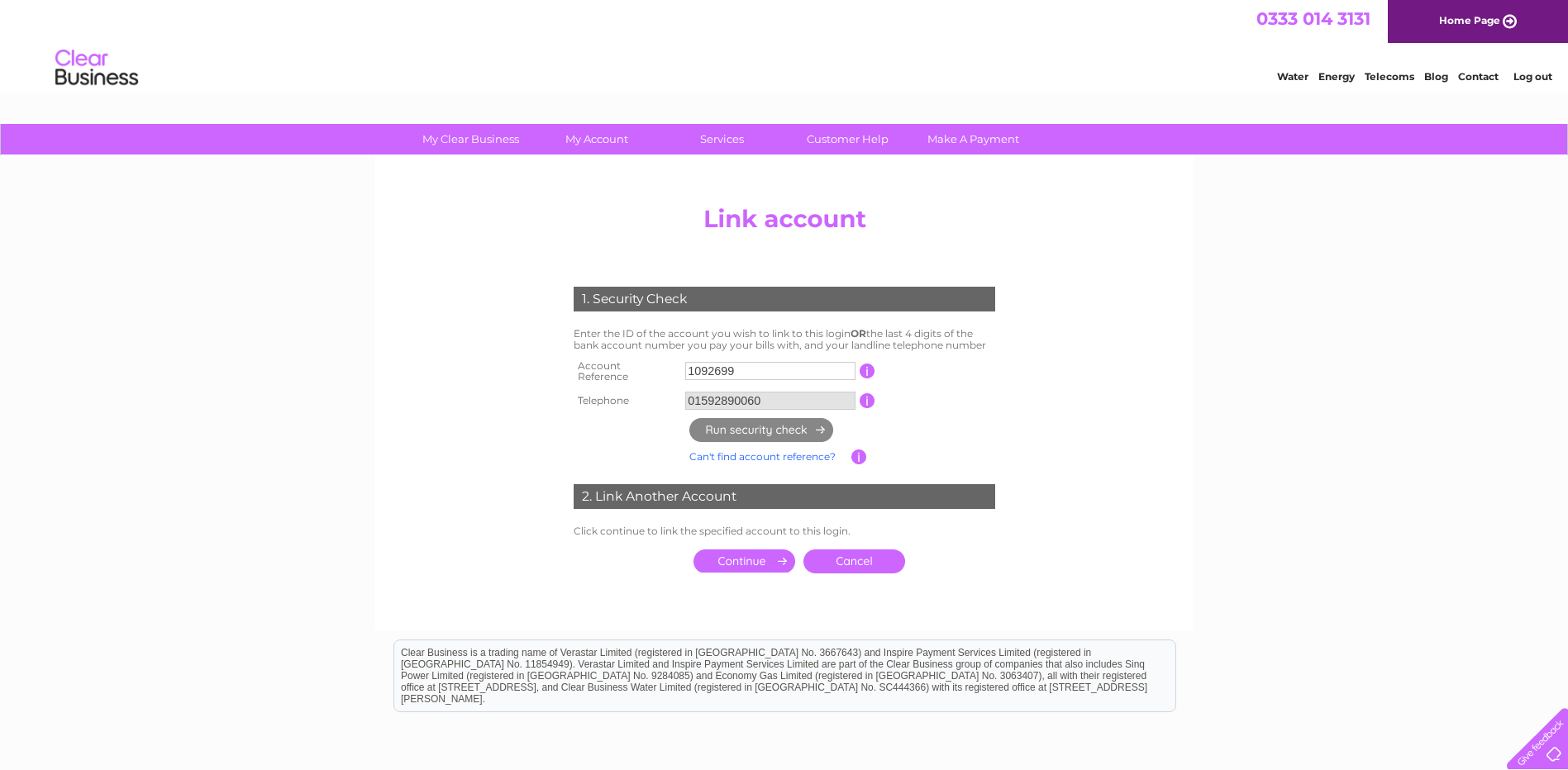click at bounding box center [744, 561] 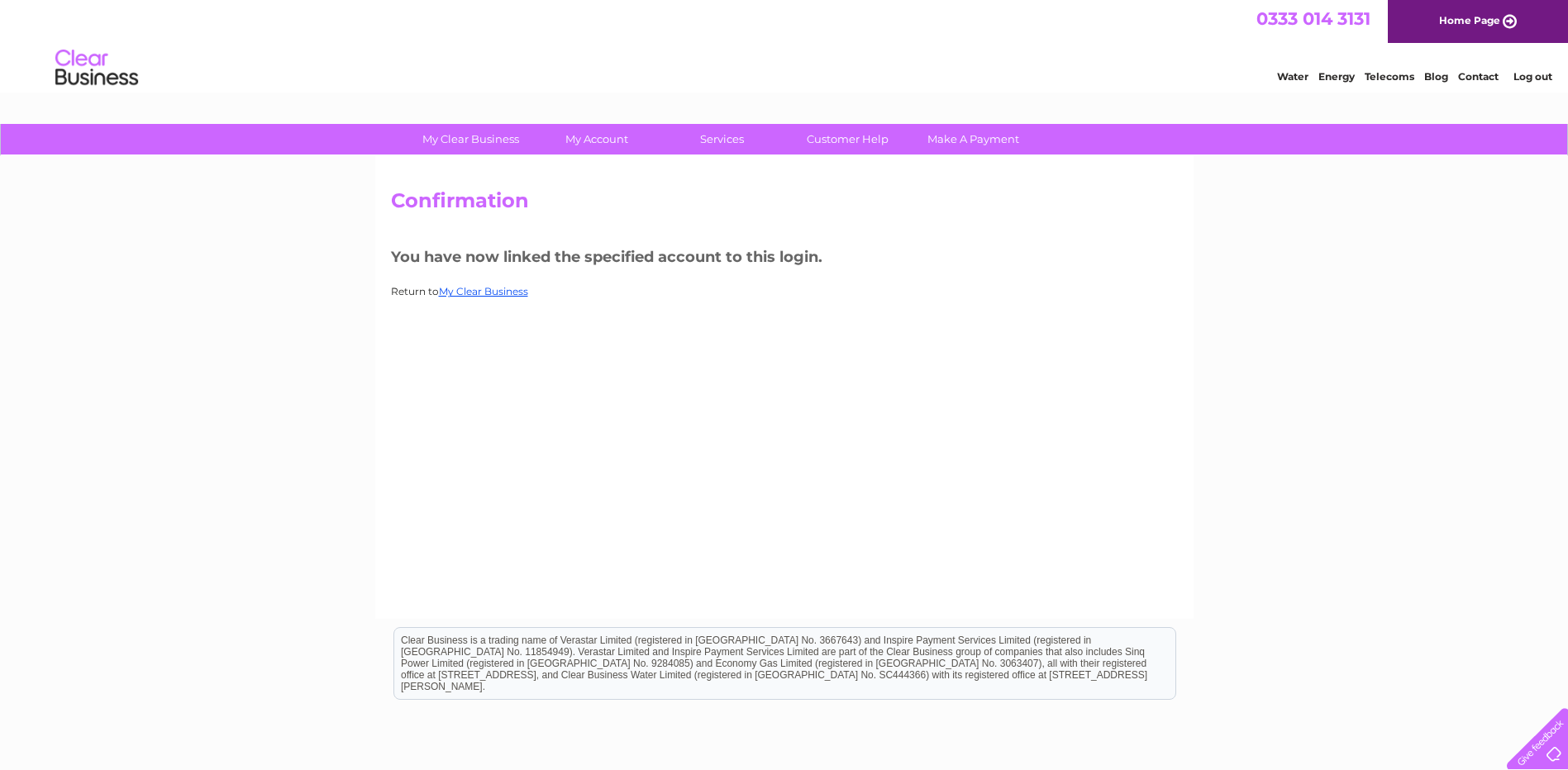 scroll, scrollTop: 0, scrollLeft: 0, axis: both 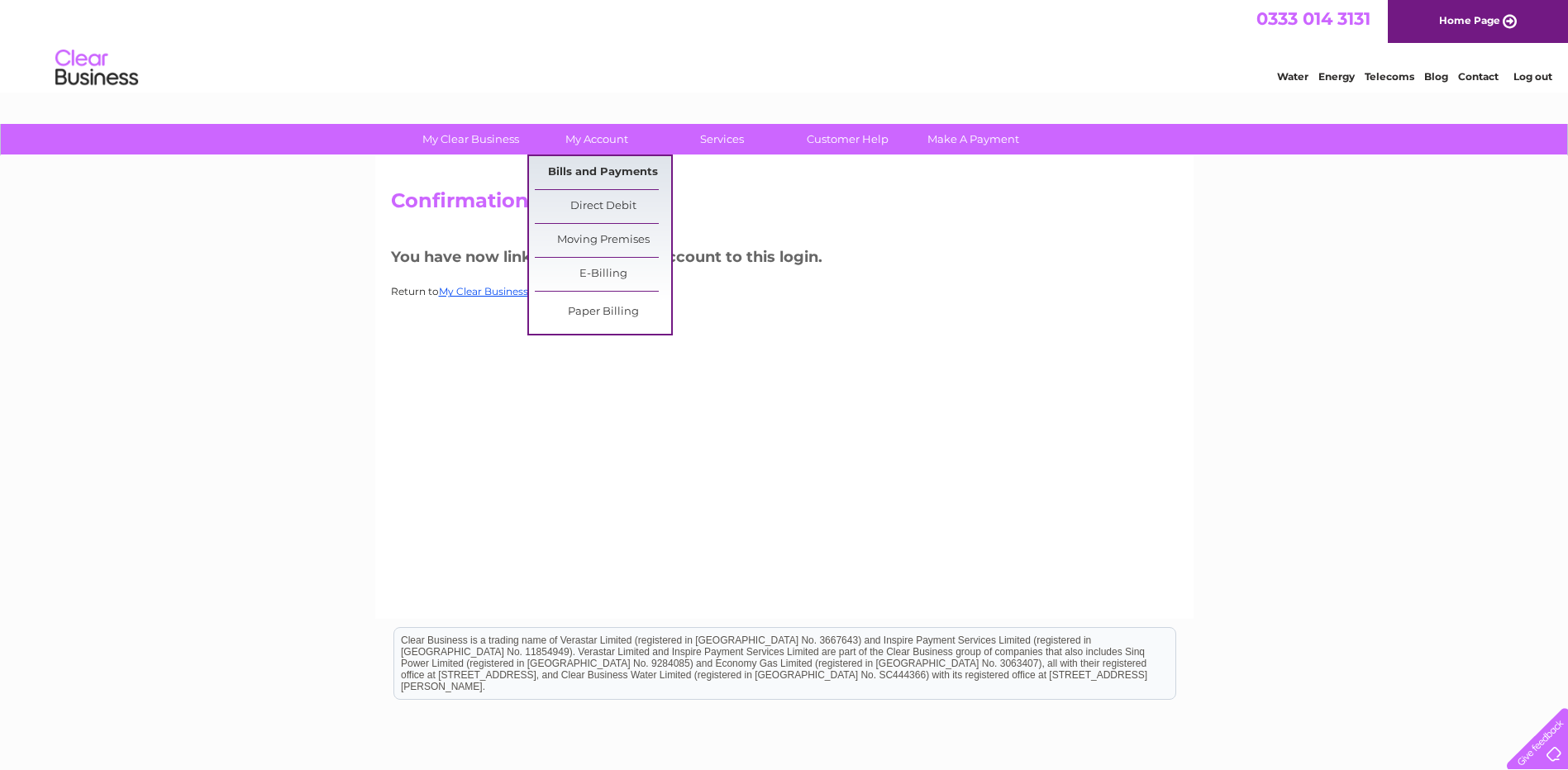 click on "Bills and Payments" at bounding box center [603, 173] 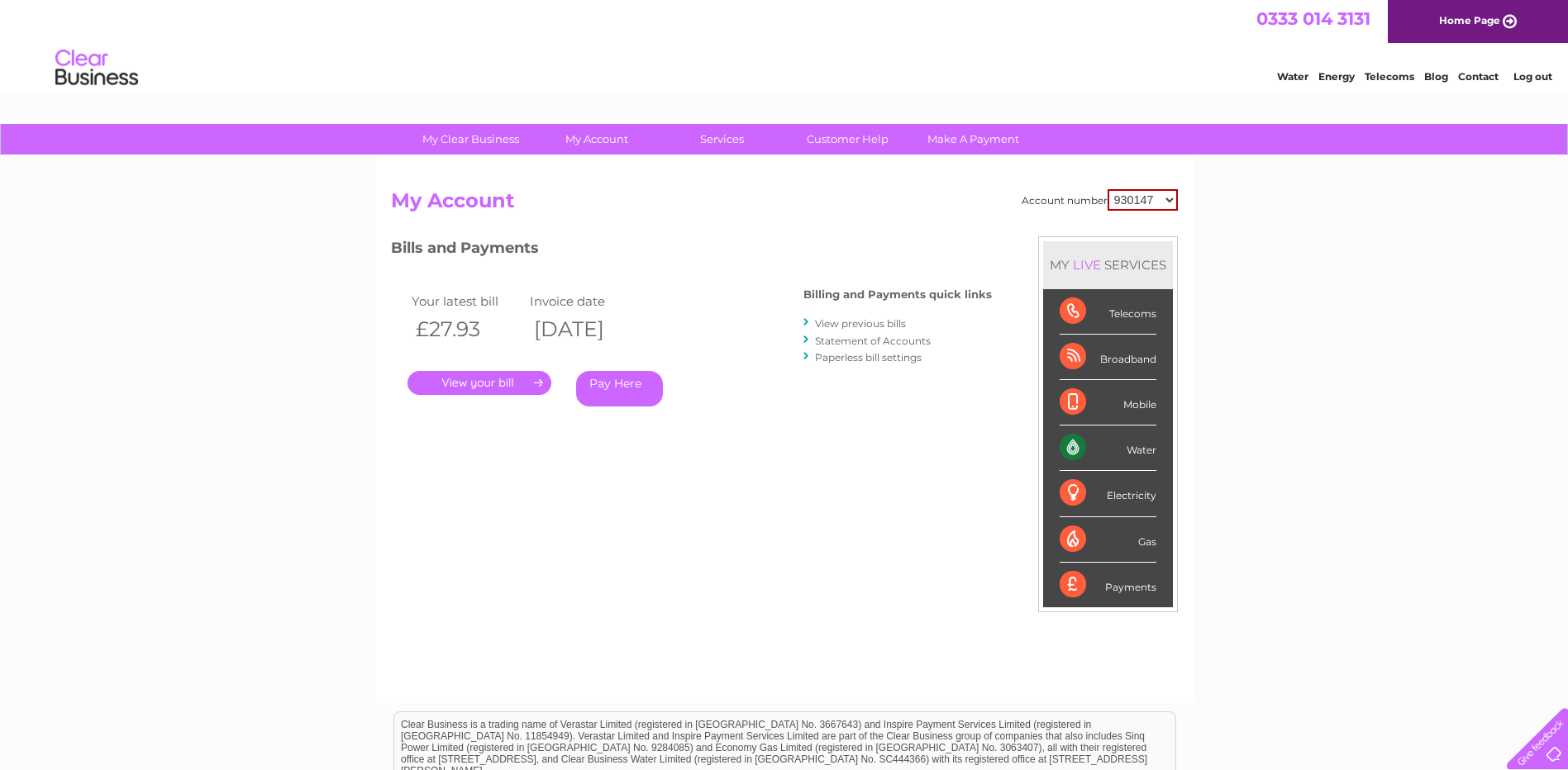 scroll, scrollTop: 0, scrollLeft: 0, axis: both 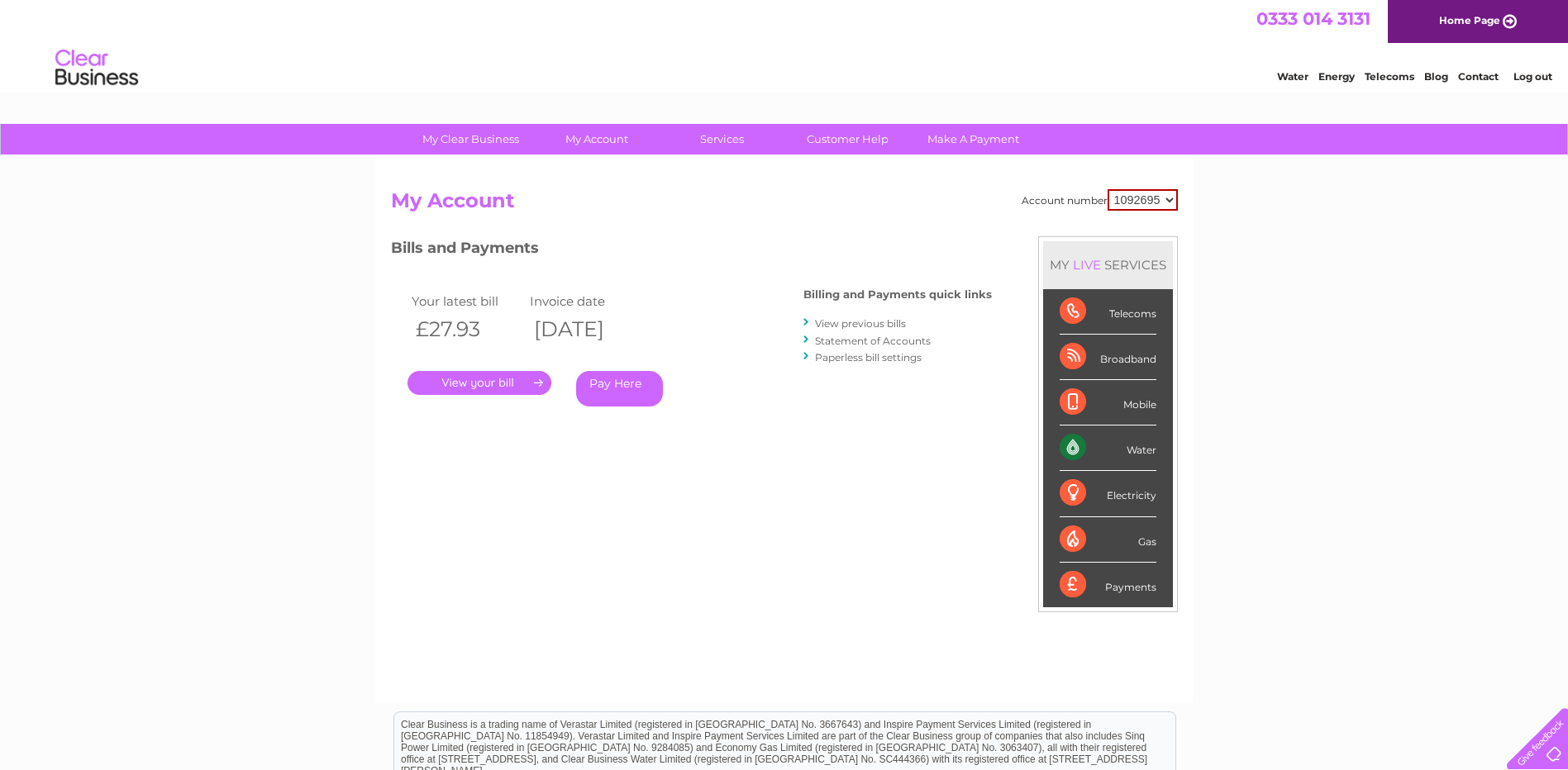 click on "930147
1092695
1092699
1092703
1092704
1092765" at bounding box center [1142, 200] 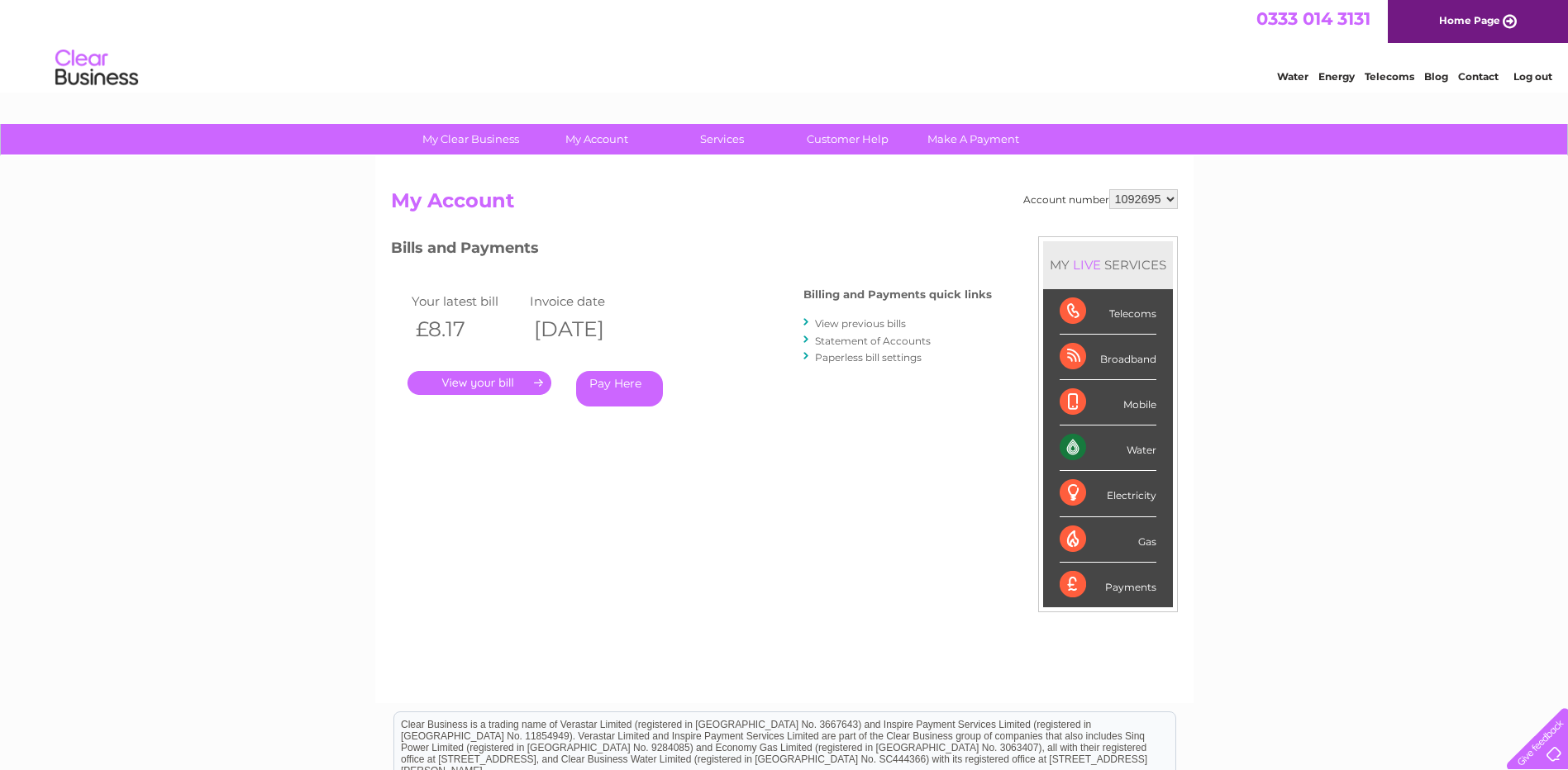 scroll, scrollTop: 0, scrollLeft: 0, axis: both 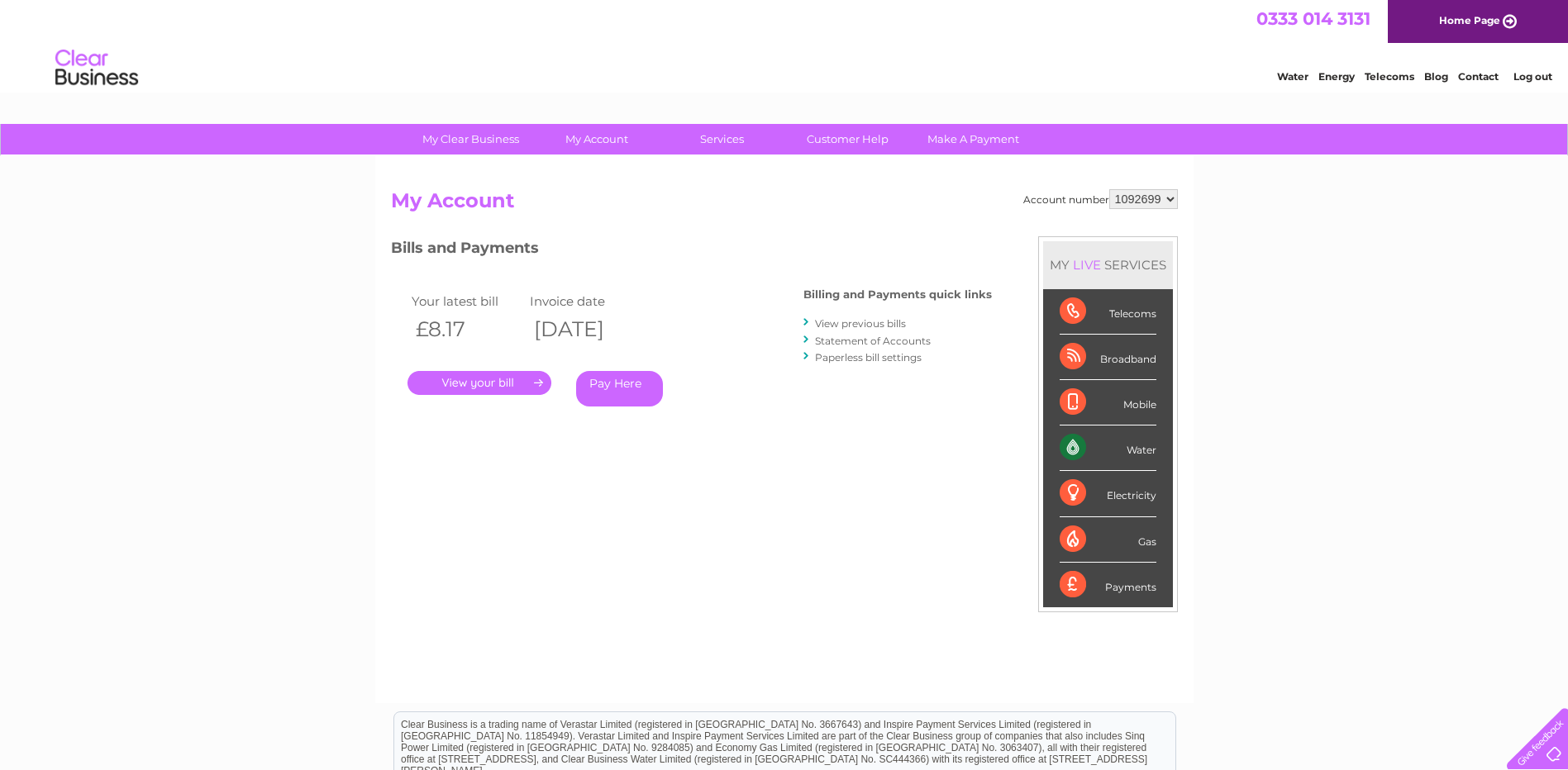 click on "930147
1092695
1092699
1092703
1092704
1092765" at bounding box center [1143, 199] 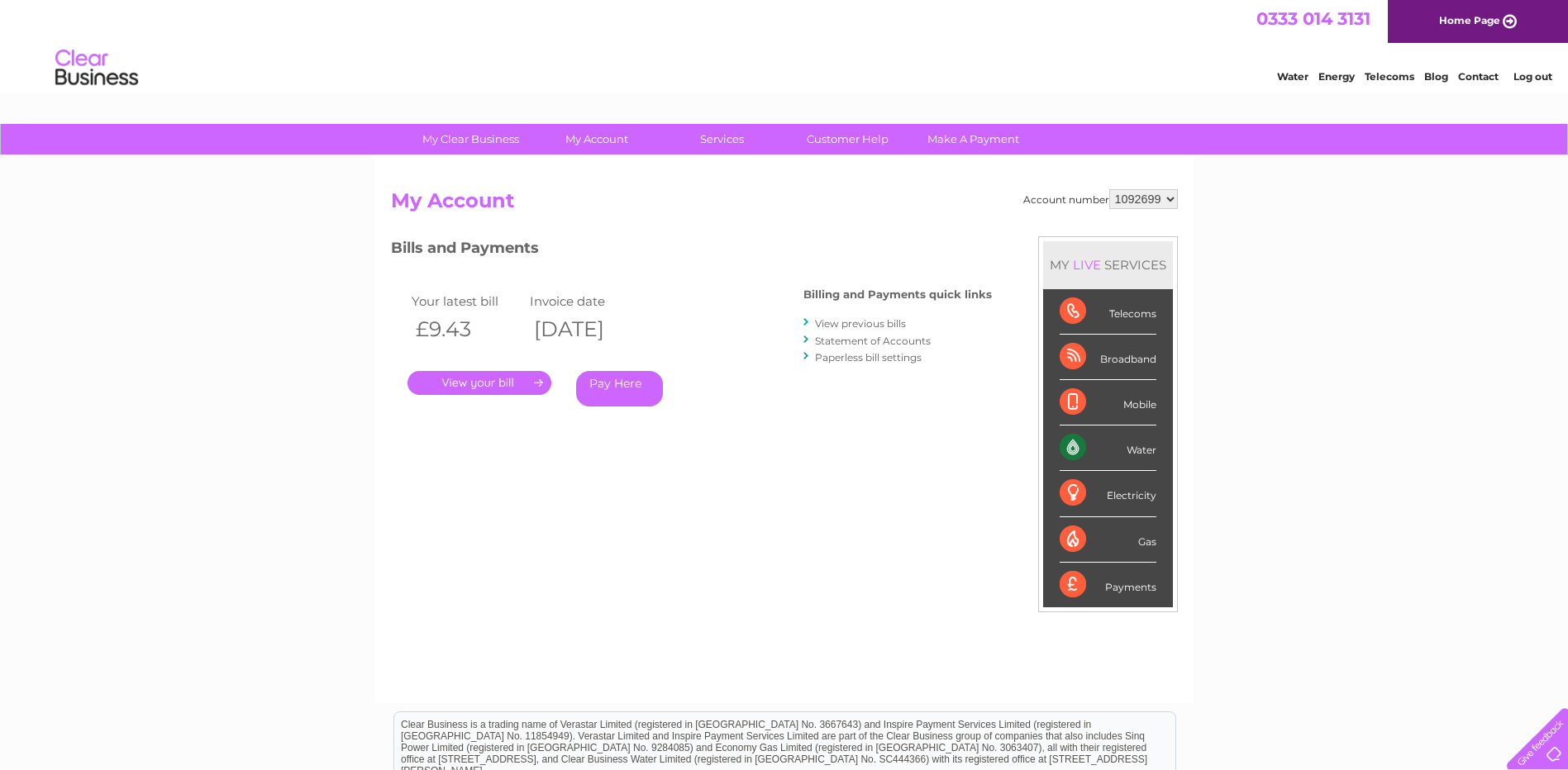 scroll, scrollTop: 0, scrollLeft: 0, axis: both 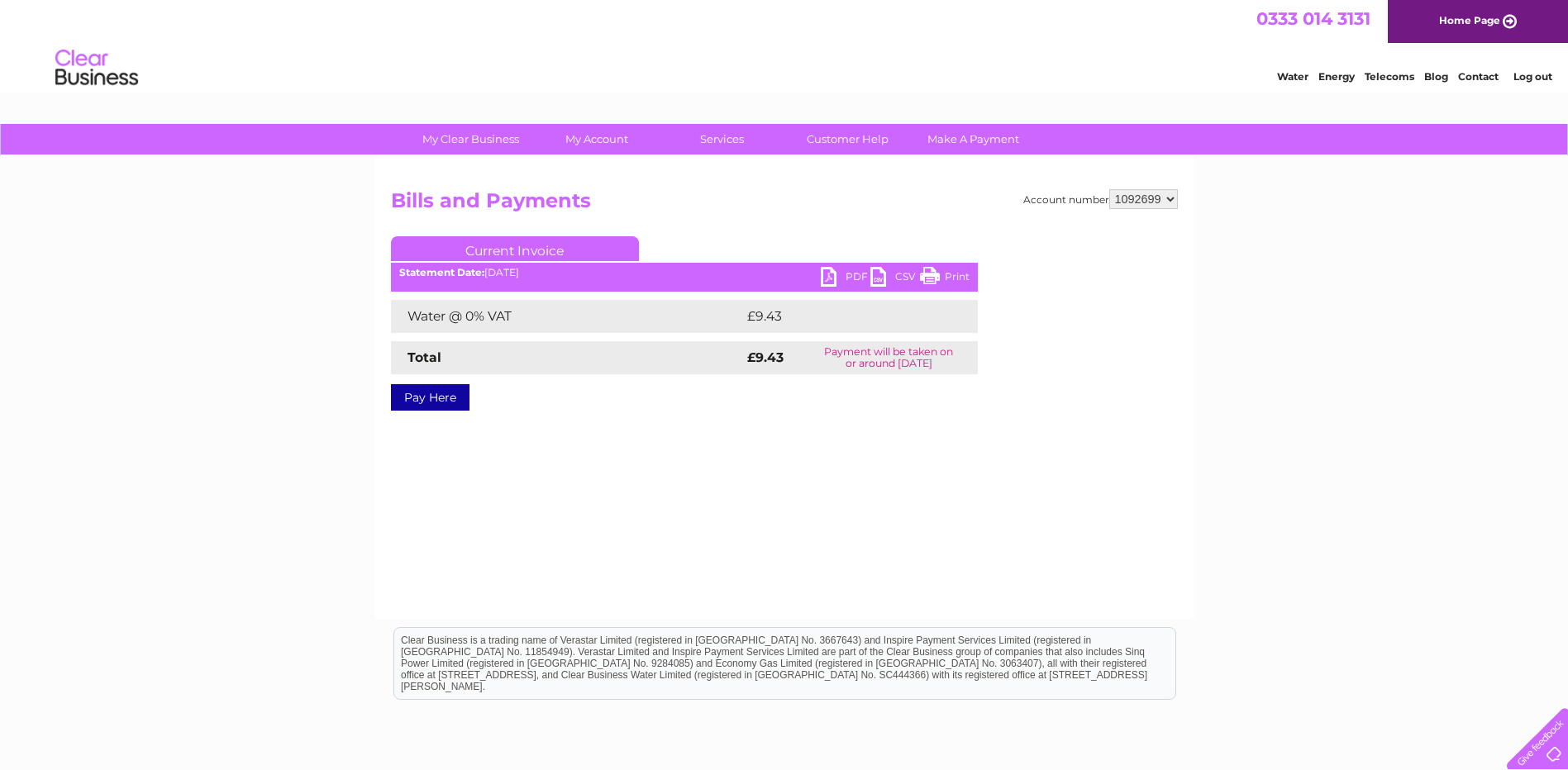 click on "PDF" at bounding box center (846, 278) 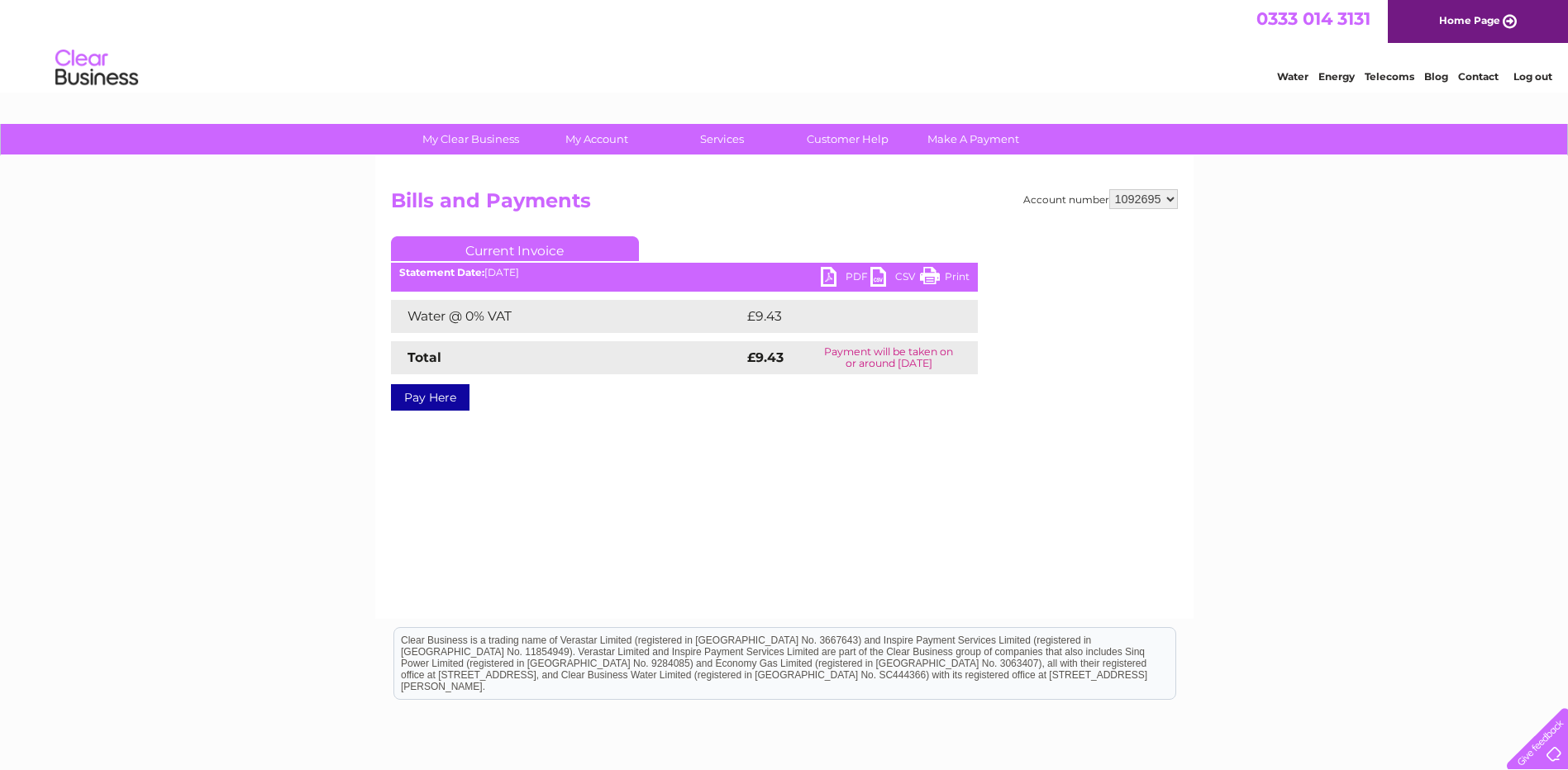 click on "930147
1092695
1092699
1092703
1092704
1092765" at bounding box center (1143, 199) 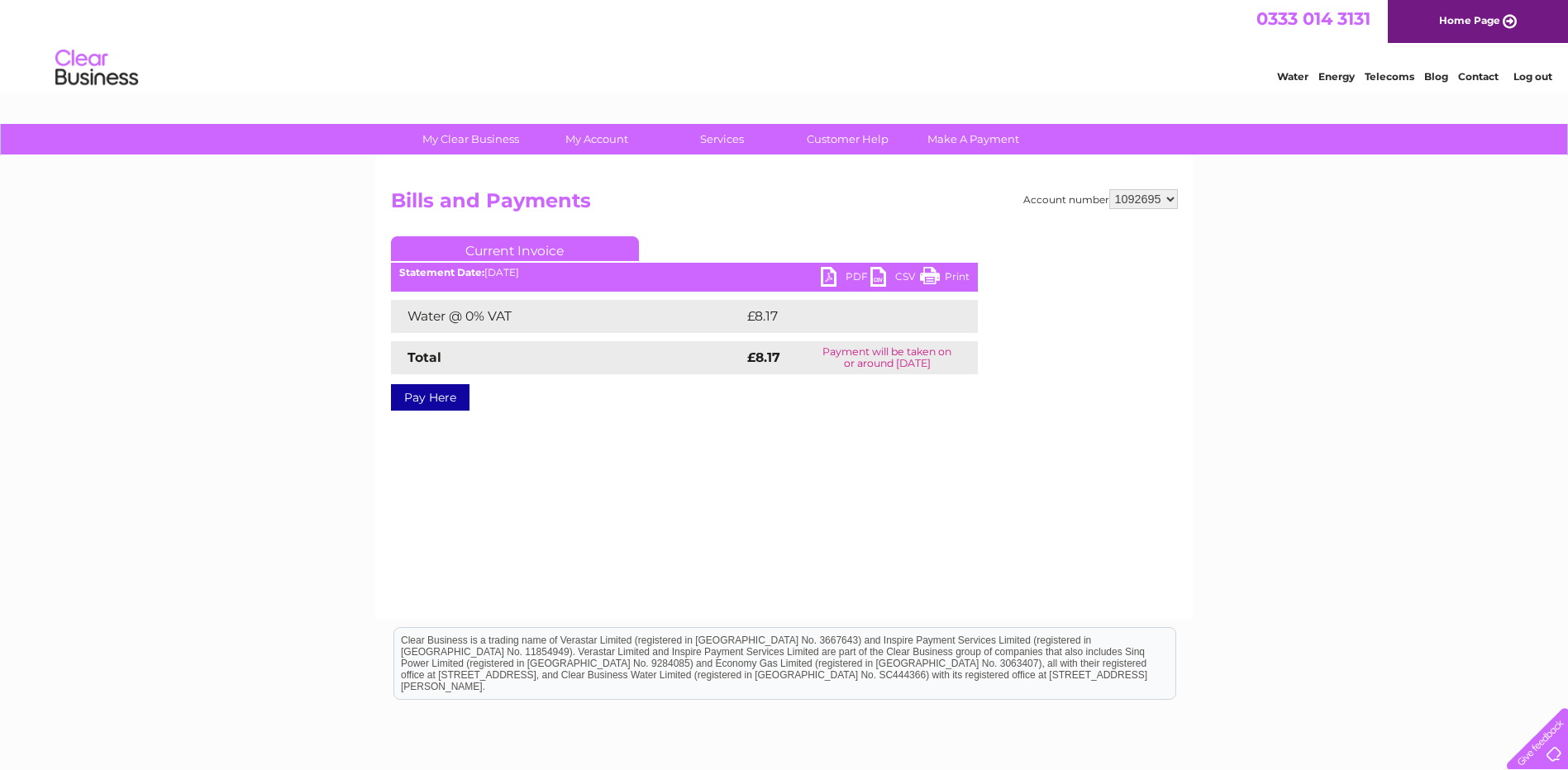 scroll, scrollTop: 0, scrollLeft: 0, axis: both 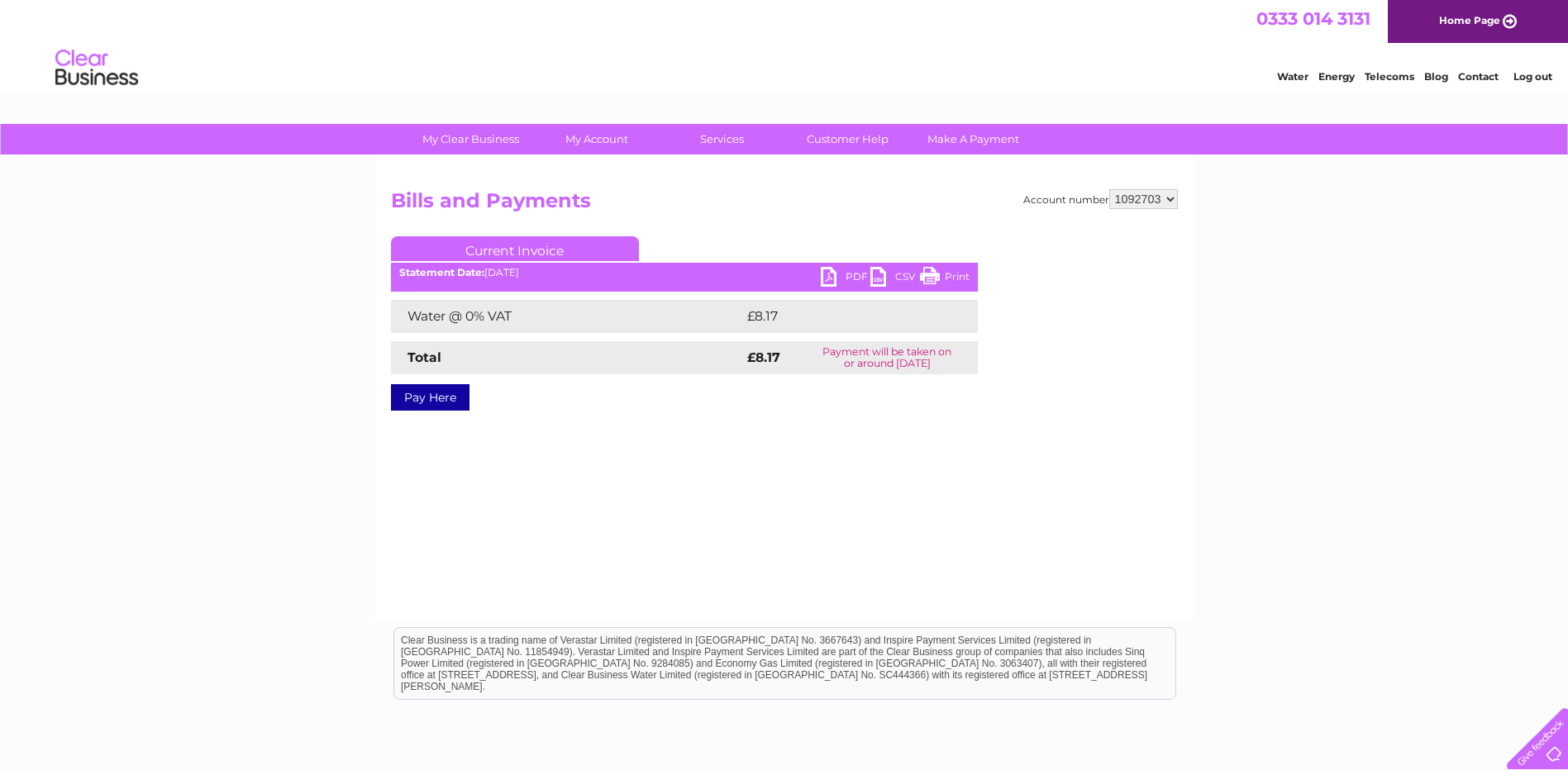 click on "930147
1092695
1092699
1092703
1092704
1092765" at bounding box center (1143, 199) 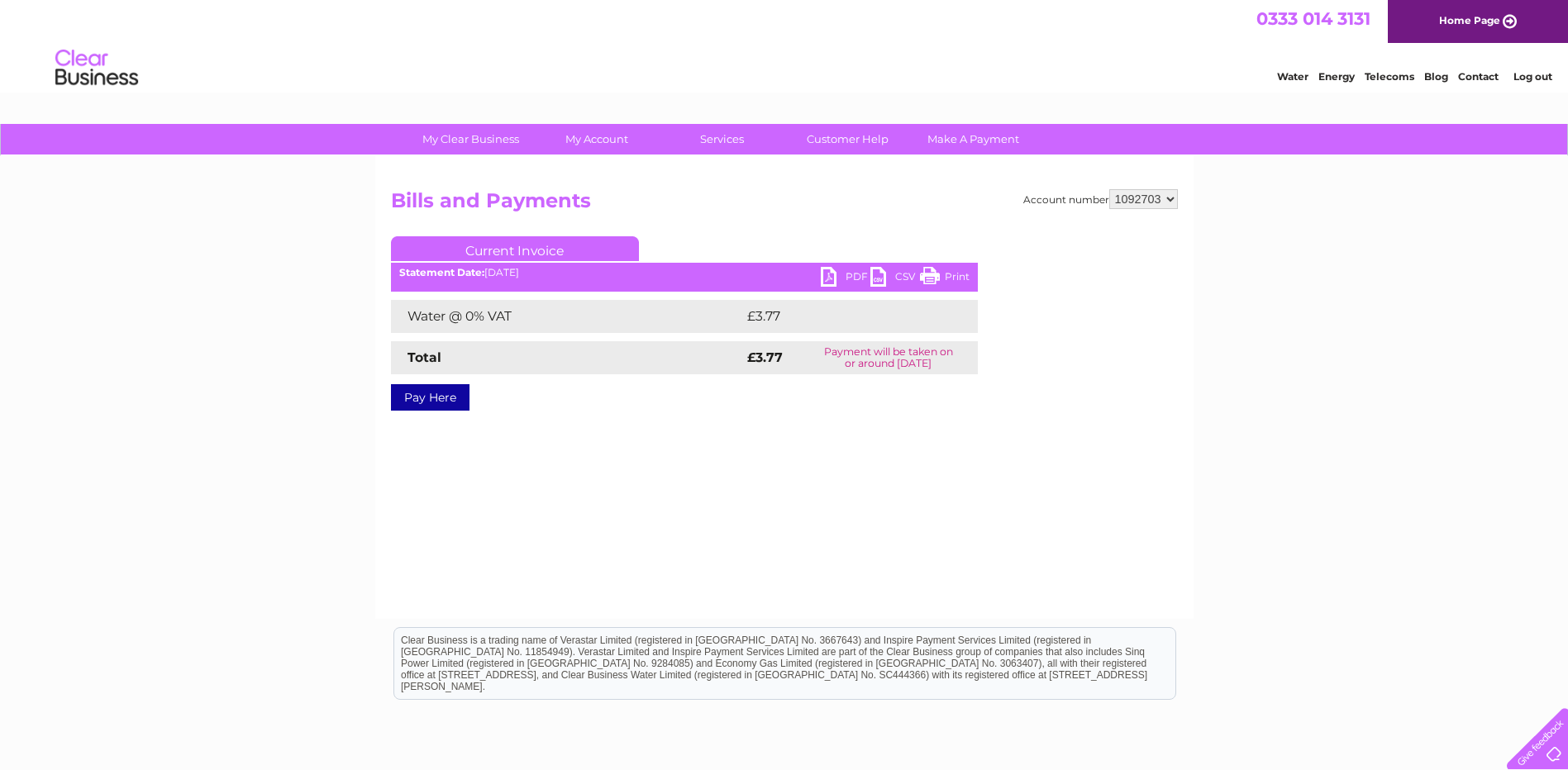 scroll, scrollTop: 0, scrollLeft: 0, axis: both 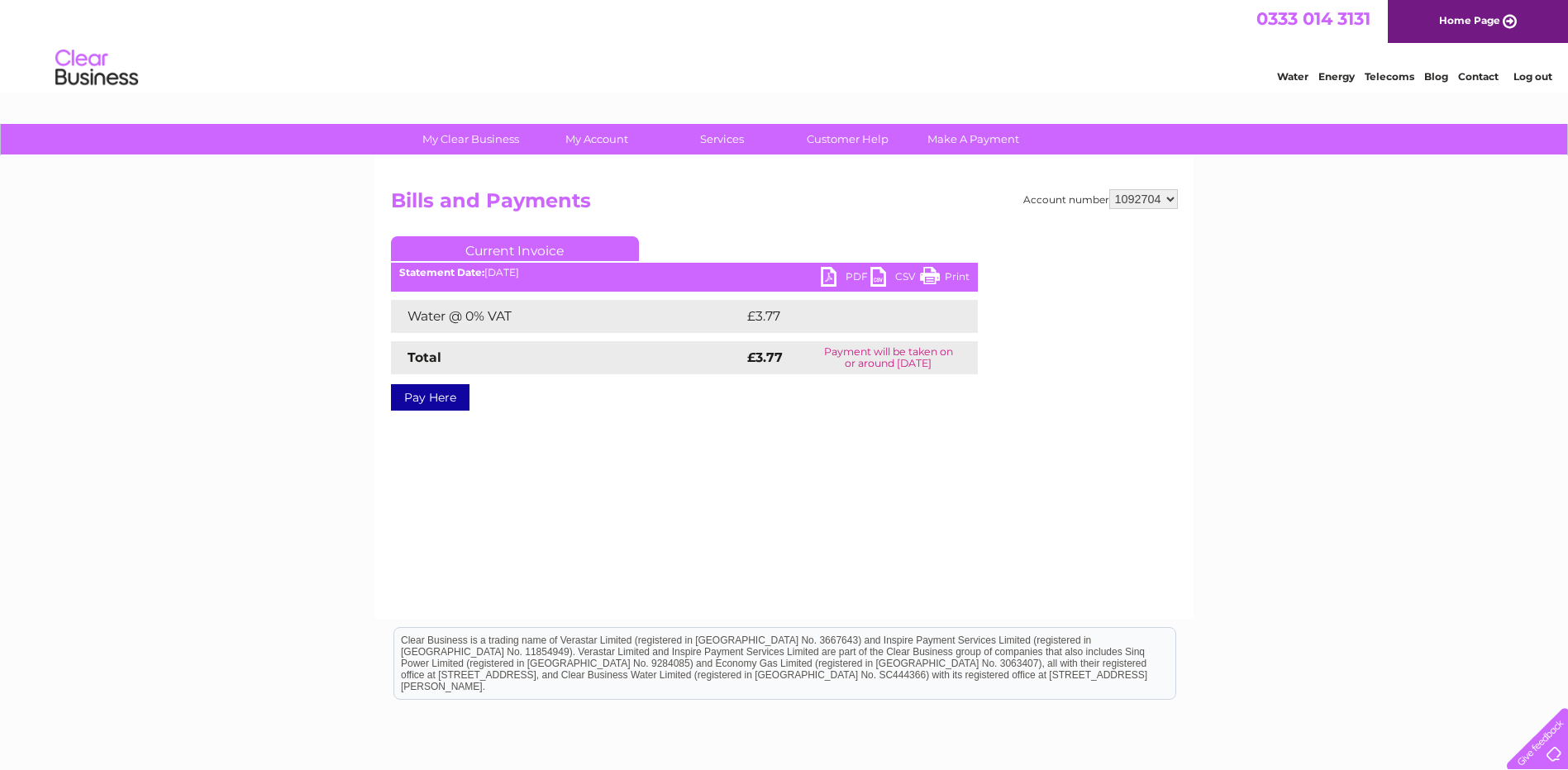 click on "930147
1092695
1092699
1092703
1092704
1092765" at bounding box center [1143, 199] 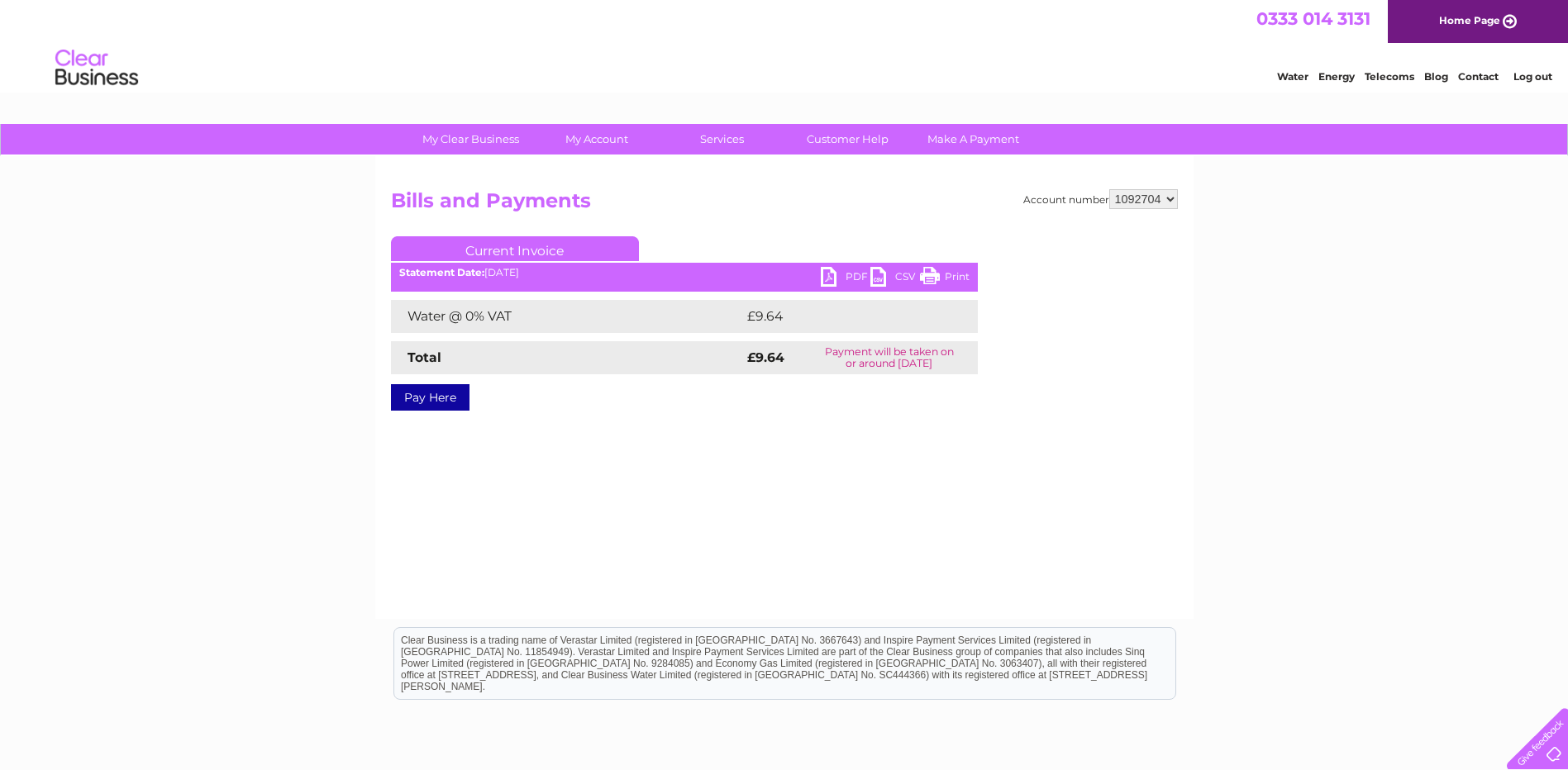 scroll, scrollTop: 0, scrollLeft: 0, axis: both 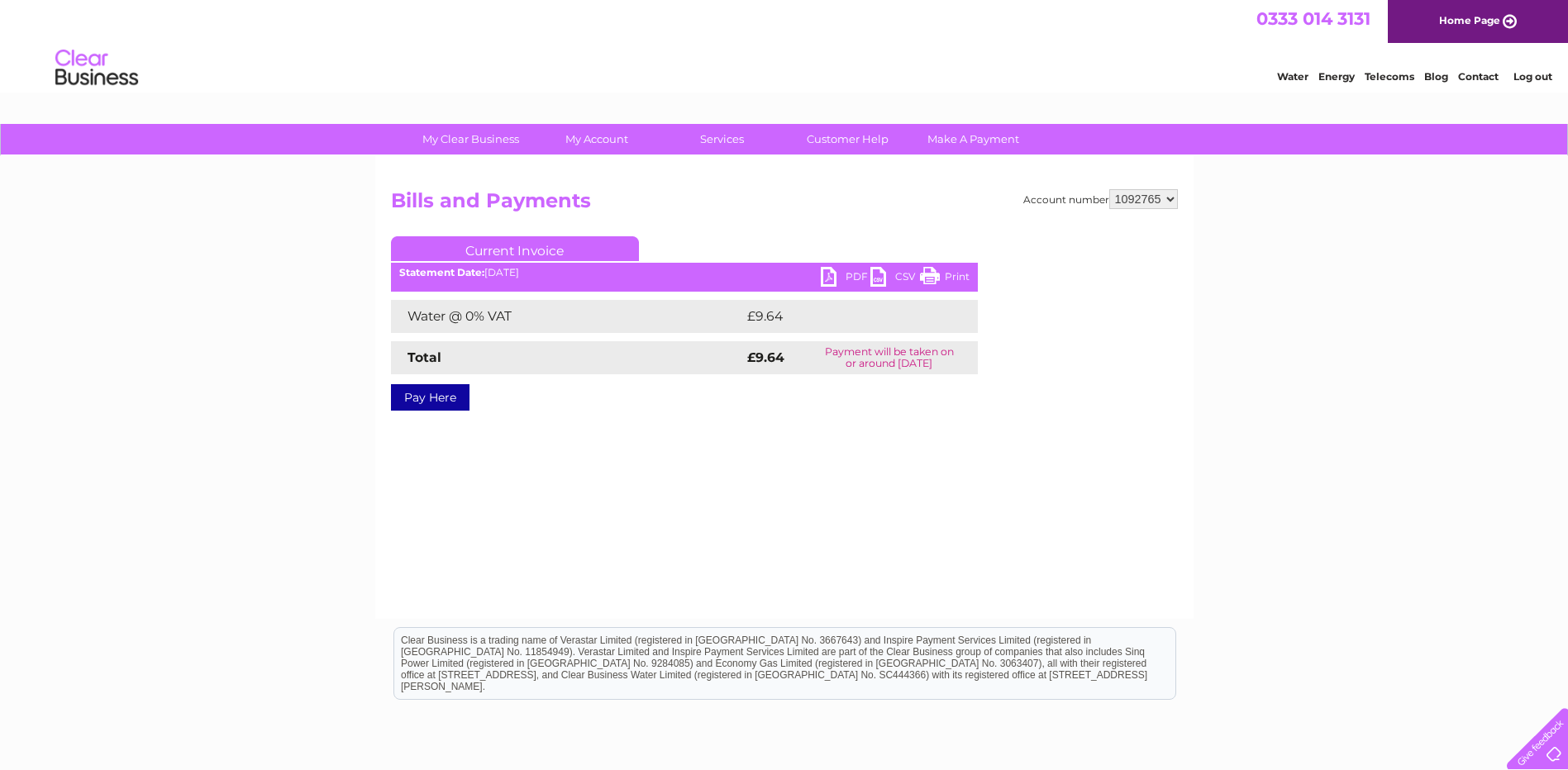 click on "930147
1092695
1092699
1092703
1092704
1092765" at bounding box center [1143, 199] 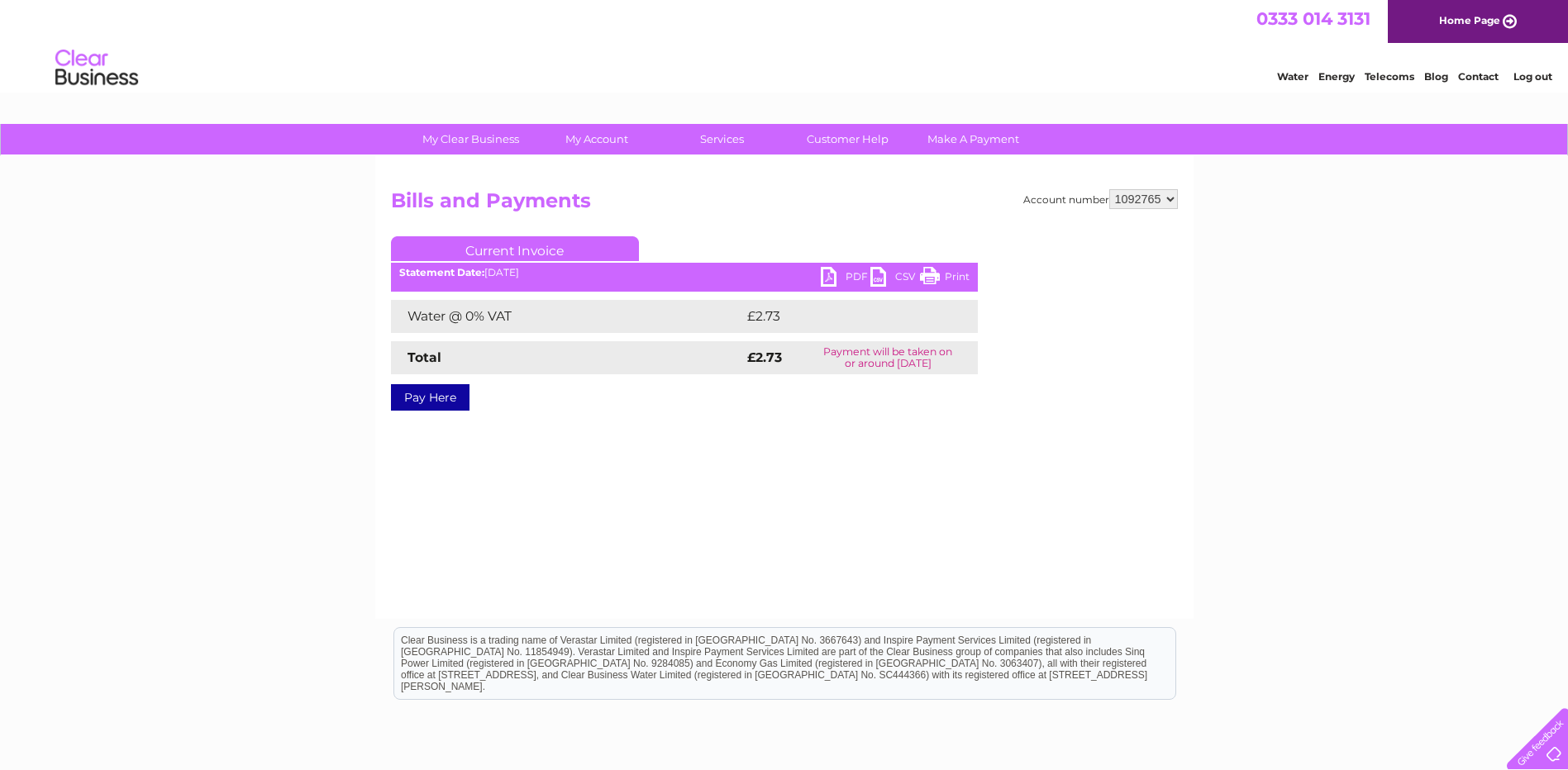 scroll, scrollTop: 0, scrollLeft: 0, axis: both 